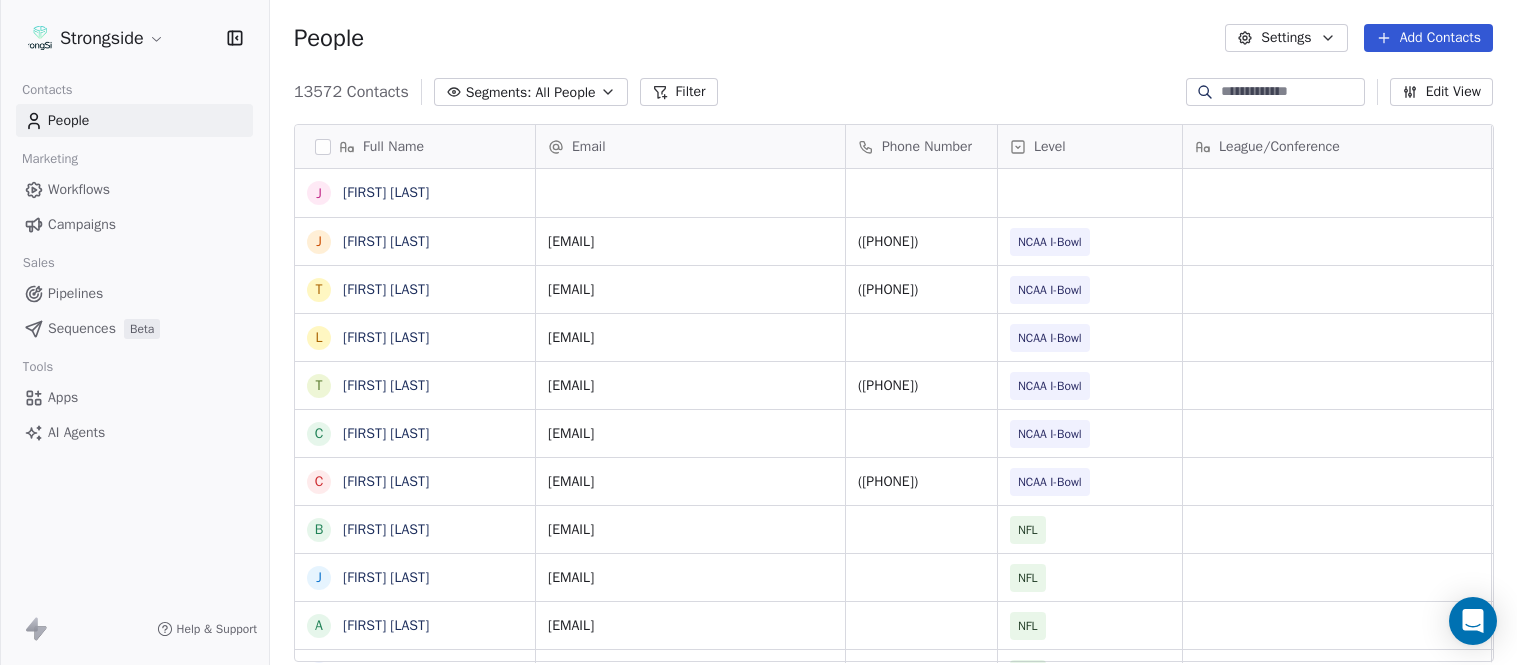 scroll, scrollTop: 0, scrollLeft: 0, axis: both 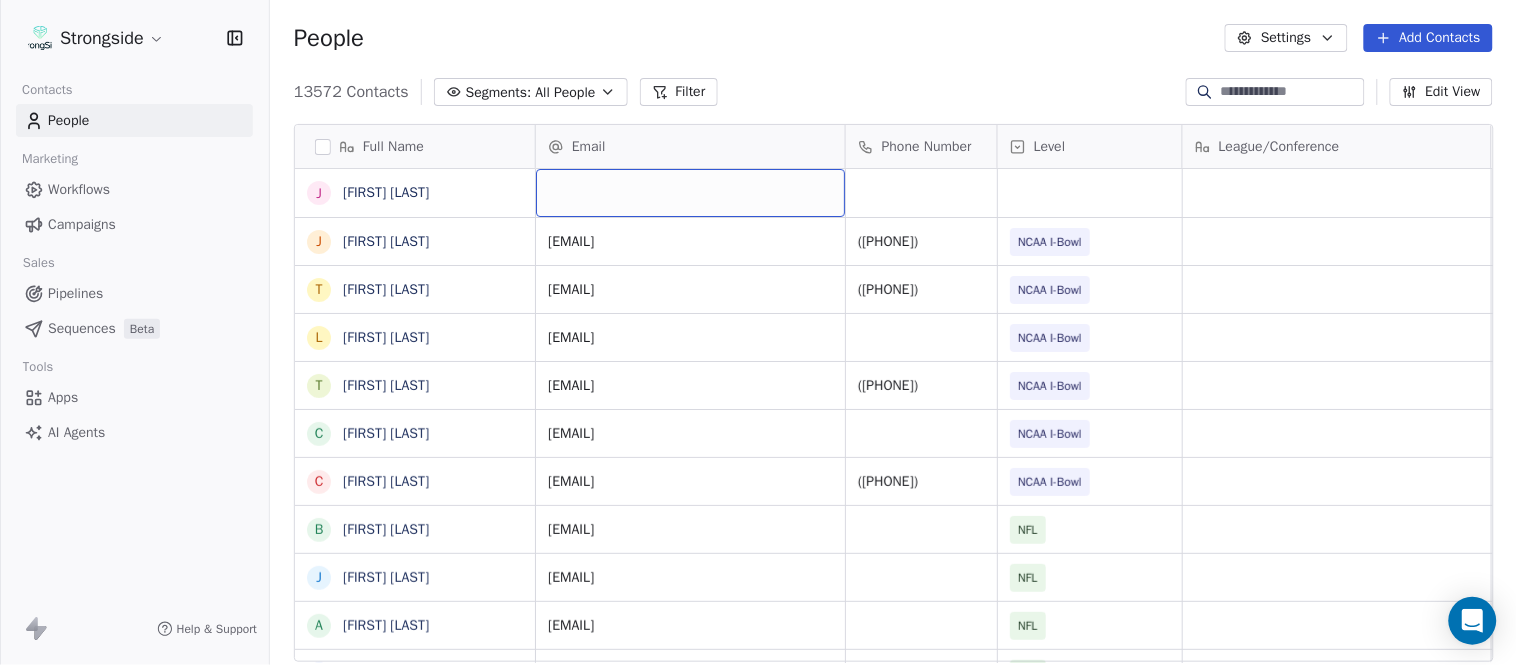 click at bounding box center (690, 193) 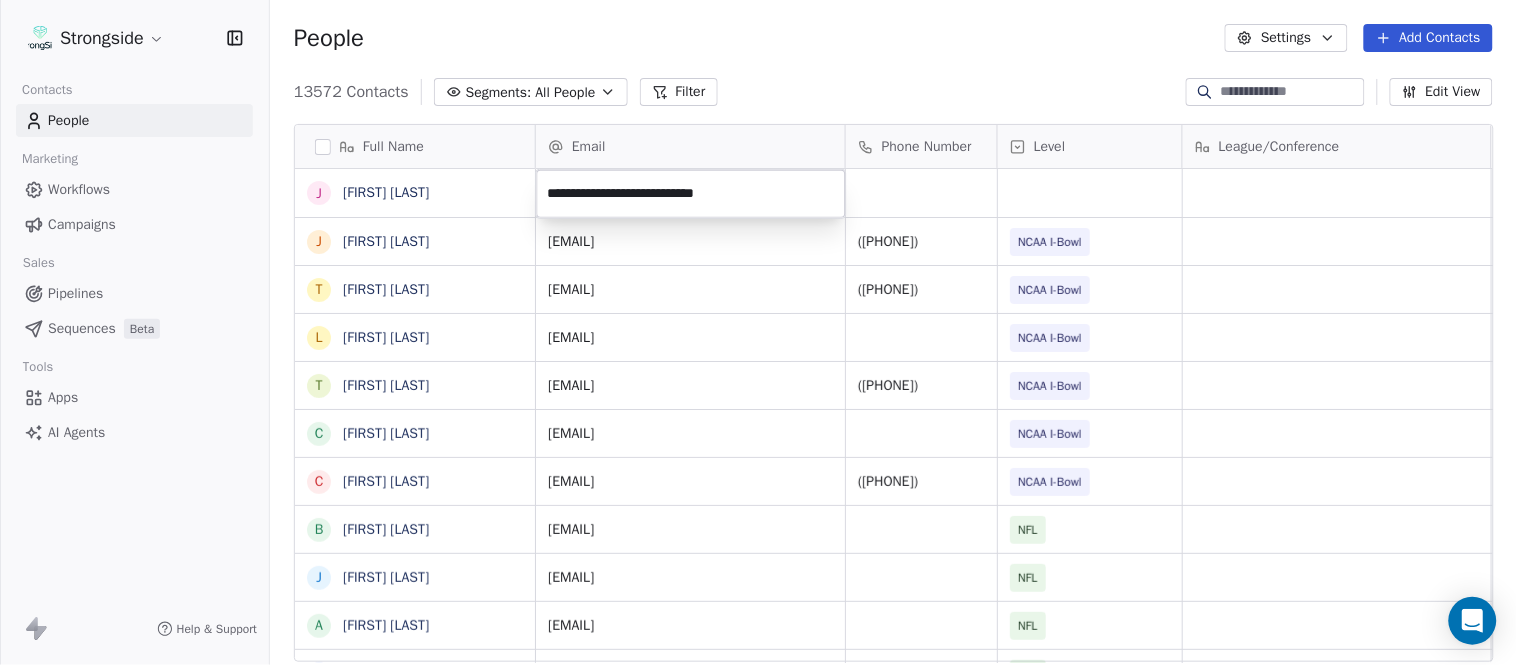 click on "Strongside Contacts People Marketing Workflows Campaigns Sales Pipelines Sequences Beta Tools Apps AI Agents Help & Support People Settings  Add Contacts 13572 Contacts Segments: All People Filter  Edit View Tag Add to Sequence Export Full Name J [FIRST] [LAST] J [FIRST] [LAST] T [FIRST] [LAST] L [FIRST] [LAST] T [FIRST] [LAST] C [FIRST] [LAST] C [FIRST] [LAST] B [FIRST] [LAST] J [FIRST] [LAST] A [FIRST] [LAST] T [FIRST] [LAST] N [FIRST] [LAST] S [FIRST] [LAST] T [FIRST] [LAST] B [FIRST] [LAST] J [FIRST] [LAST] C [FIRST] [LAST] T [FIRST] [LAST] B [FIRST] [LAST] K [FIRST] [LAST] K [FIRST] [LAST] J [FIRST] [LAST] S [FIRST] [LAST] L [FIRST] [LAST] J [FIRST] [LAST] M [FIRST] [LAST] K [FIRST] [LAST] M [FIRST] [LAST] R [FIRST] [LAST] C [FIRST] [LAST] B [FIRST] [LAST] Email Phone Number Level League/Conference Organization Job Title Tags Created Date BST Aug 03, 2025 11:08 PM [EMAIL] ([PHONE]) NCAA I-Bowl ARMY WEST POINT FB Admin Asst Aug 03, 2025 11:05 PM [EMAIL] ([PHONE]) NCAA I-Bowl NFL" at bounding box center (758, 332) 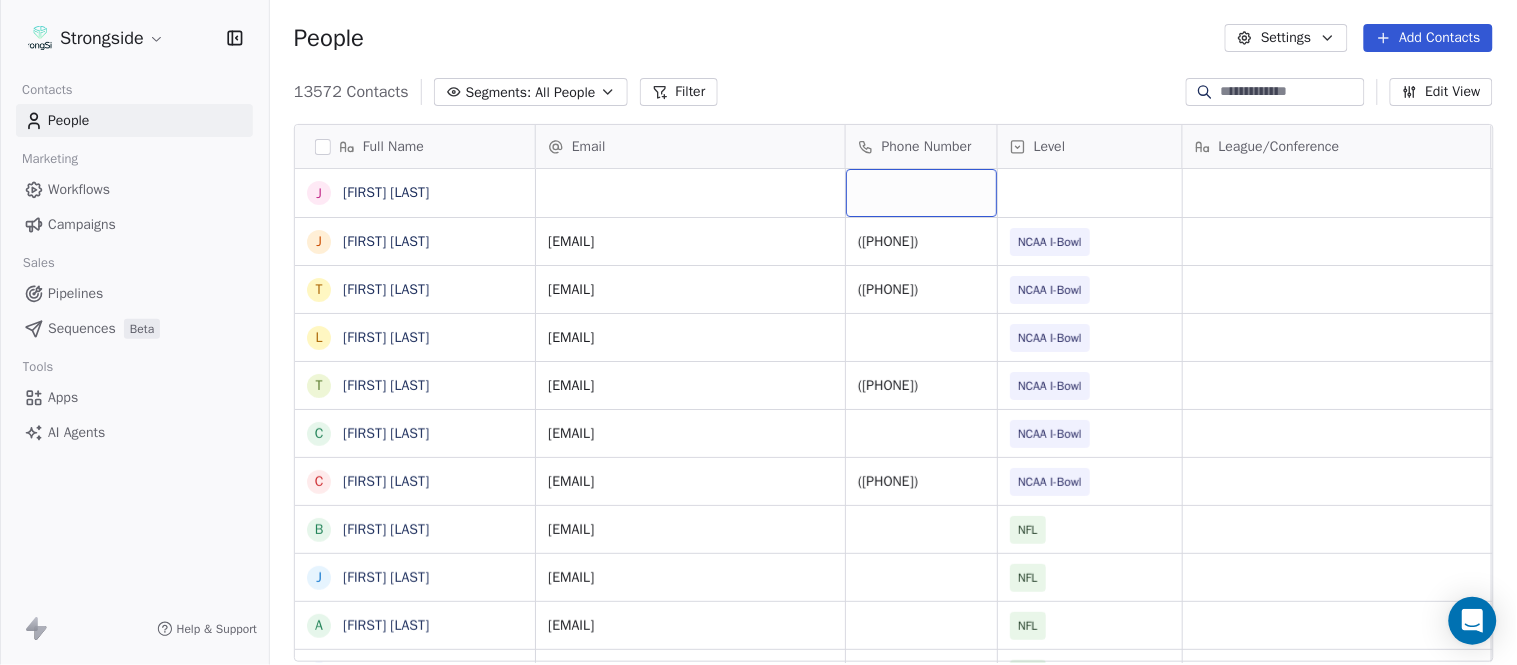 click at bounding box center [921, 193] 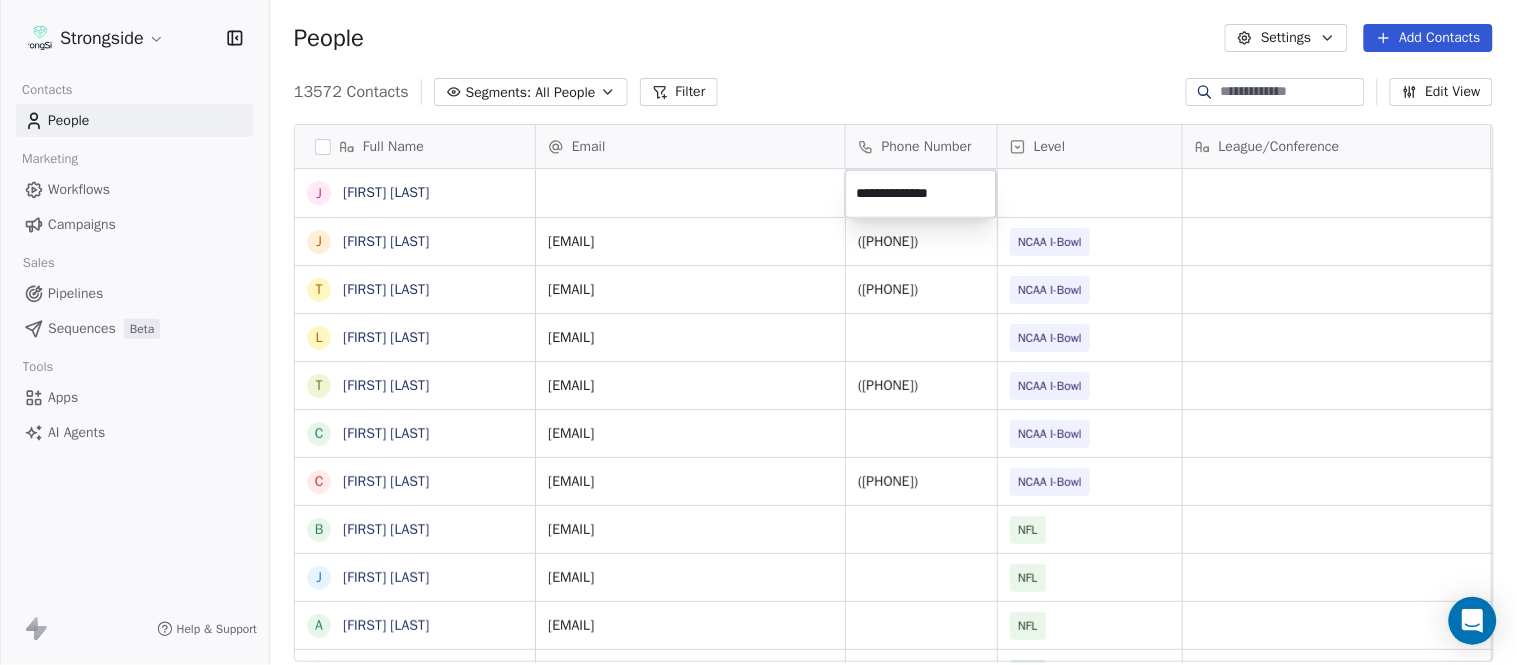 click on "Strongside Contacts People Marketing Workflows Campaigns Sales Pipelines Sequences Beta Tools Apps AI Agents Help & Support People Settings  Add Contacts 13572 Contacts Segments: All People Filter  Edit View Tag Add to Sequence Export Full Name J [FIRST] [LAST] J [FIRST] [LAST] T [FIRST] [LAST] L [FIRST] [LAST] T [FIRST] [LAST] C [FIRST] [LAST] C [FIRST] [LAST] B [FIRST] [LAST] J [FIRST] [LAST] A [FIRST] [LAST] T [FIRST] [LAST] N [FIRST] [LAST] S [FIRST] [LAST] T [FIRST] [LAST] B [FIRST] [LAST] J [FIRST] [LAST] C [FIRST] [LAST] T [FIRST] [LAST] B [FIRST] [LAST] K [FIRST] [LAST] K [FIRST] [LAST] J [FIRST] [LAST] S [FIRST] [LAST] L [FIRST] [LAST] J [FIRST] [LAST] M [FIRST] [LAST] K [FIRST] [LAST] M [FIRST] [LAST] R [FIRST] [LAST] C [FIRST] [LAST] B [FIRST] [LAST] Email Phone Number Level League/Conference Organization Job Title Tags Created Date BST Aug 03, 2025 11:08 PM [EMAIL] ([PHONE]) NCAA I-Bowl ARMY WEST POINT FB Admin Asst Aug 03, 2025 11:05 PM [EMAIL] ([PHONE]) NCAA I-Bowl NFL" at bounding box center (758, 332) 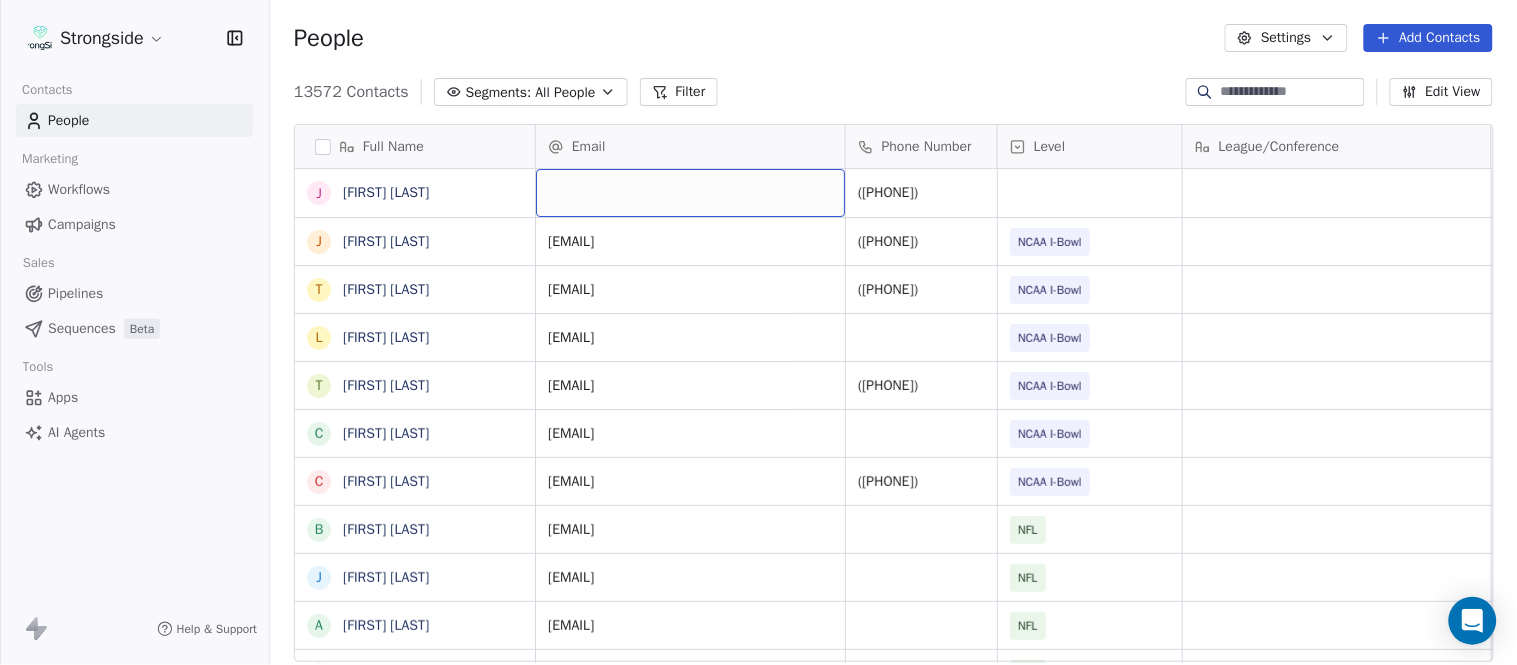 click at bounding box center [690, 193] 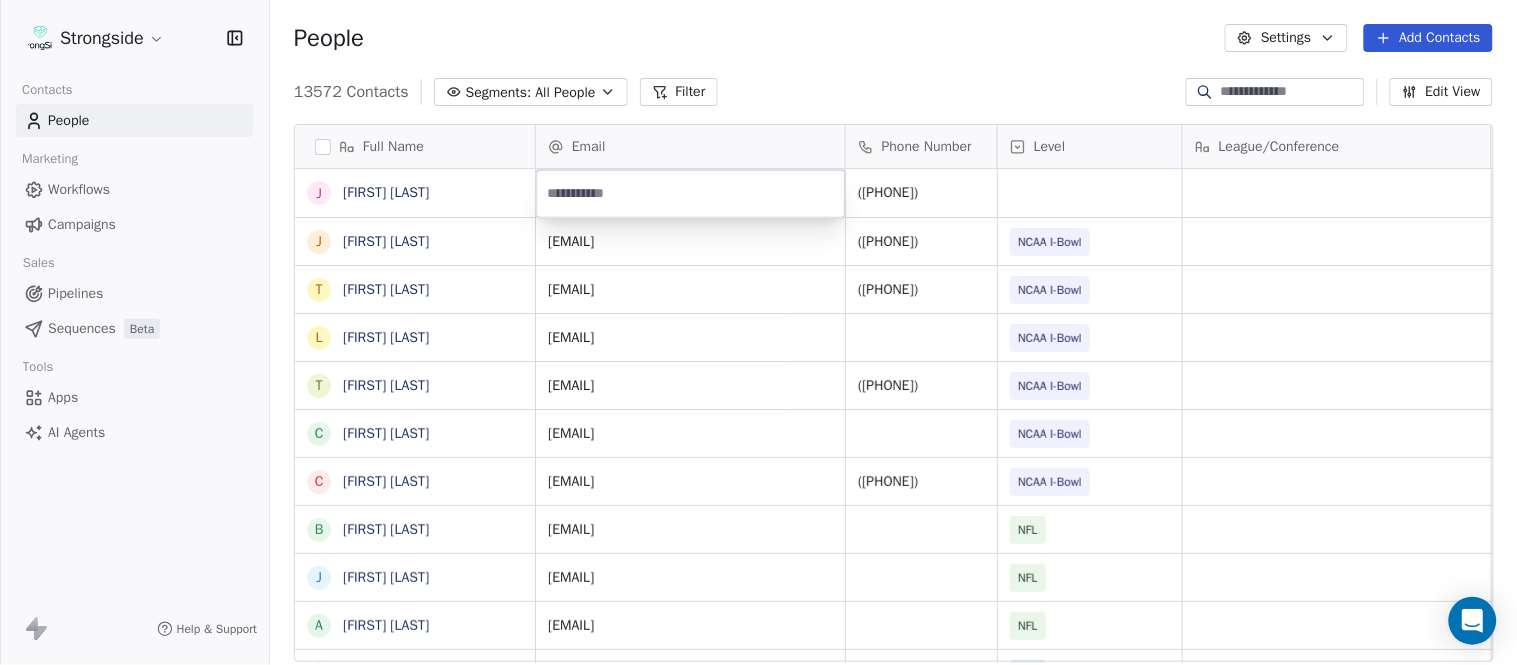 type on "**********" 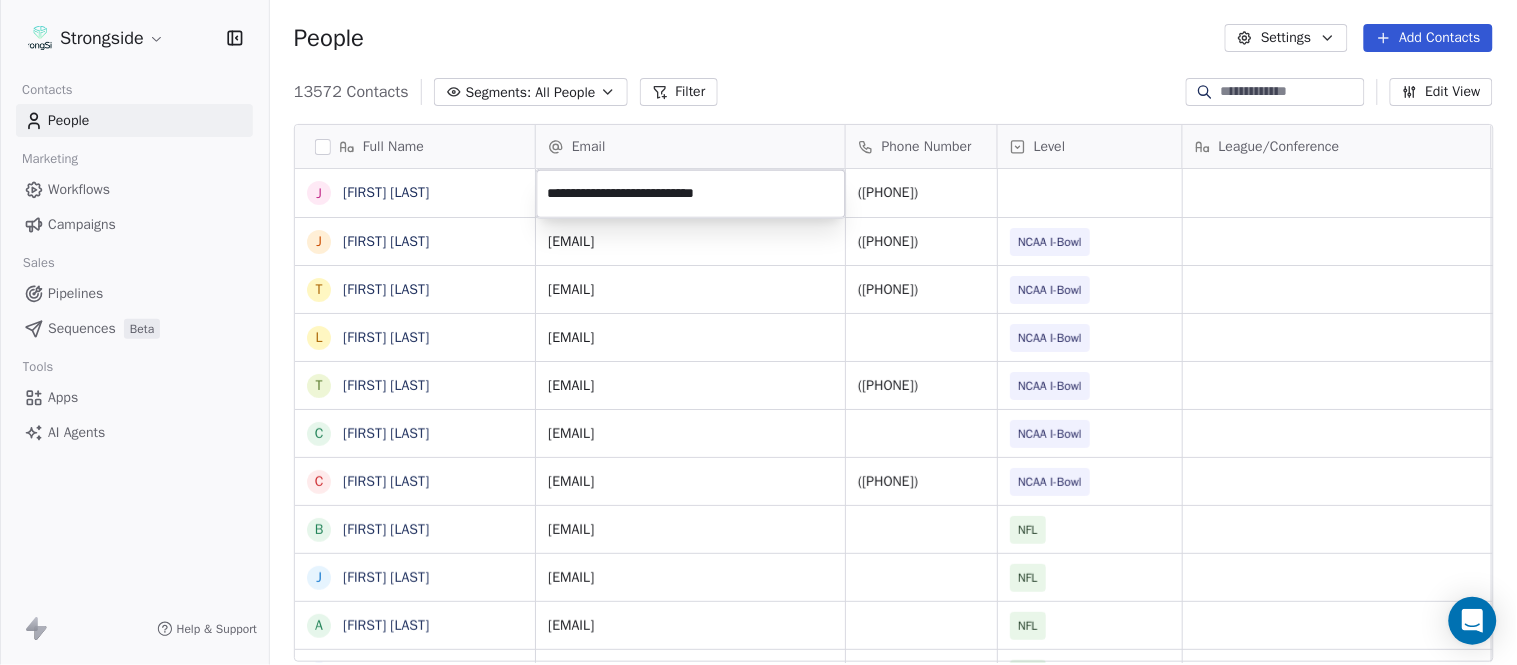 click on "Strongside Contacts People Marketing Workflows Campaigns Sales Pipelines Sequences Beta Tools Apps AI Agents Help & Support People Settings Add Contacts 13572 Contacts Segments: All People Filter Edit View Tag Add to Sequence Export Full Name J [FIRST] [LAST] J [FIRST] [LAST] T [FIRST] [LAST] L [FIRST] [LAST] T [FIRST] [LAST] C [FIRST] [LAST] C [FIRST] [LAST] B [FIRST] [LAST] J [FIRST] [LAST] A [FIRST] [LAST] T [FIRST] [LAST] N [FIRST] [LAST] S [FIRST] [LAST] T [FIRST] [LAST] B [FIRST] [LAST] J [FIRST] [LAST] C [FIRST] [LAST] T [FIRST] [LAST] B [FIRST] [LAST] K [FIRST] [LAST] K [FIRST] [LAST] J [FIRST] [LAST] S [FIRST] [LAST] L [FIRST] [LAST] J [FIRST] [LAST] M [FIRST] [LAST] K [FIRST] [LAST] M [FIRST] [LAST] R [FIRST] [LAST] C [FIRST] [LAST] B [FIRST] [LAST] Email Phone Number Level League/Conference Organization Job Title Tags Created Date BST ([PHONE]) [DATE] [TIME] [EMAIL] ([PHONE]) NCAA I-Bowl ARMY WEST POINT FB Admin Asst [DATE] [TIME] [EMAIL] ([PHONE])" at bounding box center [758, 332] 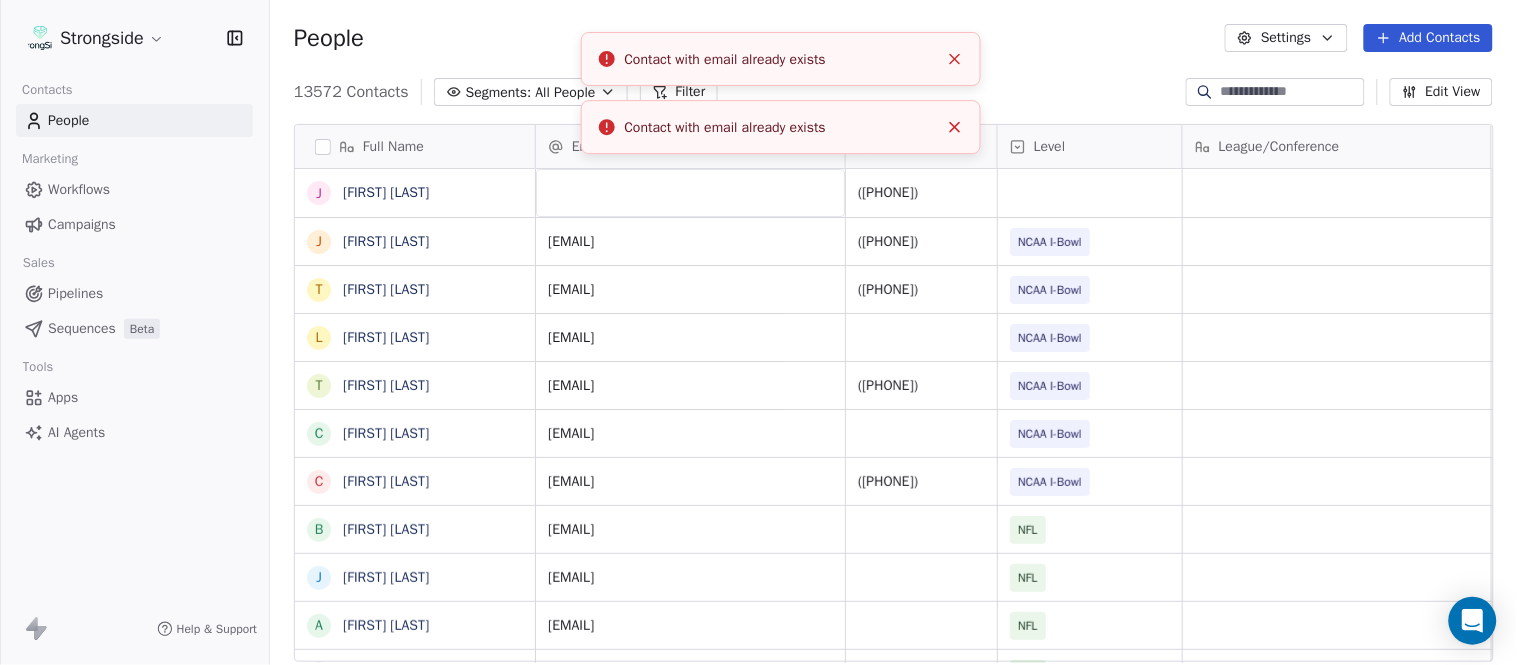 click 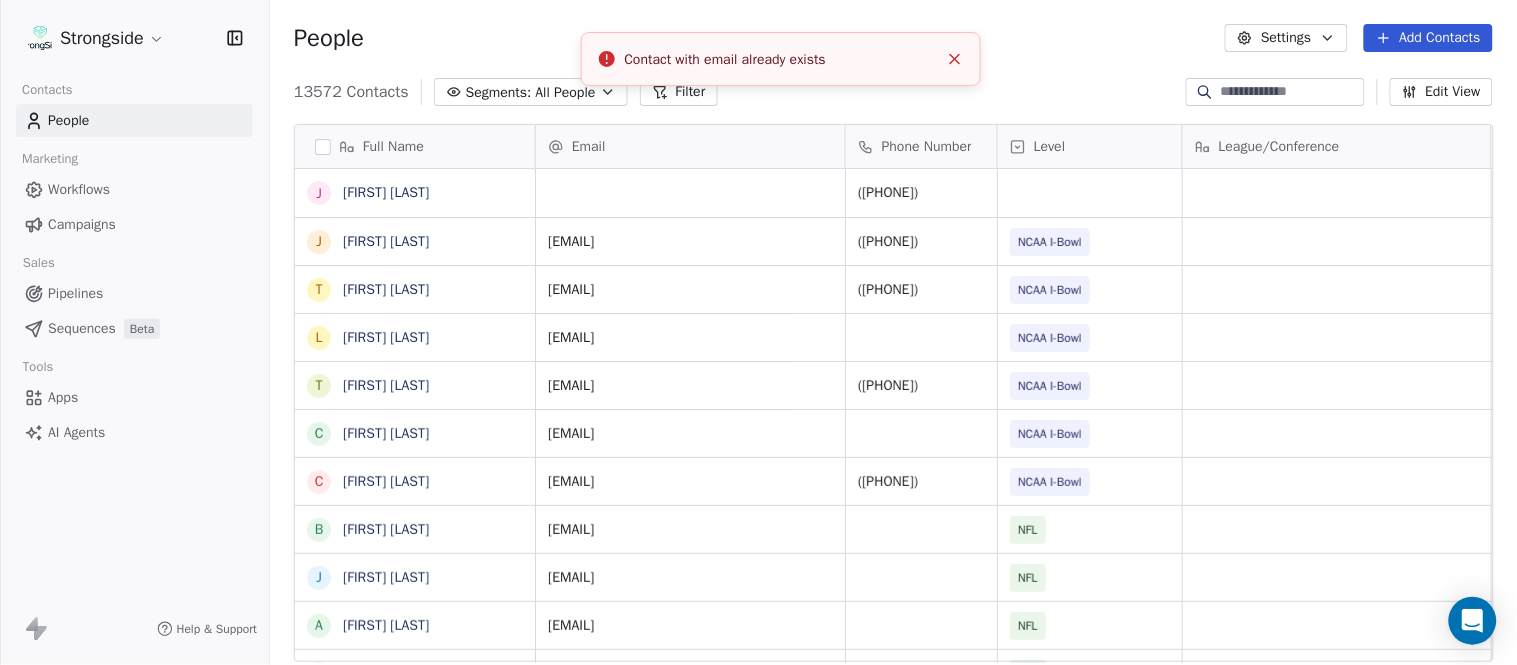 click 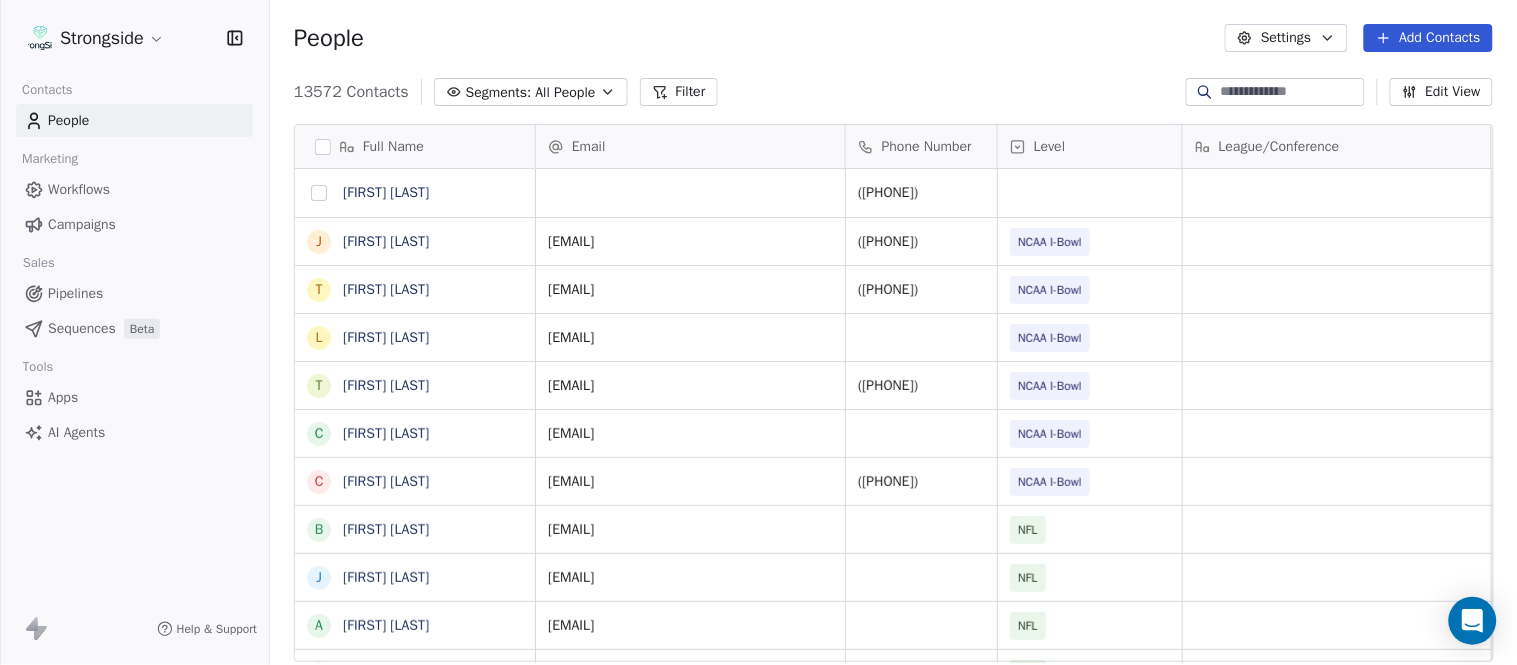 click at bounding box center (319, 193) 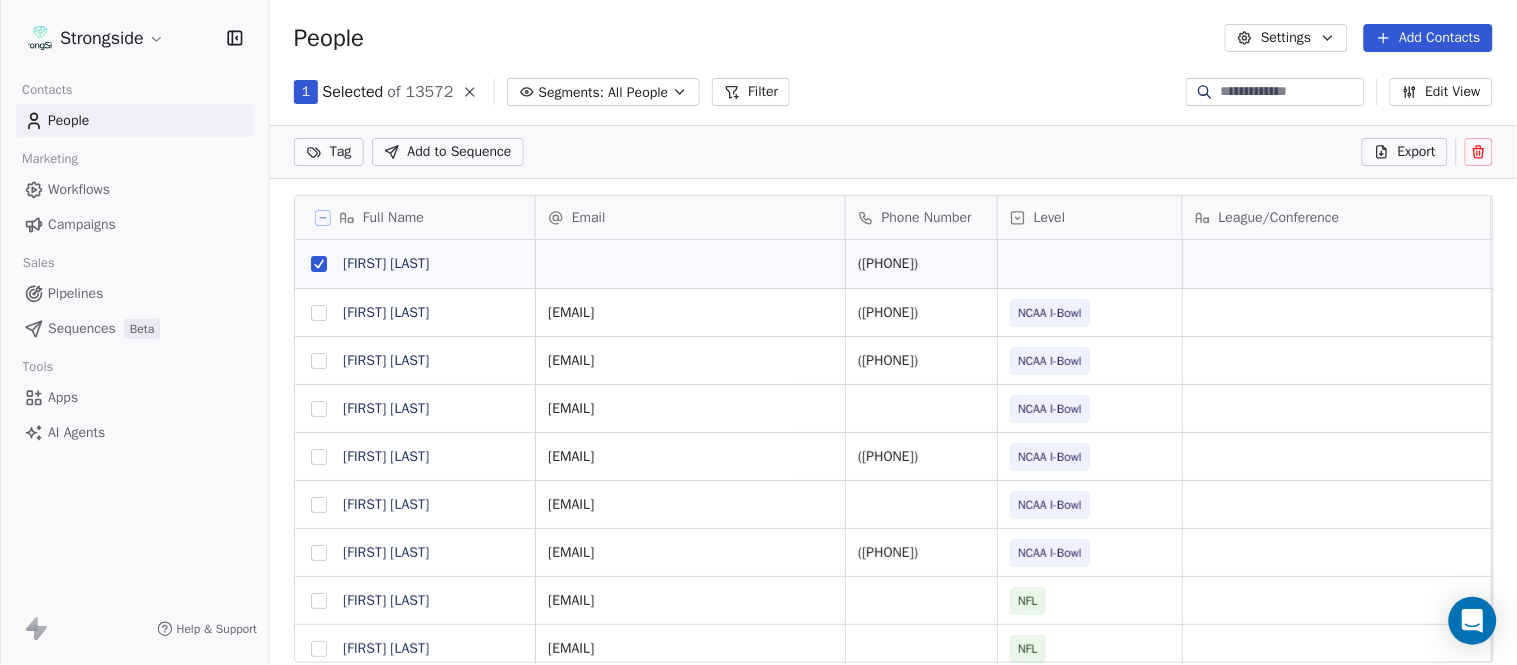 click 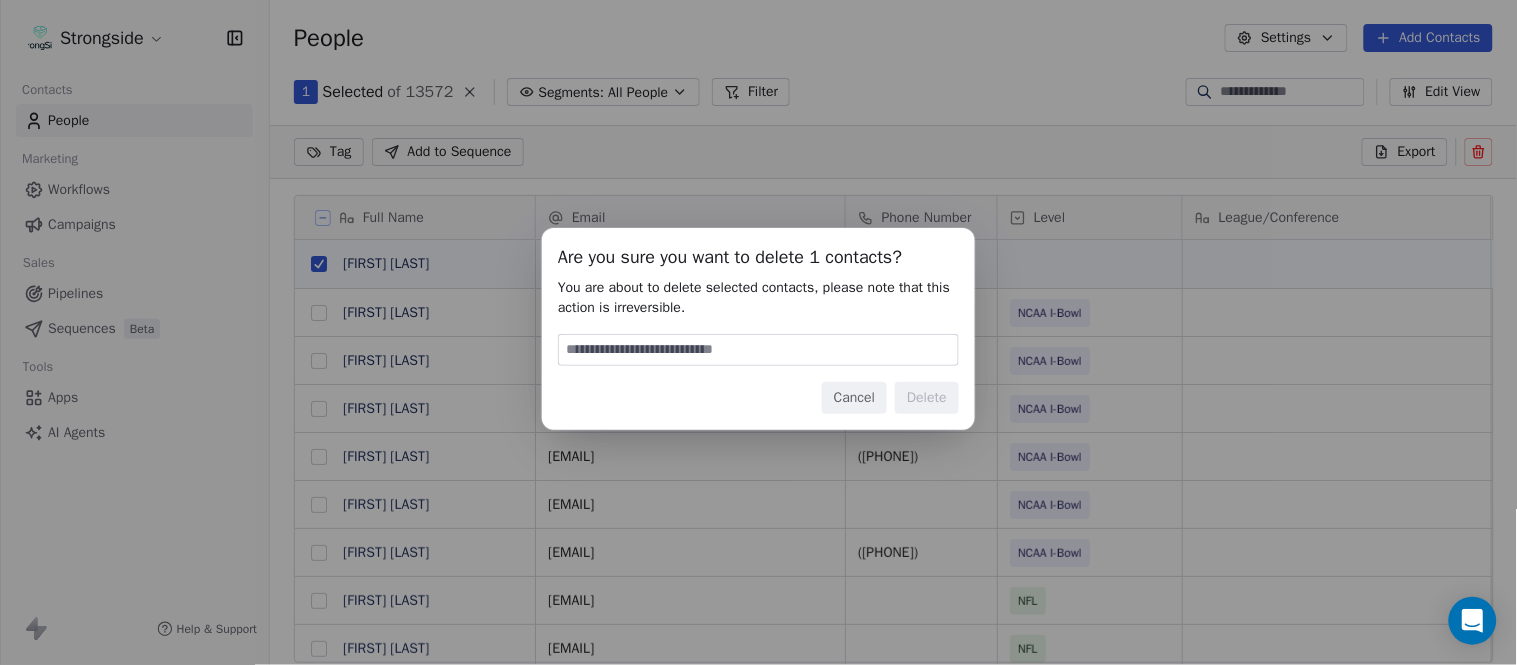 click at bounding box center (758, 350) 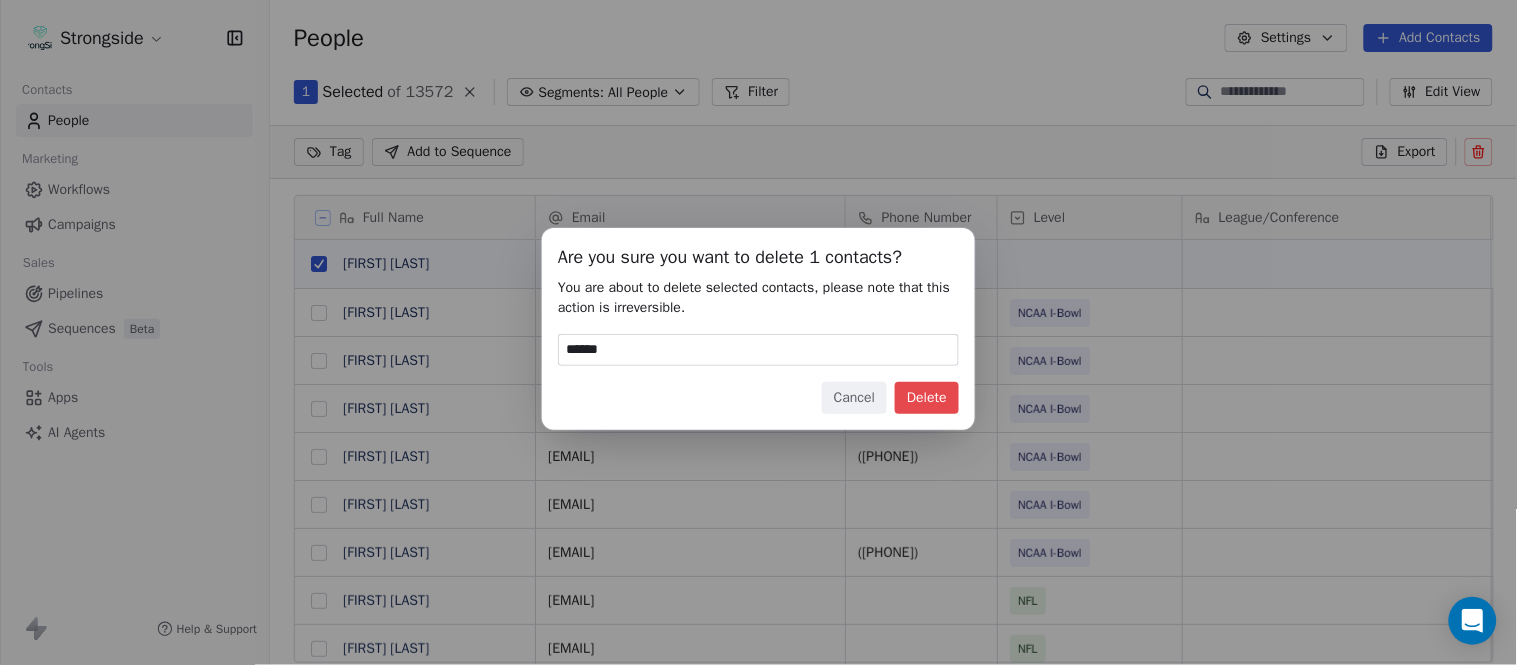 click on "Delete" at bounding box center [927, 398] 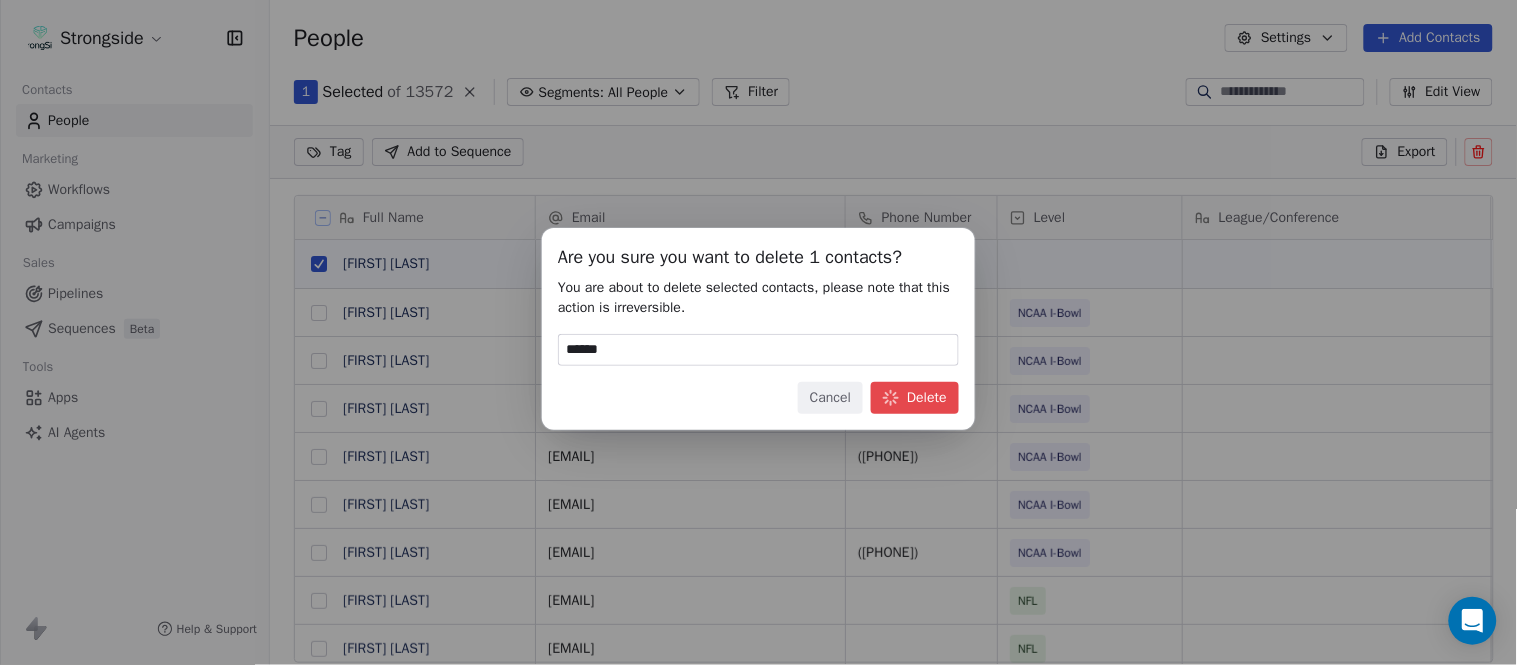 click on "Delete" at bounding box center (915, 398) 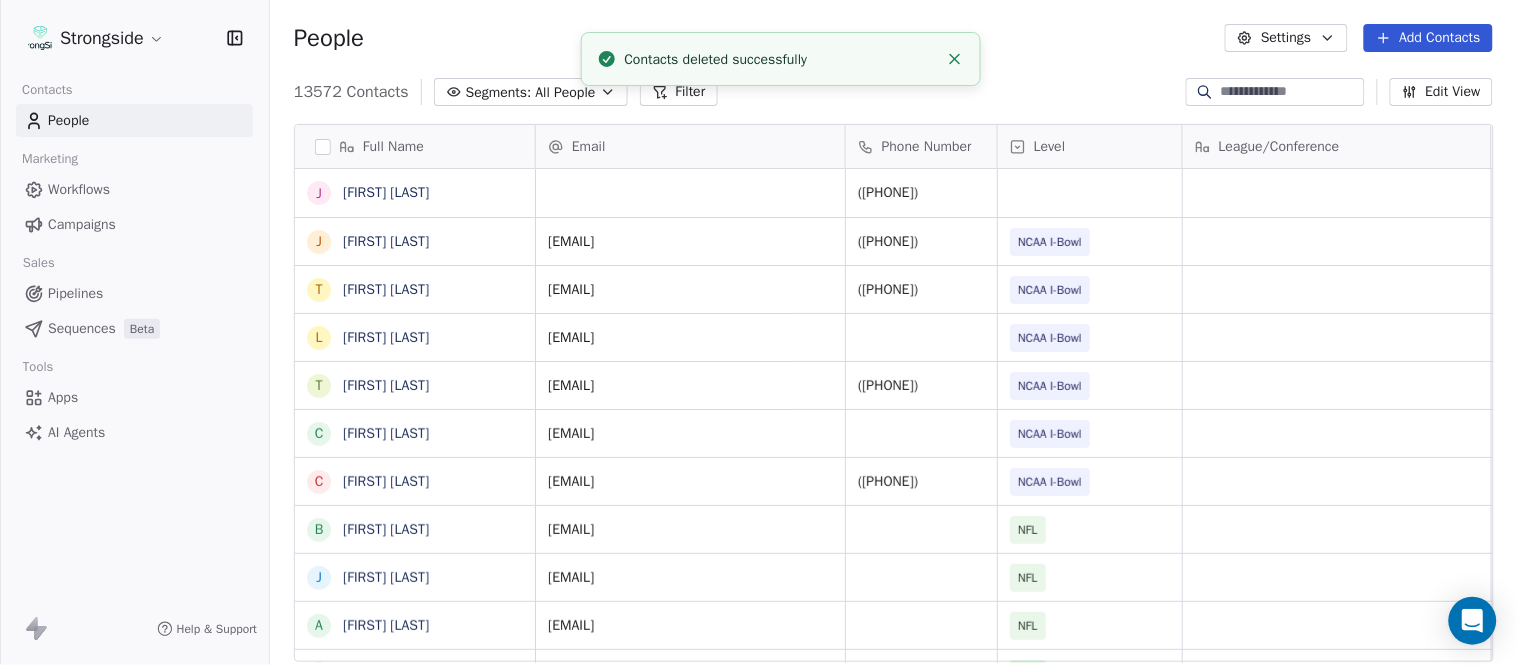 scroll, scrollTop: 17, scrollLeft: 17, axis: both 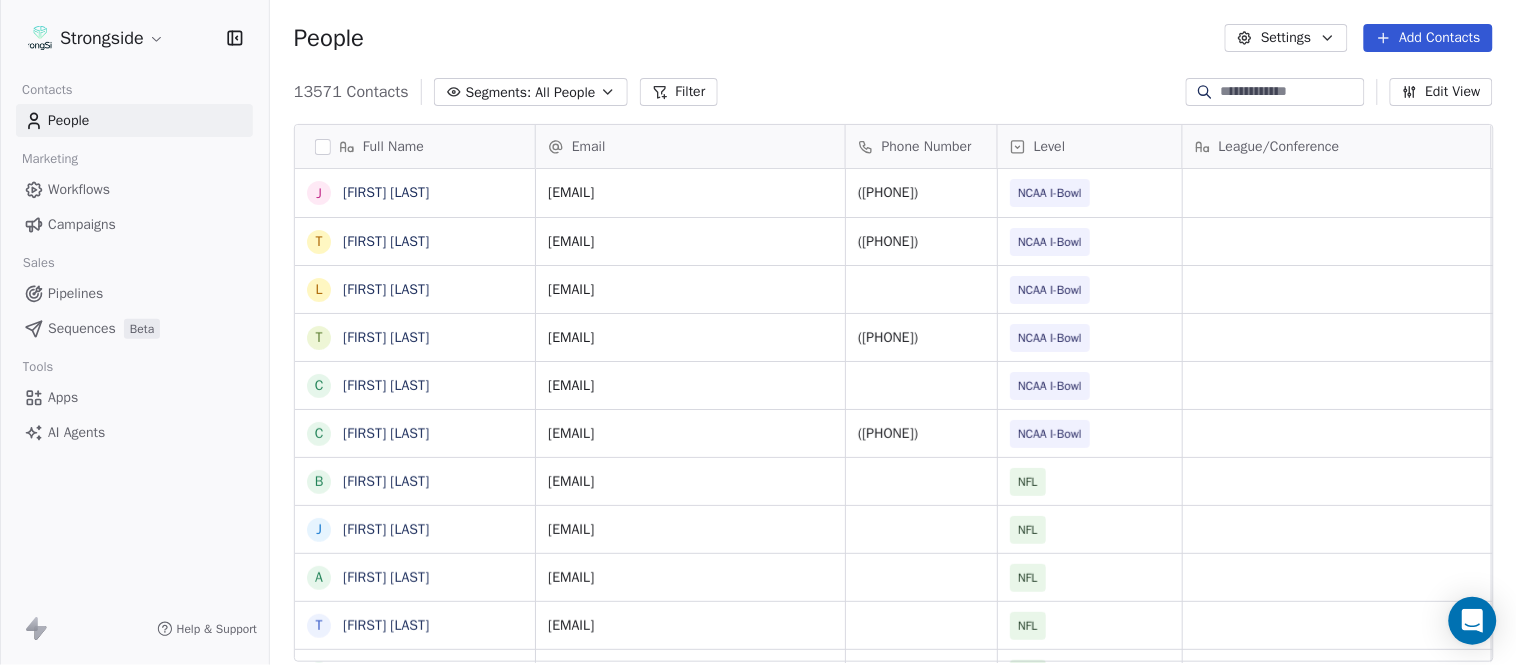 click on "Add Contacts" at bounding box center [1428, 38] 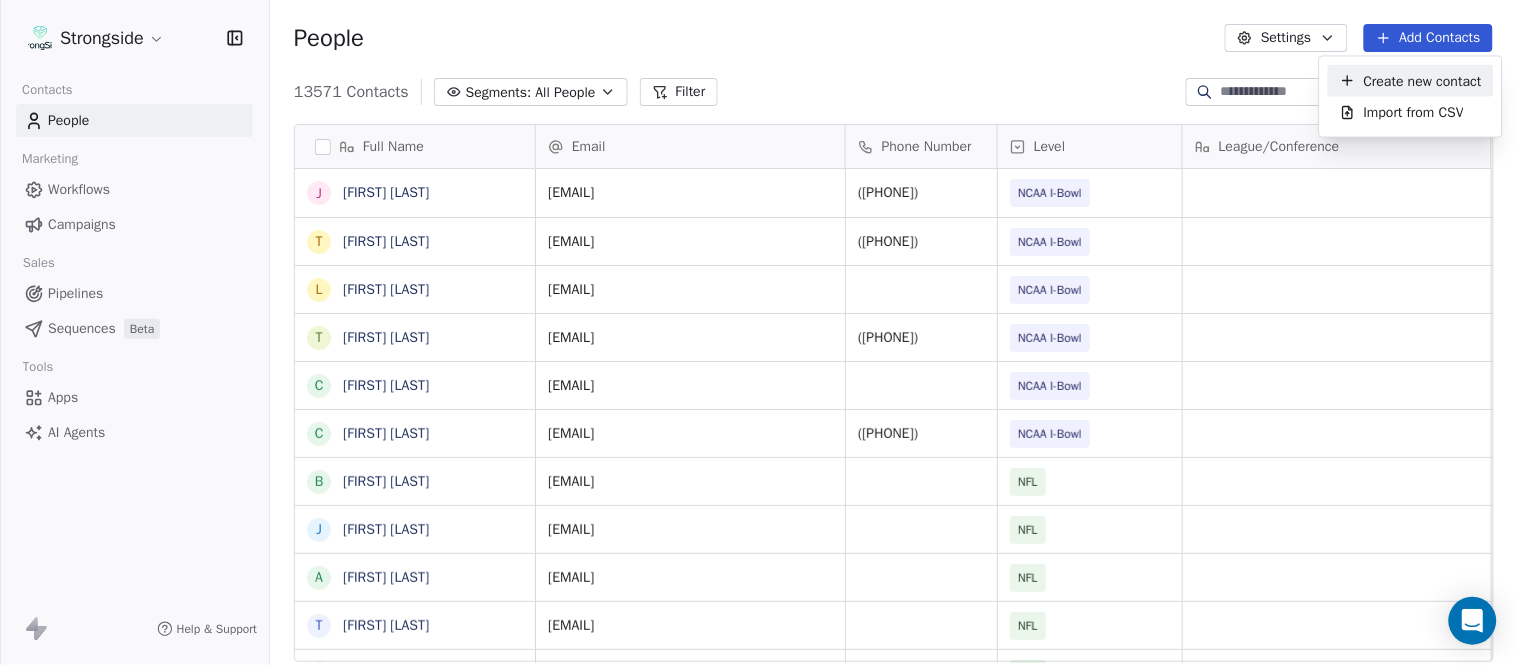 click on "Create new contact" at bounding box center [1423, 80] 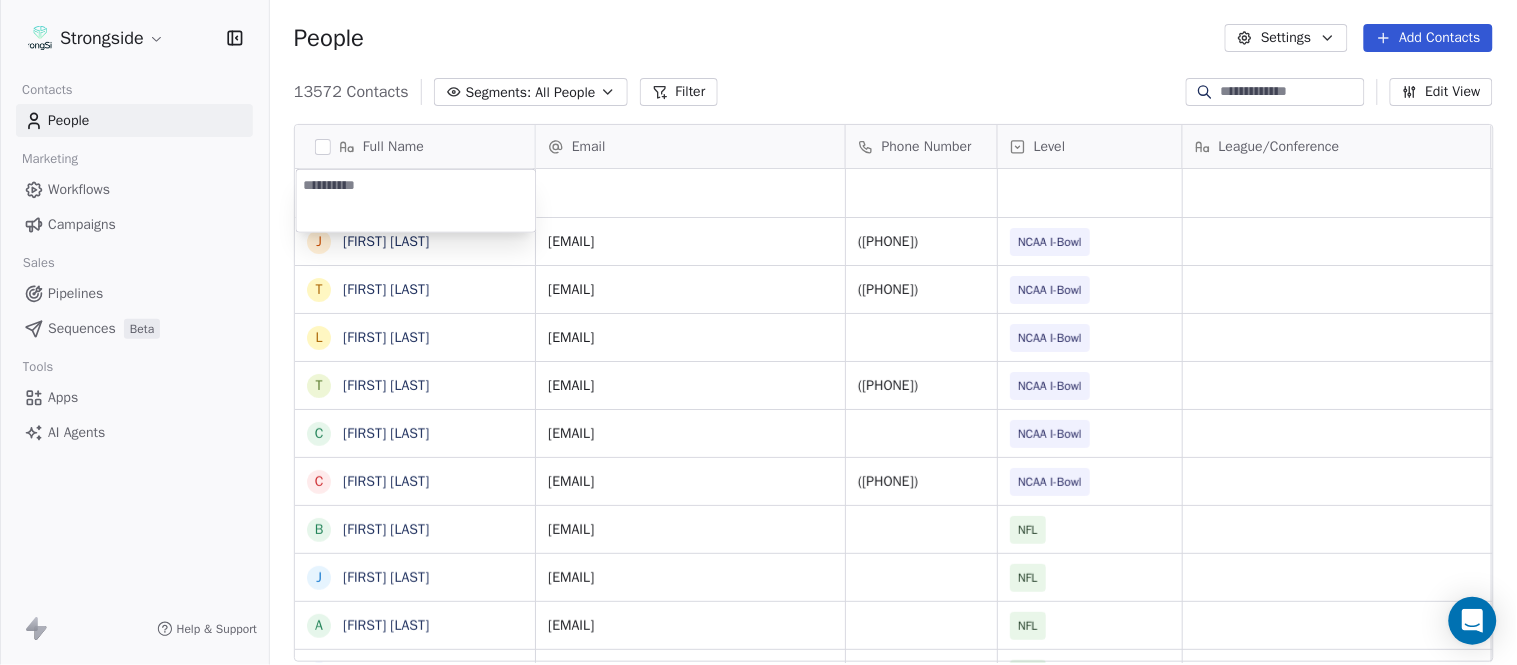 type on "*********" 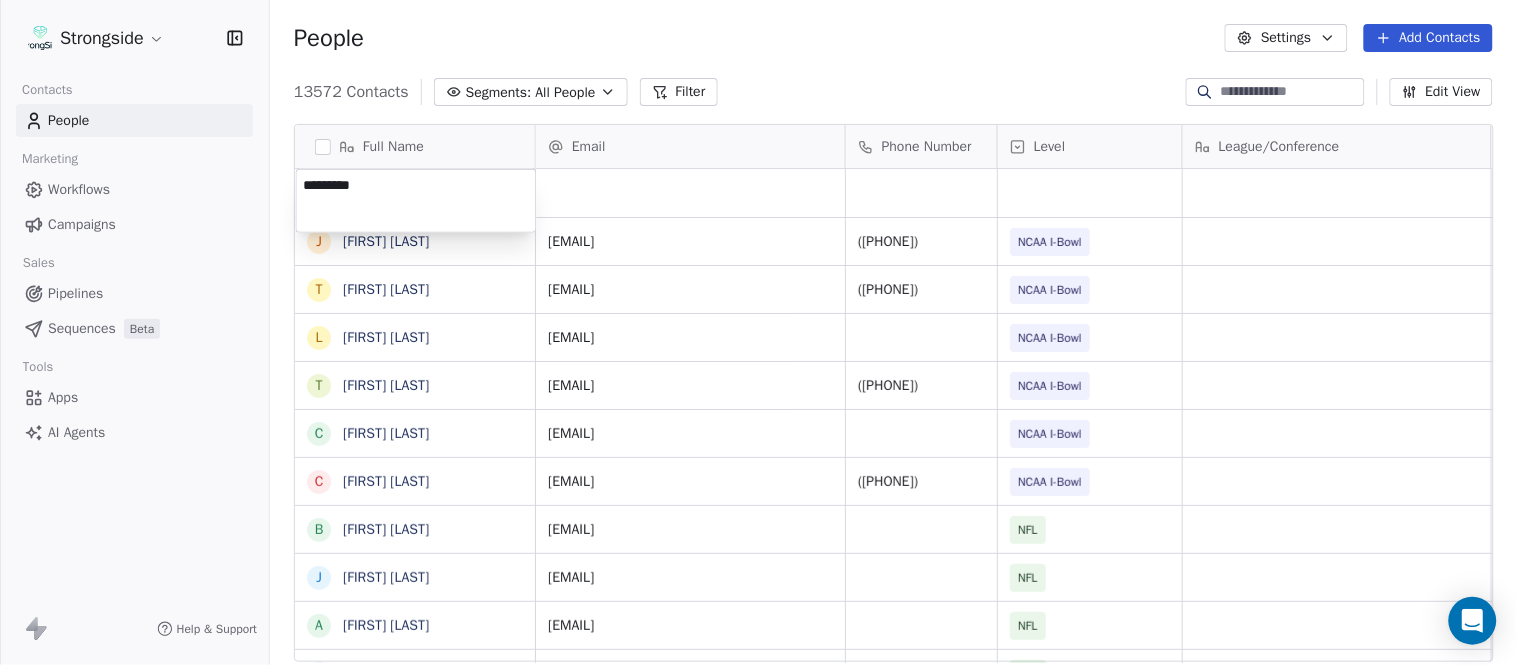 click on "Full Name J [FIRST] G T [FIRST] T T [FIRST] E L [FIRST] E T [FIRST] W C [FIRST] M C [FIRST] K [FIRST] H B [FIRST] M J [FIRST] P A [FIRST] P T [FIRST] M N [FIRST] R S [FIRST] P T [FIRST] L B [FIRST] P J [FIRST] G C [FIRST] S T [FIRST] B B [FIRST] S K [FIRST] R K [FIRST] T J [FIRST] F S [FIRST] E L [FIRST] F J [FIRST] K M [FIRST] J K [FIRST] C M [FIRST] C R [FIRST] P B [FIRST] C Email Phone Number Level League/Conference Organization Job Title Tags Created Date BST [DATE] [TIME] [EMAIL] ([PHONE]) NCAA I-Bowl ARMY WEST POINT FB Admin Asst [DATE] [TIME] [EMAIL] ([PHONE]) NCAA I-Bowl ARMY WEST POINT NFL" at bounding box center [758, 332] 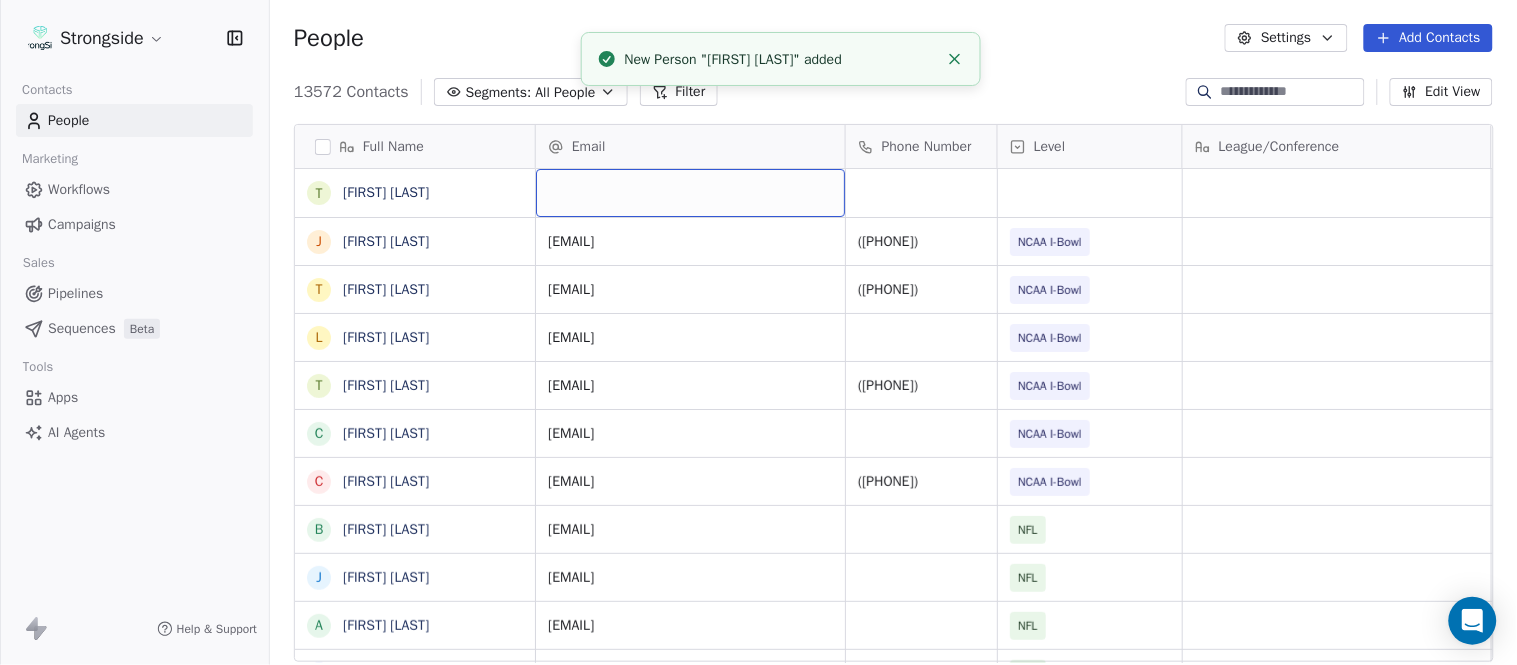 click at bounding box center [690, 193] 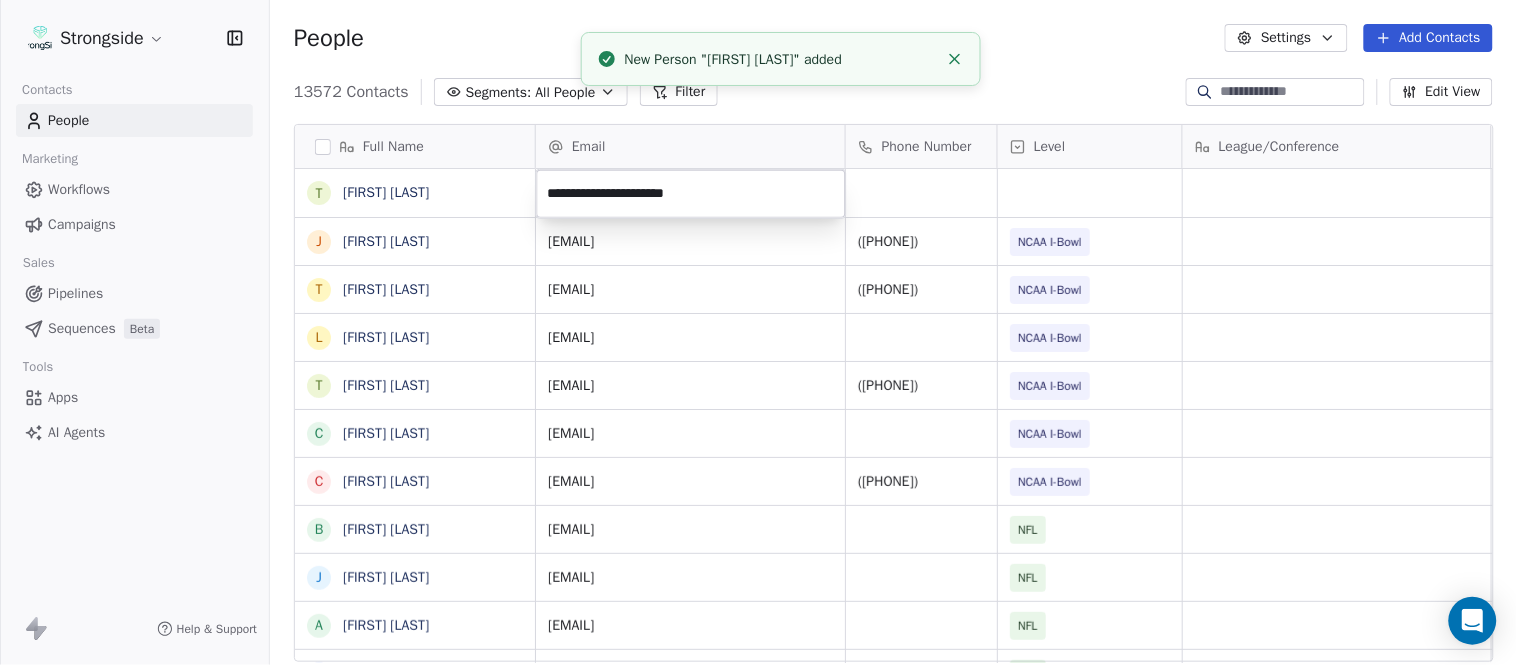 click 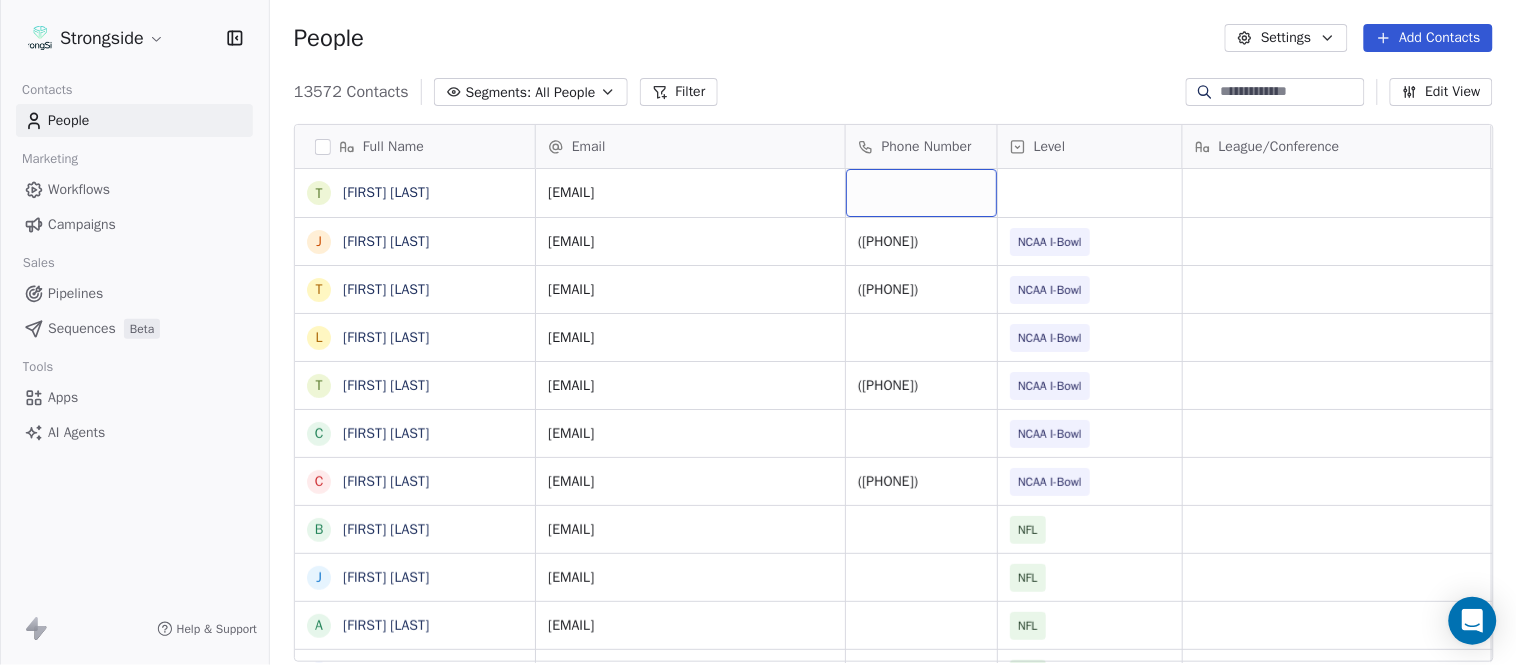 click at bounding box center [921, 193] 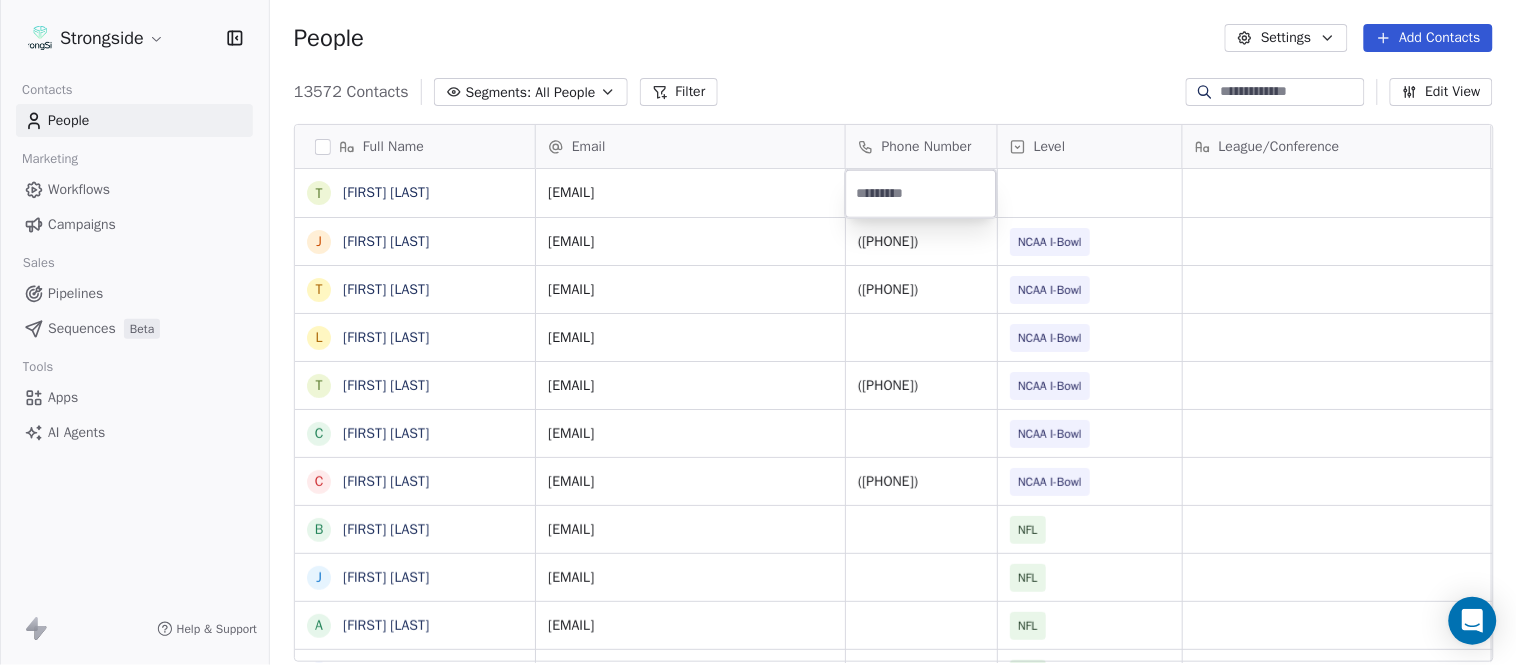 type on "**********" 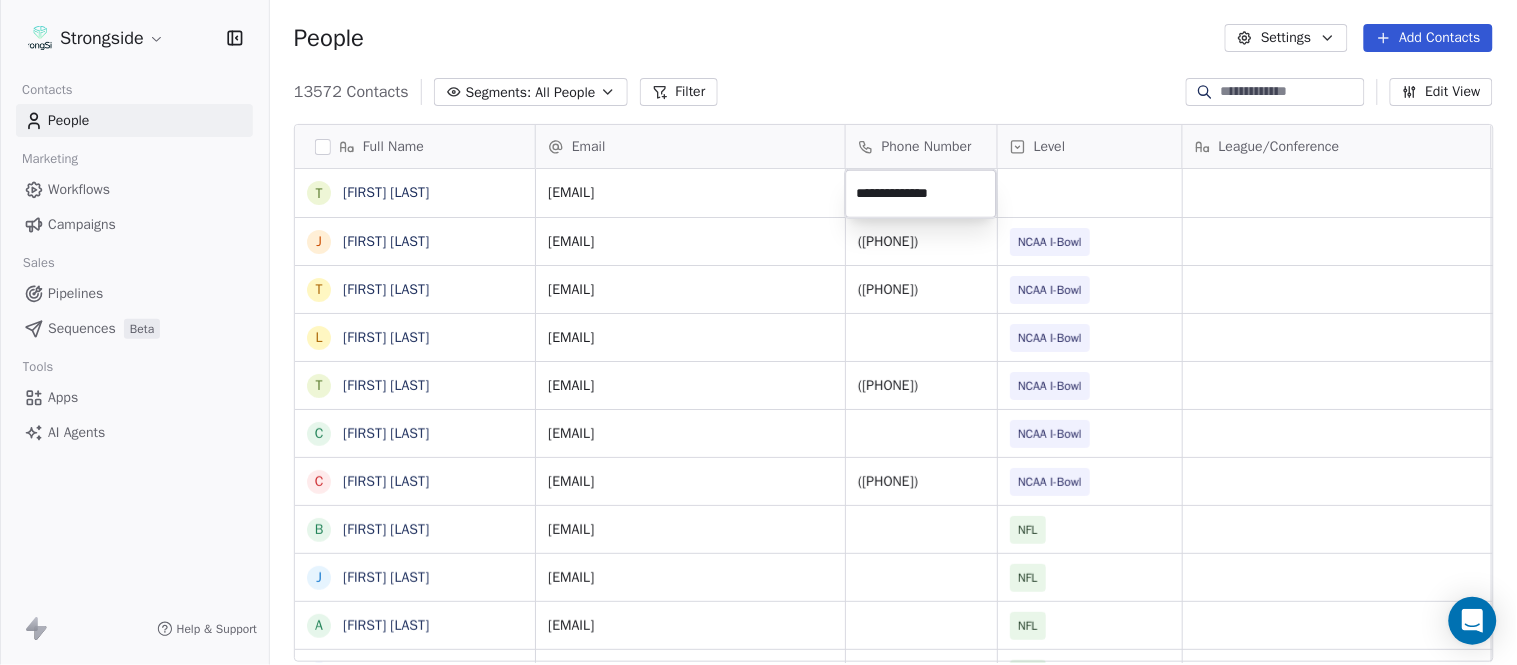 click on "Strongside Contacts People Marketing Workflows Campaigns Sales Pipelines Sequences Beta Tools Apps AI Agents Help & Support People Settings Add Contacts 13572 Contacts Segments: All People Filter Edit View Tag Add to Sequence Export Full Name T [FIRST] [LAST] J [FIRST] [LAST] T [FIRST] [LAST] L [FIRST] [LAST] T [FIRST] [LAST] C [FIRST] [LAST] C [FIRST] [LAST] B [FIRST] [LAST] J [FIRST] [LAST] A [FIRST] [LAST] T [FIRST] [LAST] N [FIRST] [LAST] S [FIRST] [LAST] T [FIRST] [LAST] B [FIRST] [LAST] J [FIRST] [LAST] C [FIRST] [LAST] T [FIRST] [LAST] B [FIRST] [LAST] K [FIRST] [LAST] K [FIRST] [LAST] J [FIRST] [LAST] S [FIRST] [LAST] L [FIRST] [LAST] J [FIRST] [LAST] M [FIRST] [LAST] K [FIRST] [LAST] M [FIRST] [LAST] R [FIRST] [LAST] C [FIRST] [LAST] B [FIRST] [LAST] [EMAIL] [DATE] [TIME] [EMAIL] ([PHONE]) NCAA I-Bowl ARMY WEST POINT FB Admin Asst [DATE] [TIME] [EMAIL]" at bounding box center (758, 332) 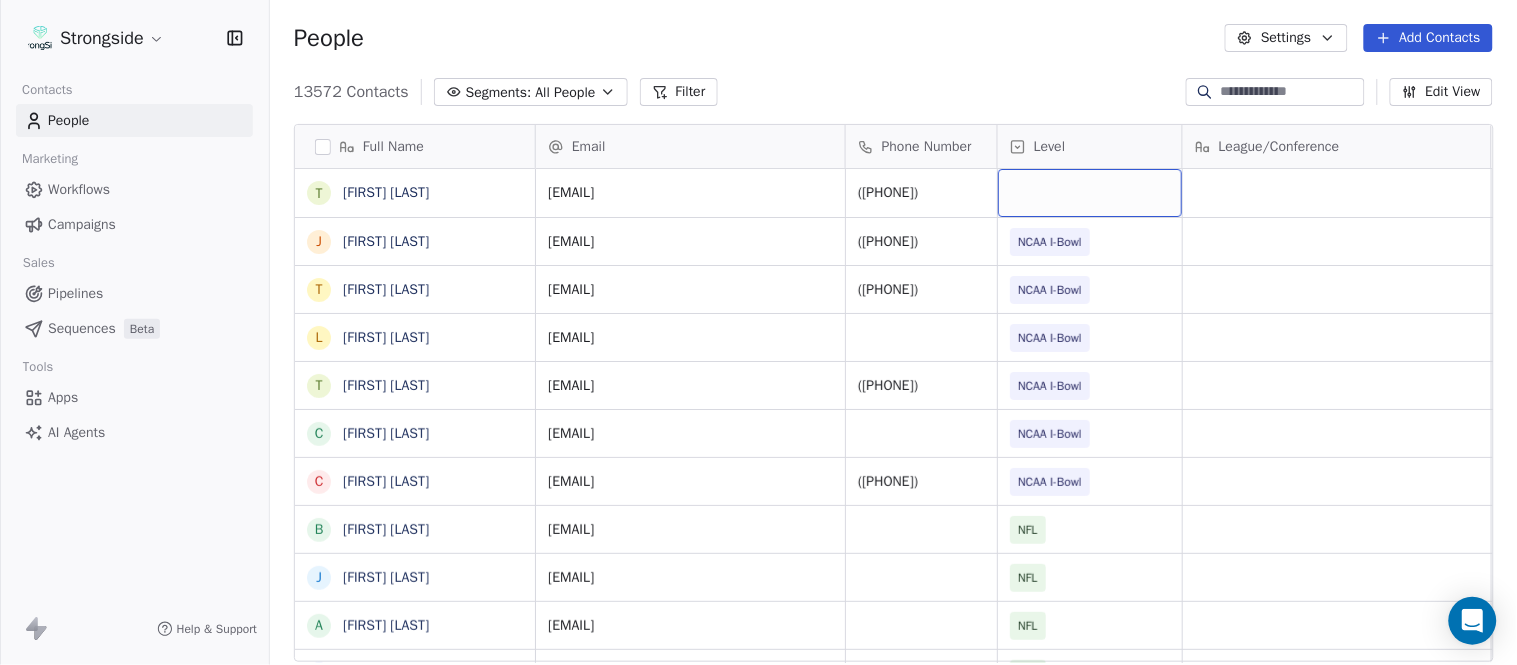 click at bounding box center [1090, 193] 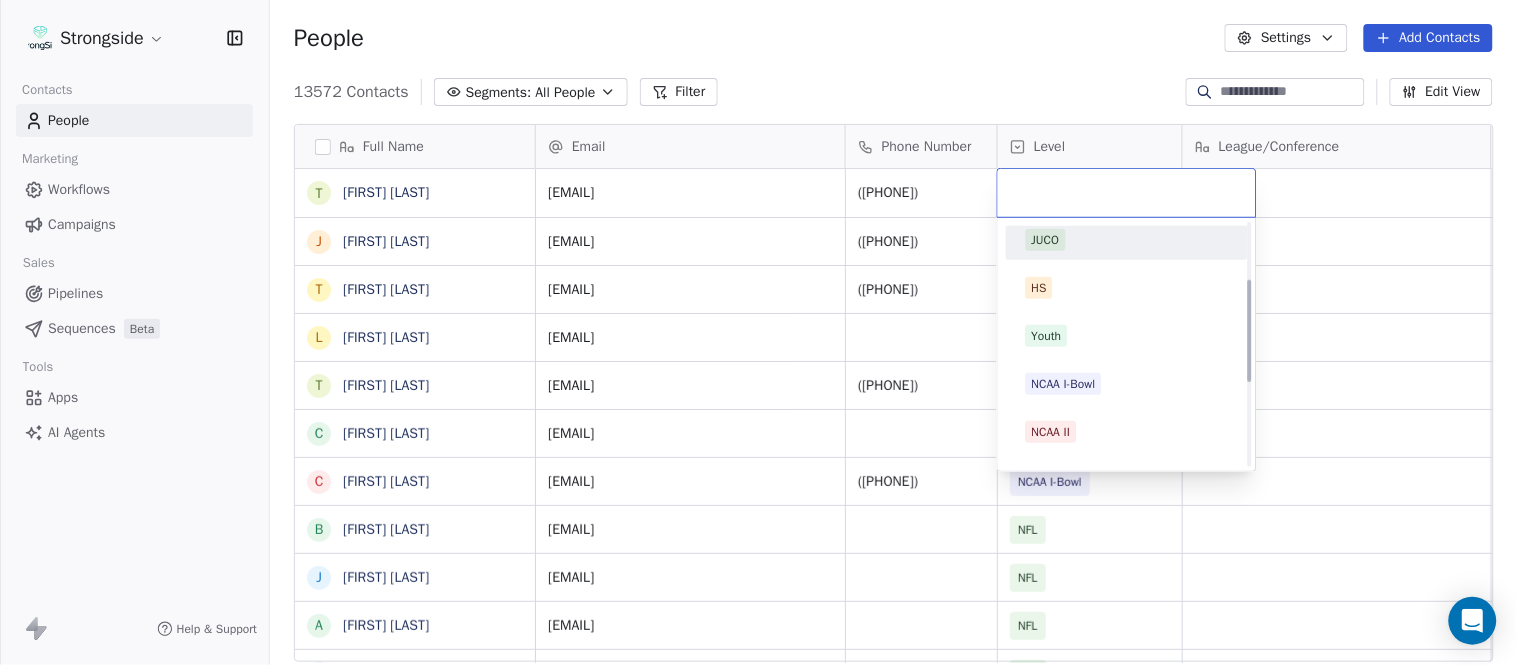 scroll, scrollTop: 330, scrollLeft: 0, axis: vertical 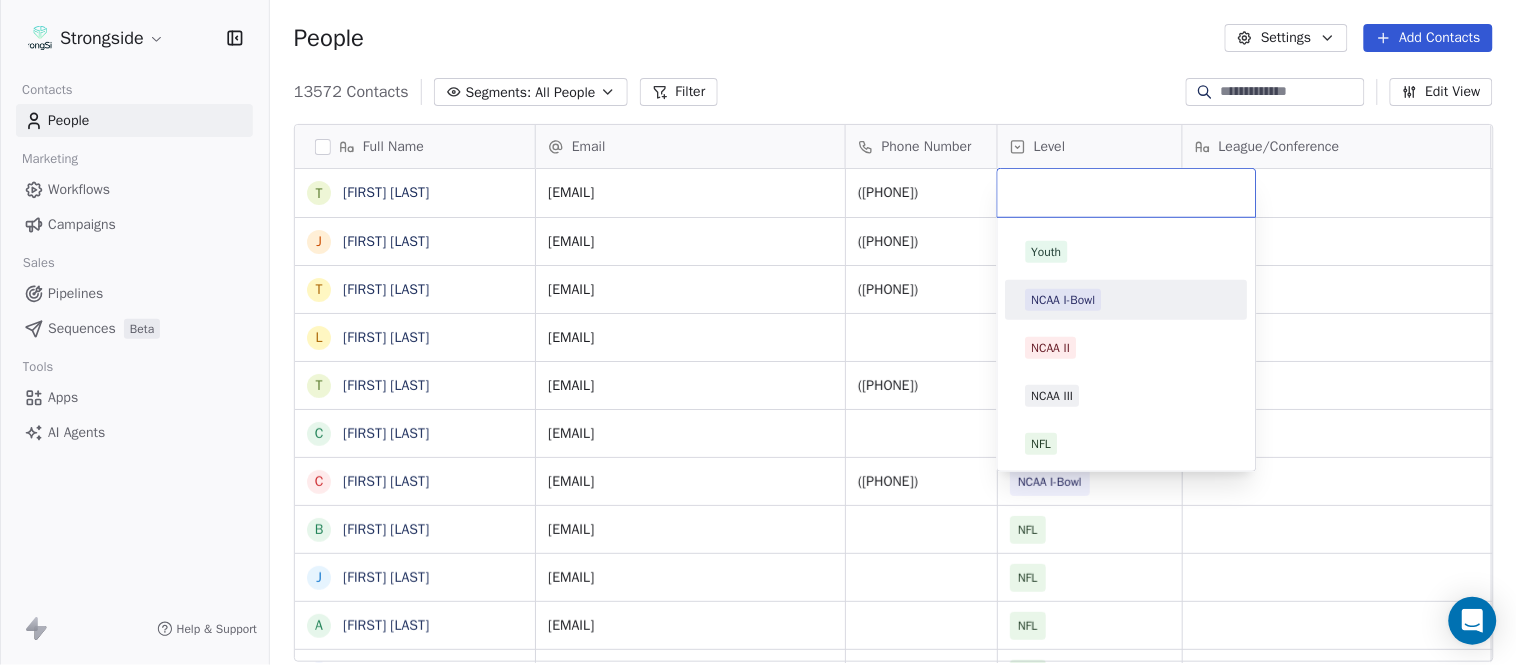 click on "NCAA I-Bowl" at bounding box center (1064, 300) 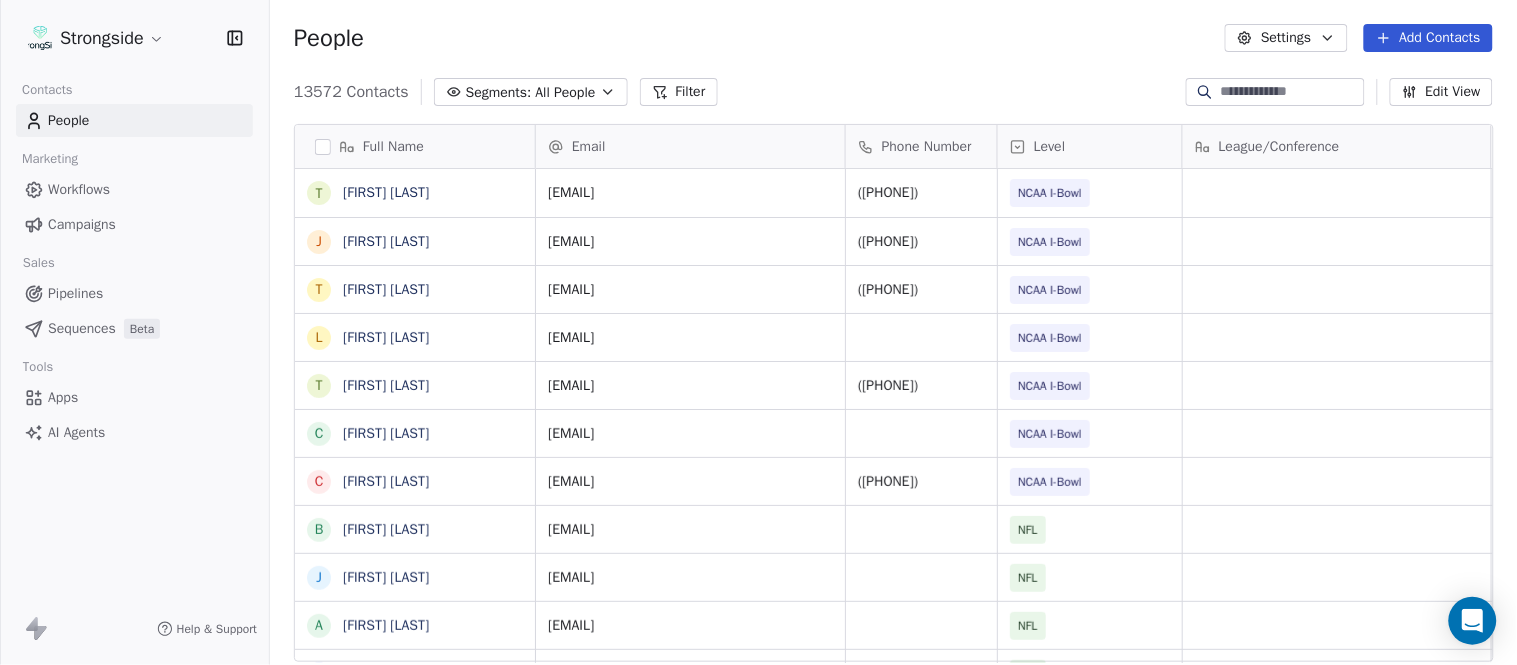 click on "People Settings  Add Contacts" at bounding box center (893, 38) 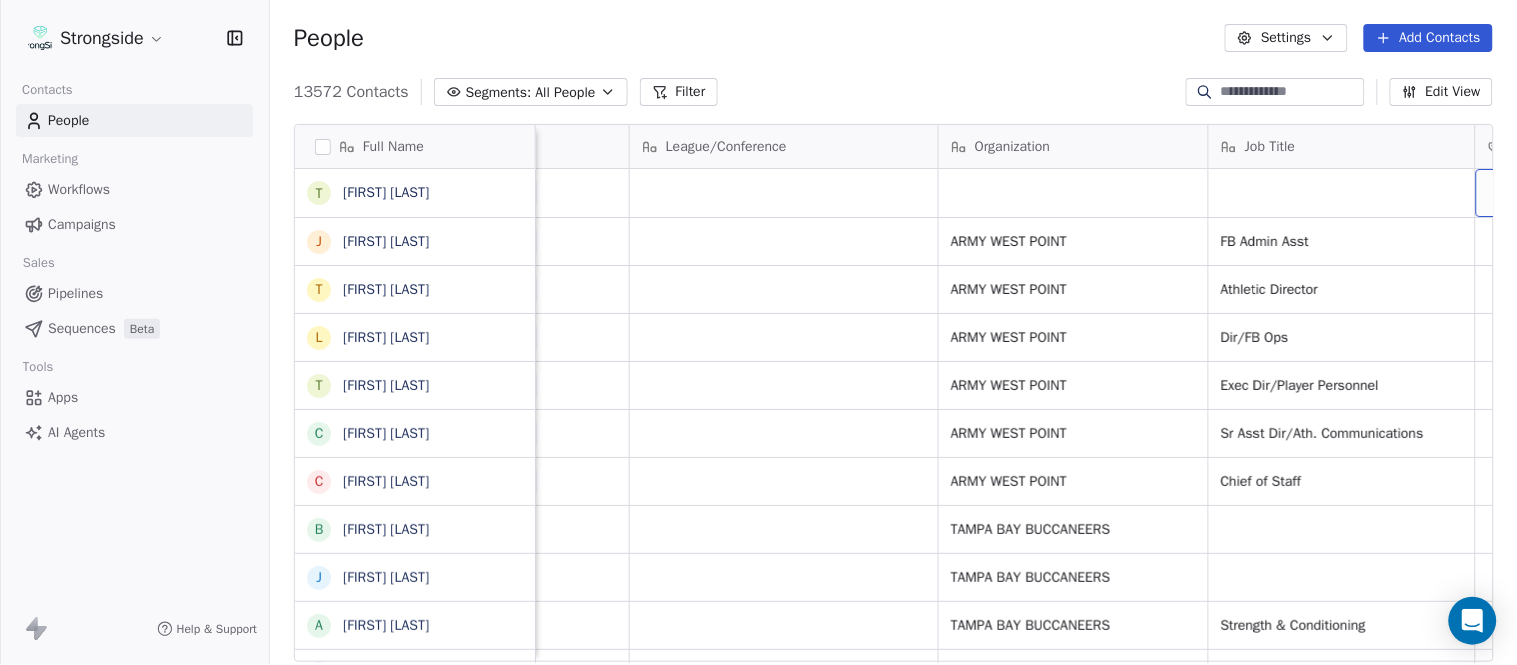 scroll, scrollTop: 0, scrollLeft: 653, axis: horizontal 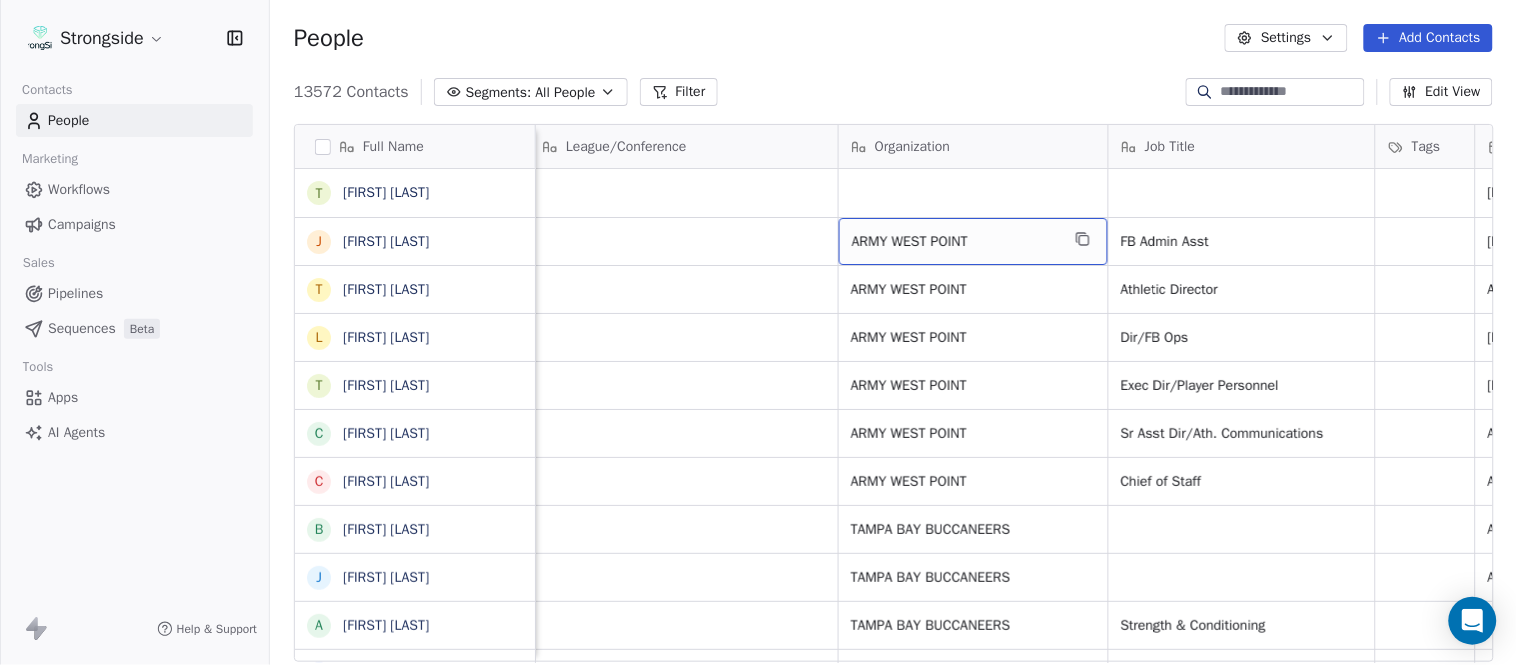 click on "ARMY WEST POINT" at bounding box center [973, 241] 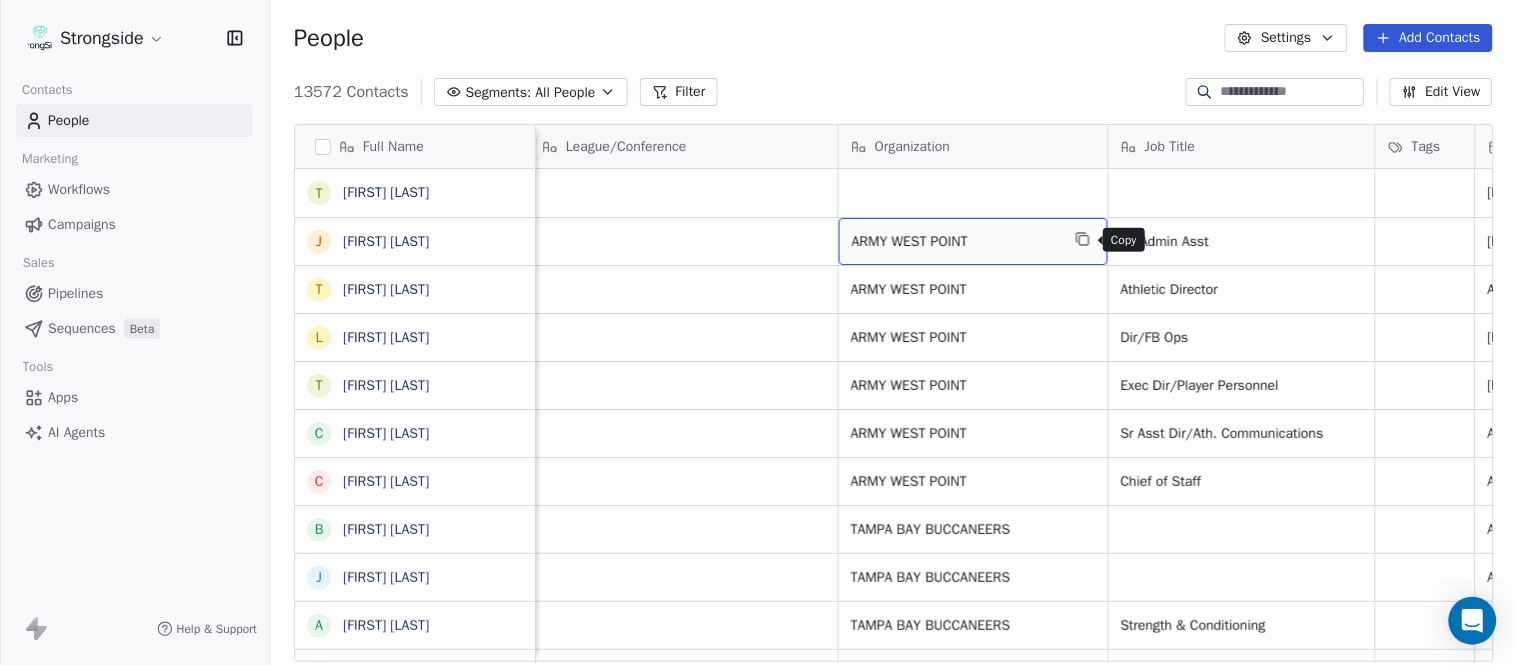 click 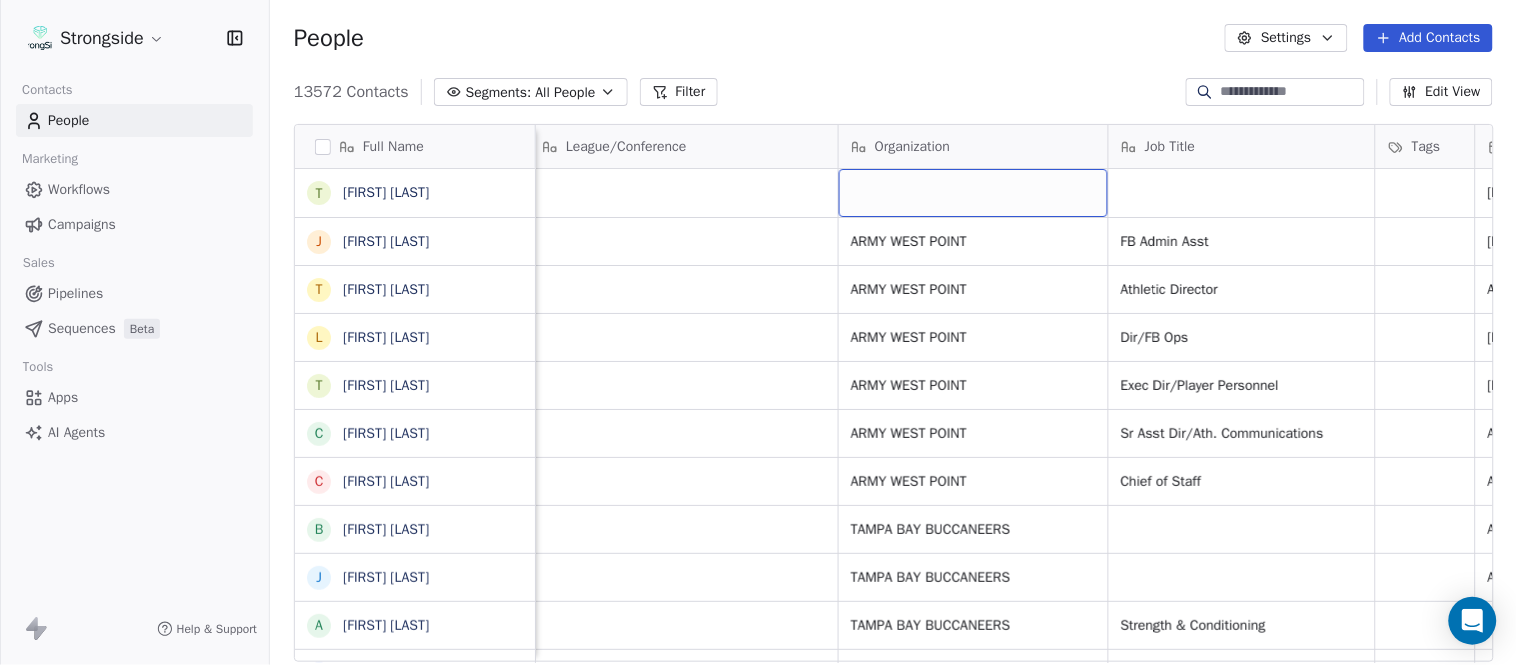 click at bounding box center (973, 193) 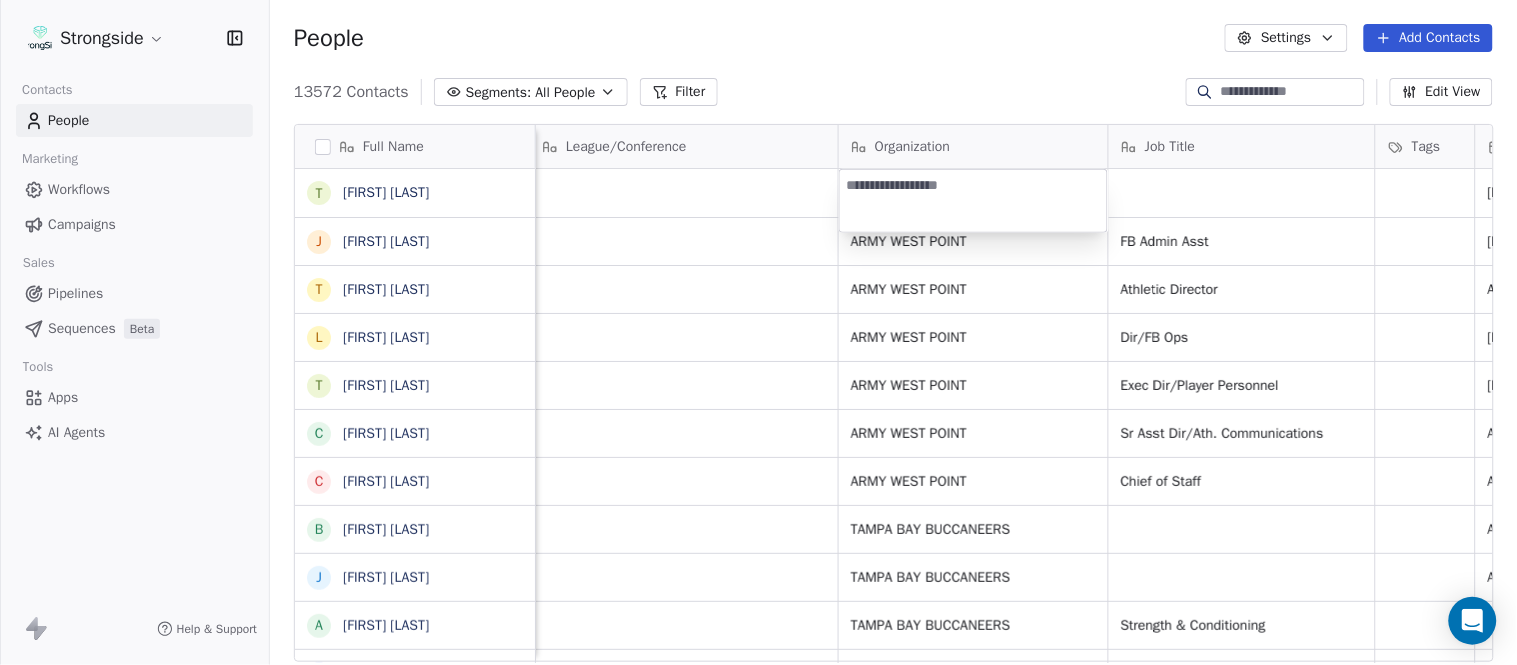 type on "**********" 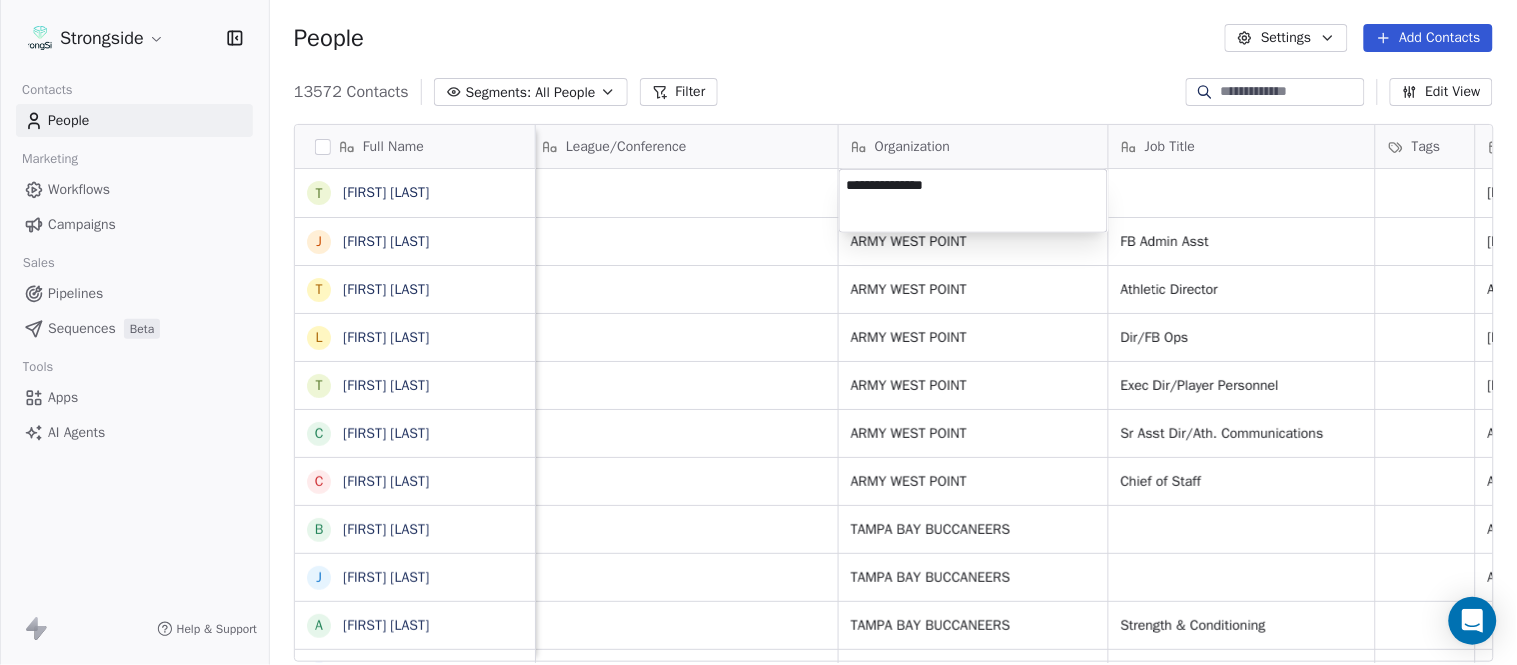 click on "Strongside Contacts People Marketing Workflows Campaigns Sales Pipelines Sequences Beta Tools Apps AI Agents Help & Support People Settings Add Contacts 13572 Contacts Segments: All People Filter Edit View Tag Add to Sequence Export Full Name T [FIRST] [LAST] J [FIRST] [LAST] T [FIRST] [LAST] L [FIRST] [LAST] T [FIRST] [LAST] C [FIRST] [LAST] C [FIRST] [LAST] B [FIRST] [LAST] J [FIRST] [LAST] A [FIRST] [LAST] T [FIRST] [LAST] N [FIRST] [LAST] S [FIRST] [LAST] T [FIRST] [LAST] B [FIRST] [LAST] J [FIRST] [LAST] C [FIRST] [LAST] T [FIRST] [LAST] B [FIRST] [LAST] K [FIRST] [LAST] K [FIRST] [LAST] J [FIRST] [LAST] S [FIRST] [LAST] L [FIRST] [LAST] J [FIRST] [LAST] M [FIRST] [LAST] K [FIRST] [LAST] M [FIRST] [LAST] R [FIRST] [LAST] C [FIRST] [LAST] B [FIRST] [LAST] Email Phone Number Level League/Conference Organization Job Title Tags Created Date BST Status Priority Emails Auto Clicked [EMAIL] ([PHONE]) NCAA I-Bowl [DATE] [TIME] [EMAIL] NCAA I-Bowl ARMY WEST POINT NCAA I-Bowl" at bounding box center [758, 332] 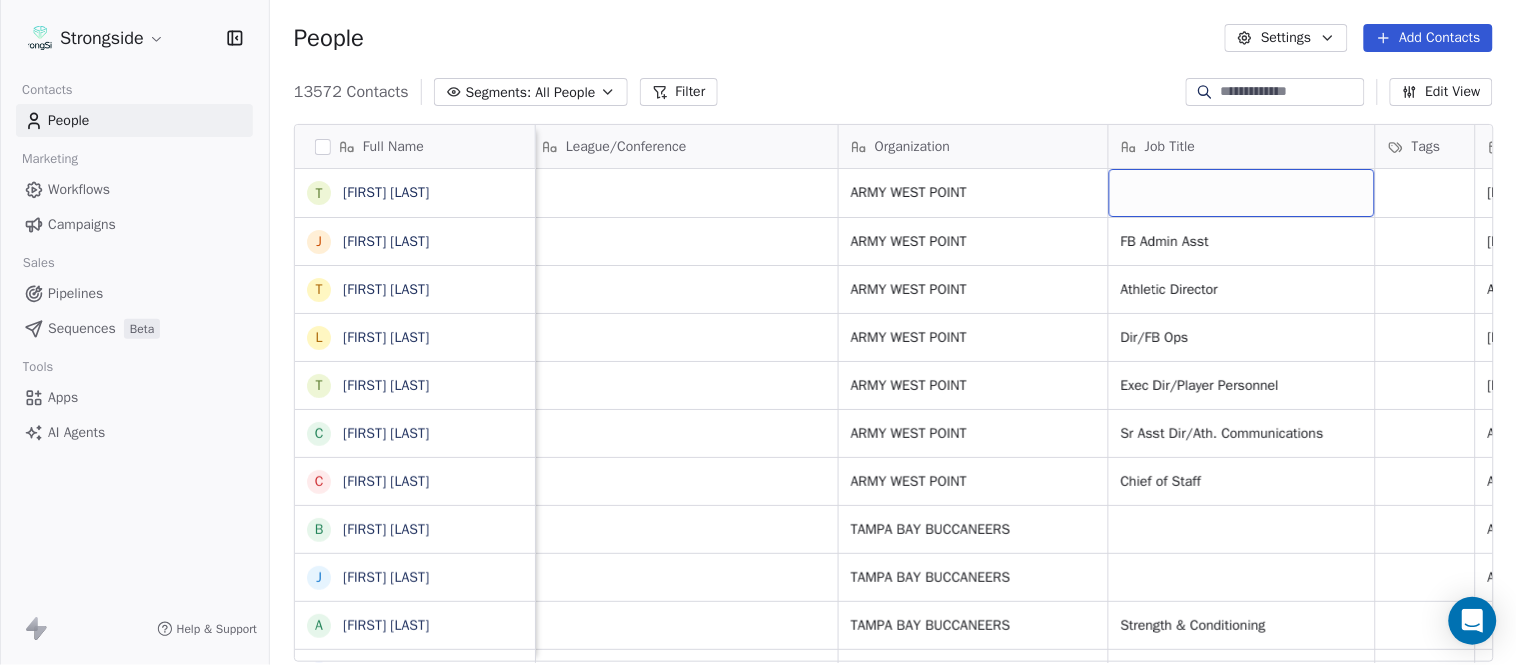 click at bounding box center (1242, 193) 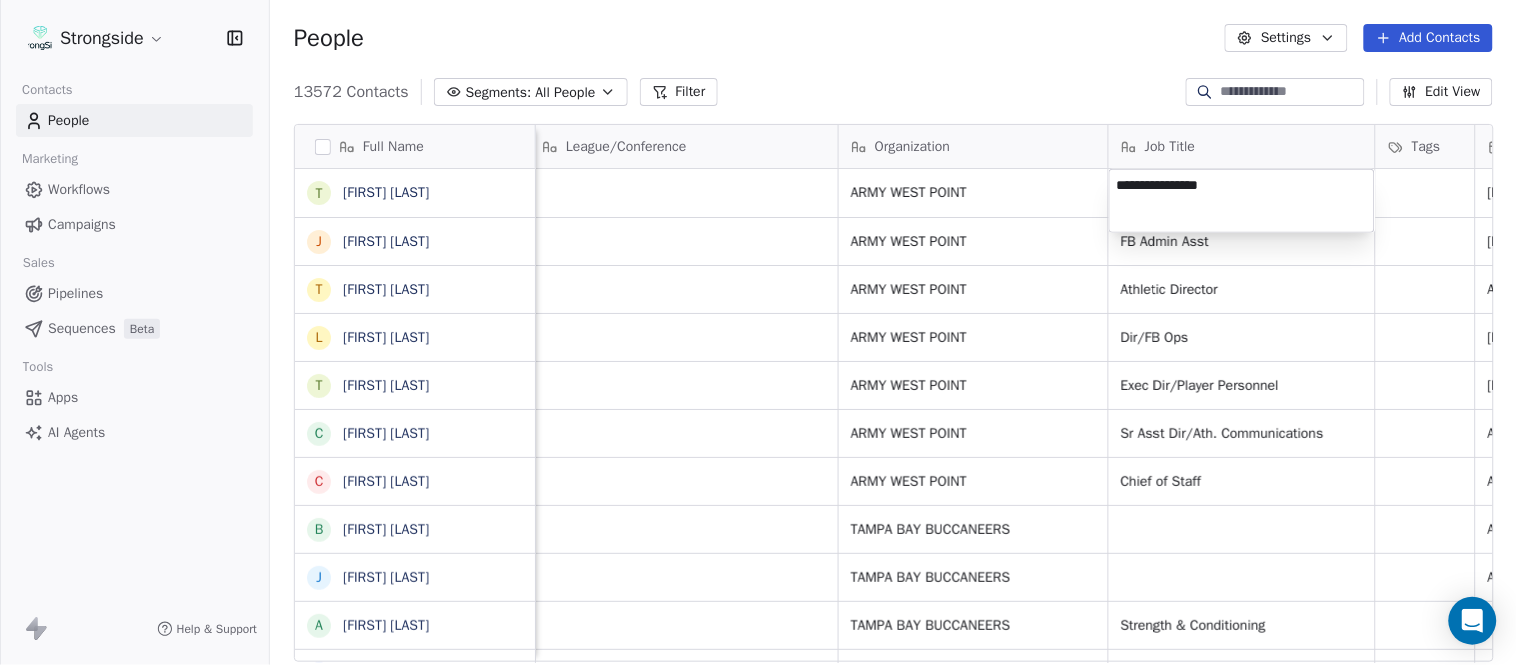 click on "Strongside Contacts People Marketing Workflows Campaigns Sales Pipelines Sequences Beta Tools Apps AI Agents Help & Support People Settings Add Contacts 13572 Contacts Segments: All People Filter Edit View Tag Add to Sequence Export Full Name T [FIRST] [LAST] J [FIRST] [LAST] T [FIRST] [LAST] L [FIRST] [LAST] T [FIRST] [LAST] C [FIRST] [LAST] C [FIRST] [LAST] B [FIRST] [LAST] J [FIRST] [LAST] A [FIRST] [LAST] T [FIRST] [LAST] N [FIRST] [LAST] S [FIRST] [LAST] T [FIRST] [LAST] B [FIRST] [LAST] J [FIRST] [LAST] C [FIRST] [LAST] T [FIRST] [LAST] B [FIRST] [LAST] K [FIRST] [LAST] K [FIRST] [LAST] J [FIRST] [LAST] S [FIRST] [LAST] L [FIRST] [LAST] J [FIRST] [LAST] M [FIRST] [LAST] K [FIRST] [LAST] M [FIRST] [LAST] R [FIRST] [LAST] Email Phone Number Level League/Conference Organization Job Title Tags Created Date BST Status Priority Emails Auto Clicked [EMAIL] ([PHONE]) NCAA I-Bowl ARMY WEST POINT Aug 04, 2025 01:09 AM [EMAIL] ([PHONE]) NCAA I-Bowl NCAA I-Bowl" at bounding box center [758, 332] 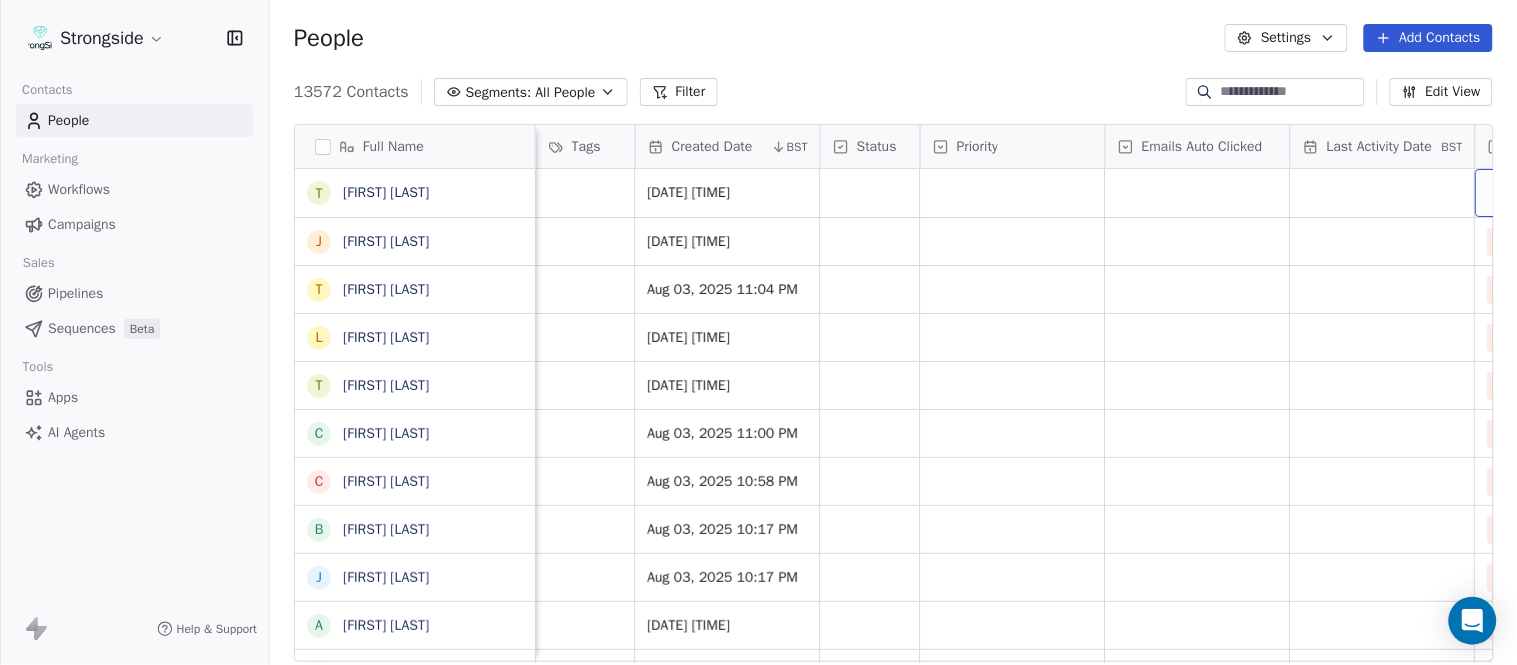 scroll, scrollTop: 0, scrollLeft: 1677, axis: horizontal 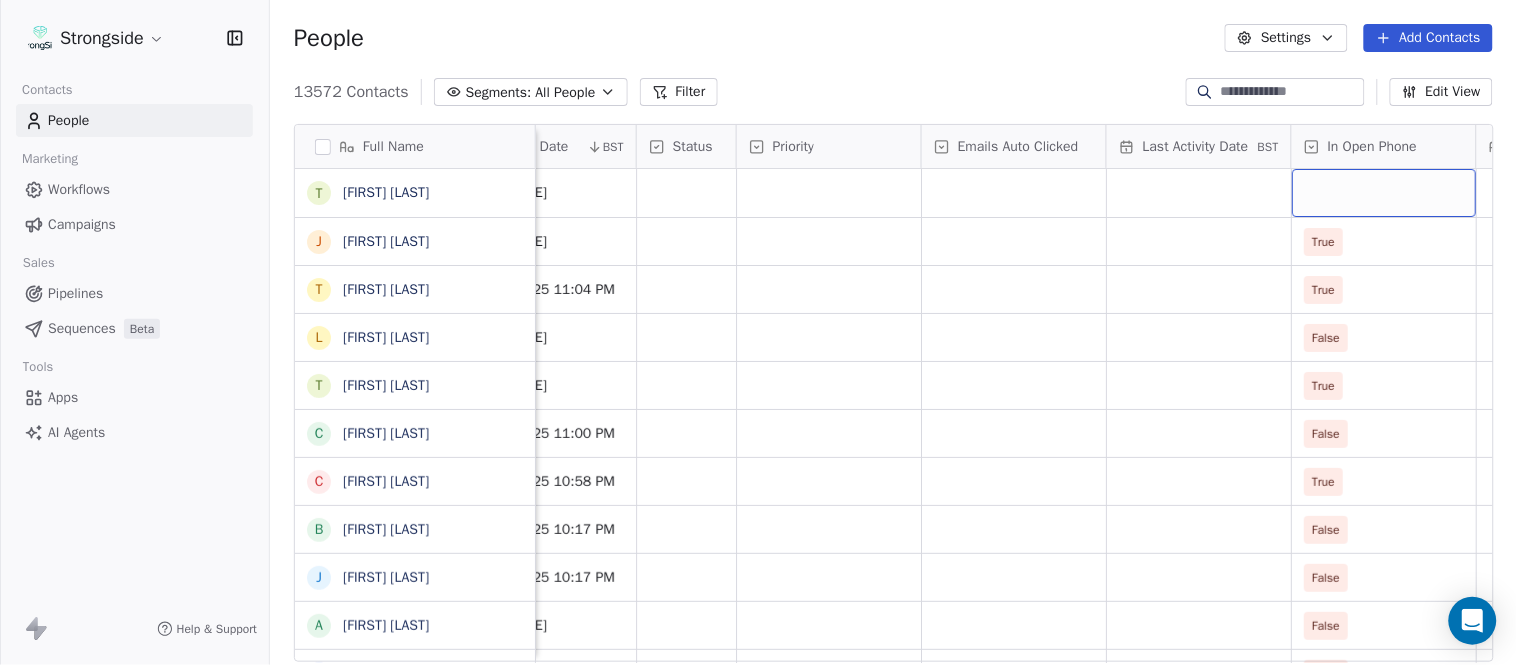 click at bounding box center [1384, 193] 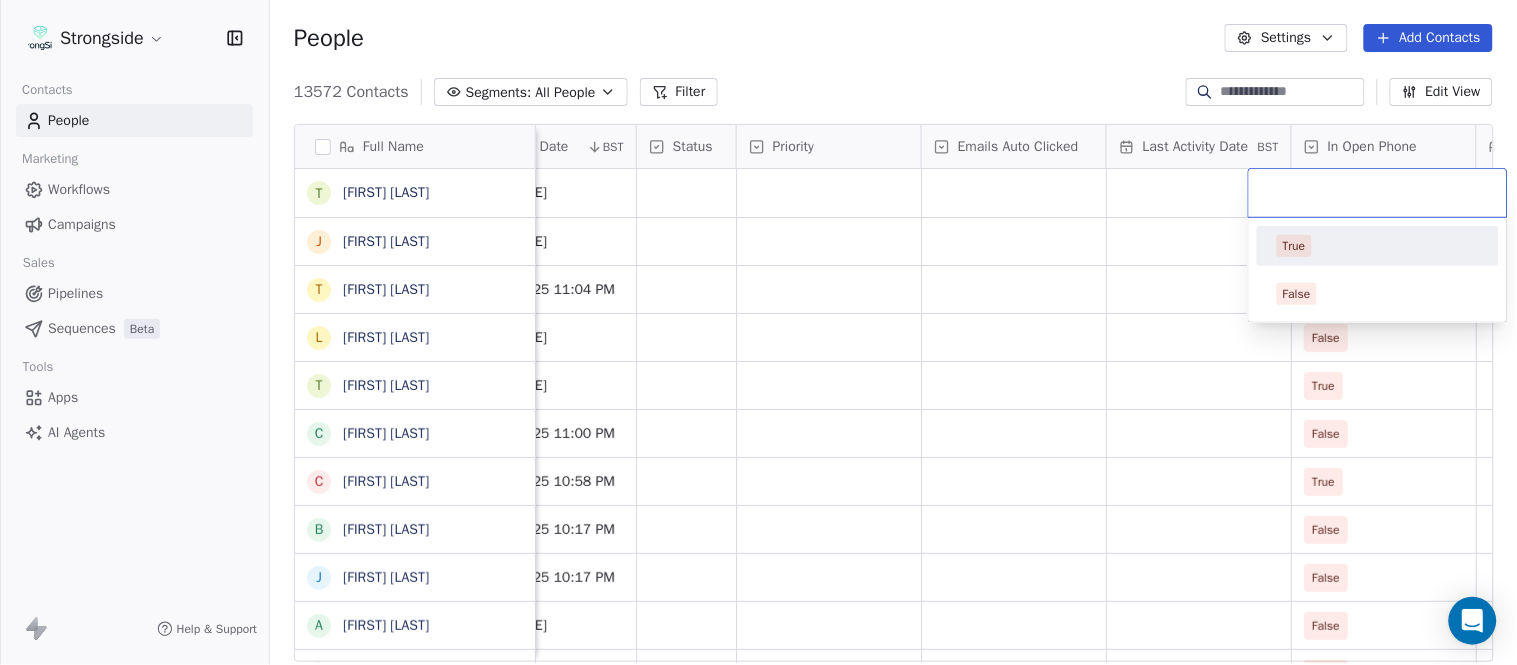 click on "True" at bounding box center [1378, 246] 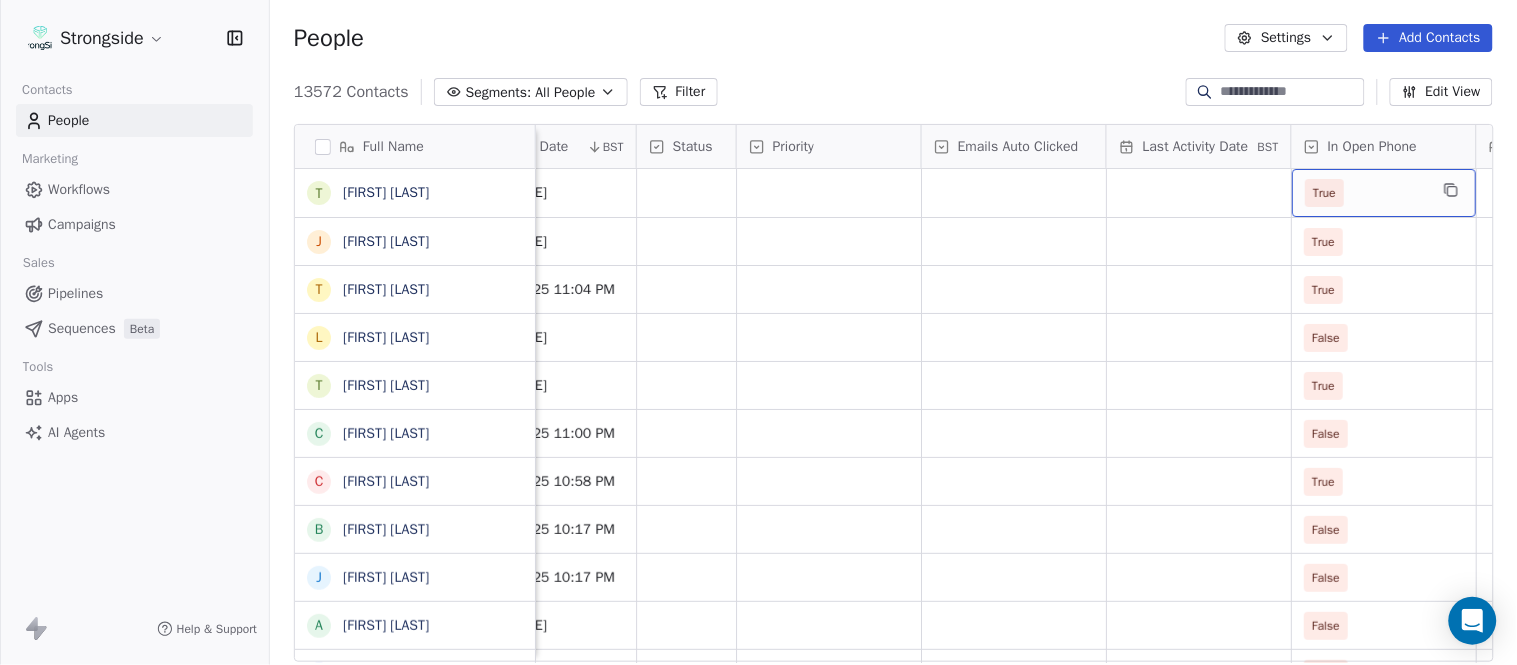 click on "True" at bounding box center [1366, 193] 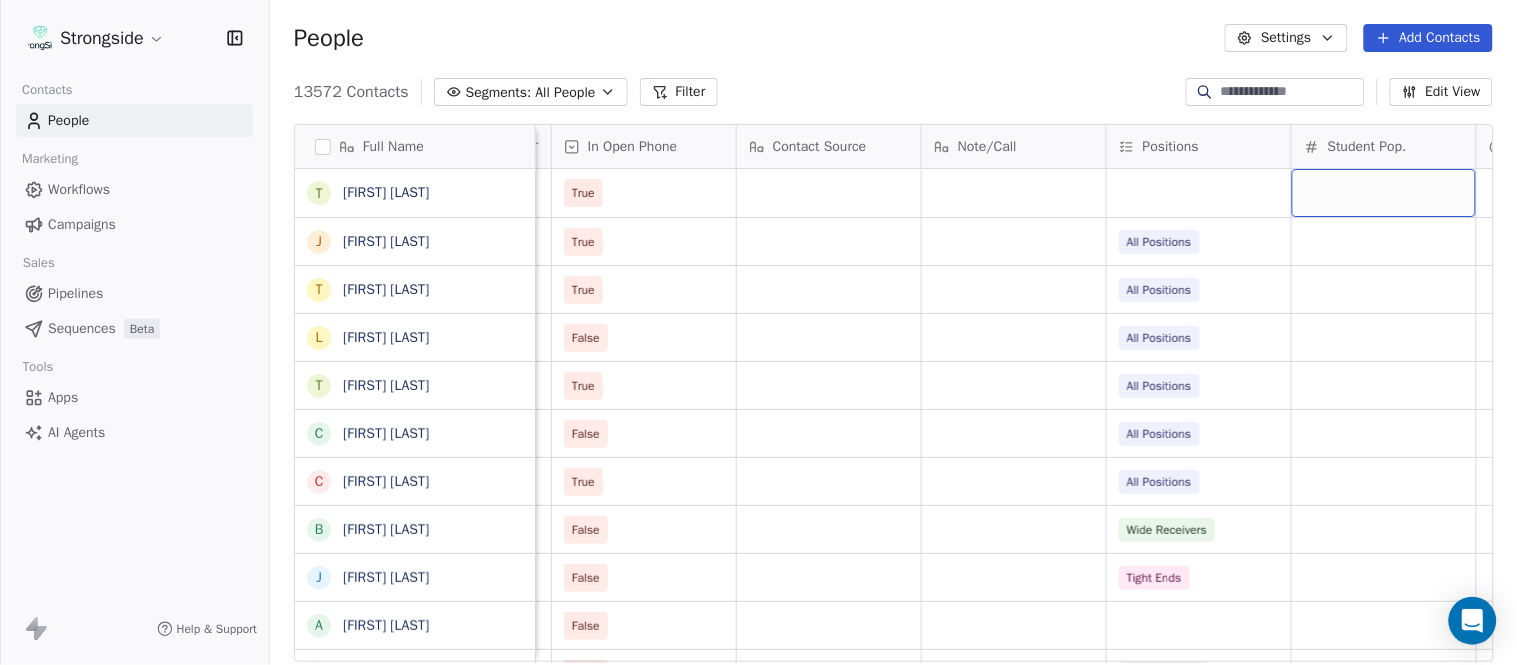 scroll, scrollTop: 0, scrollLeft: 2603, axis: horizontal 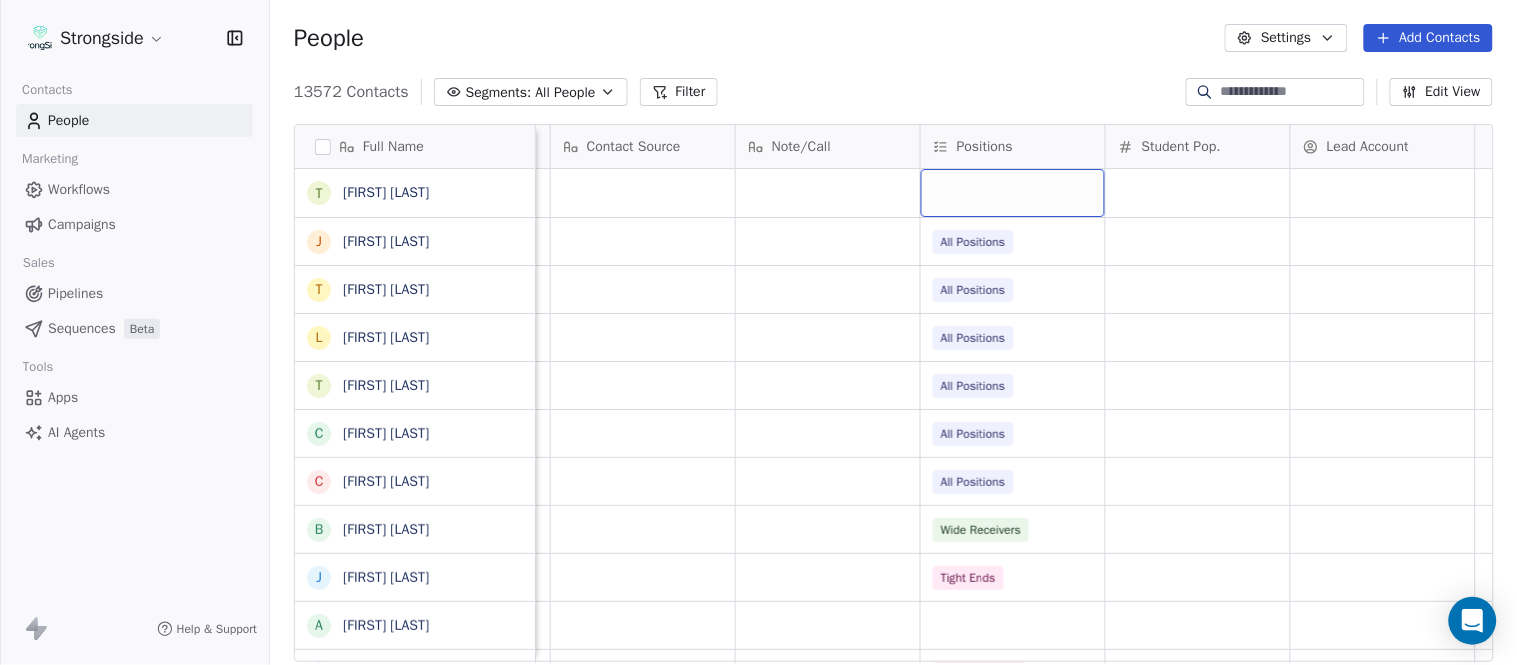 click at bounding box center (1013, 193) 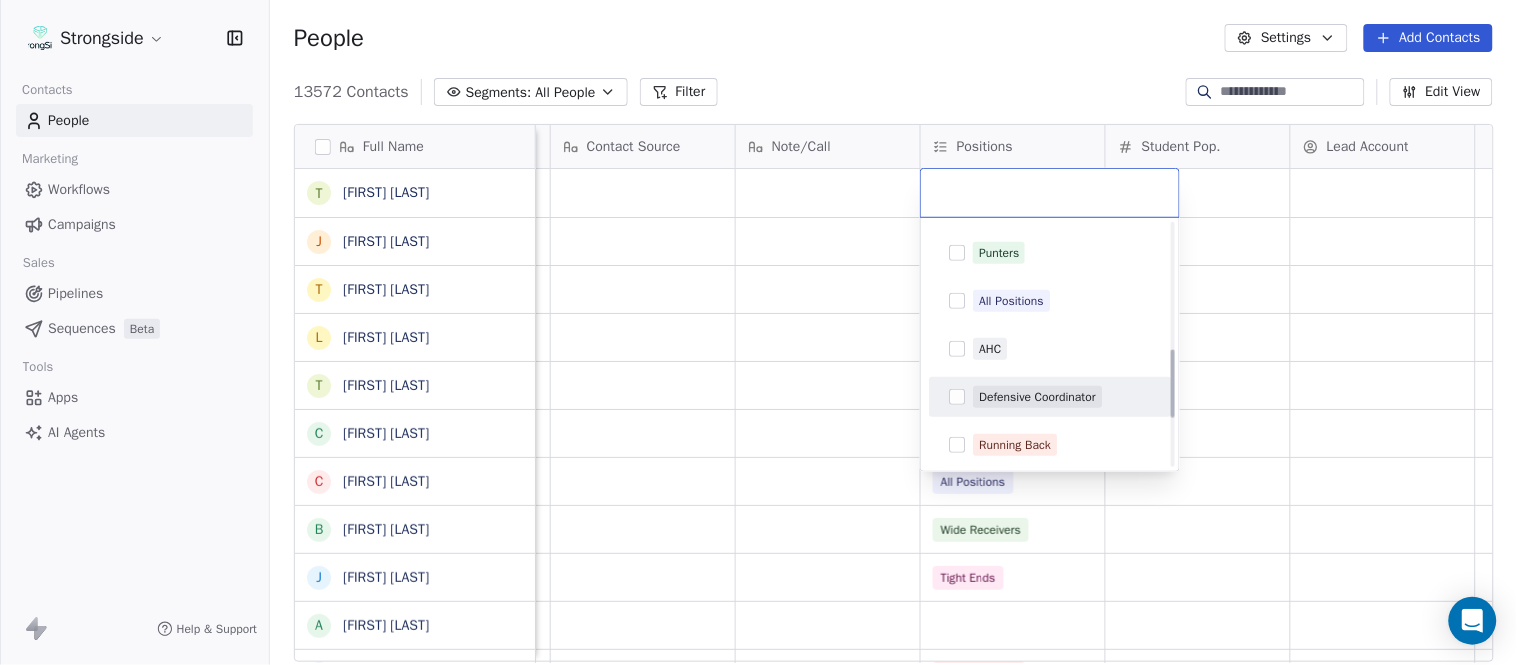scroll, scrollTop: 444, scrollLeft: 0, axis: vertical 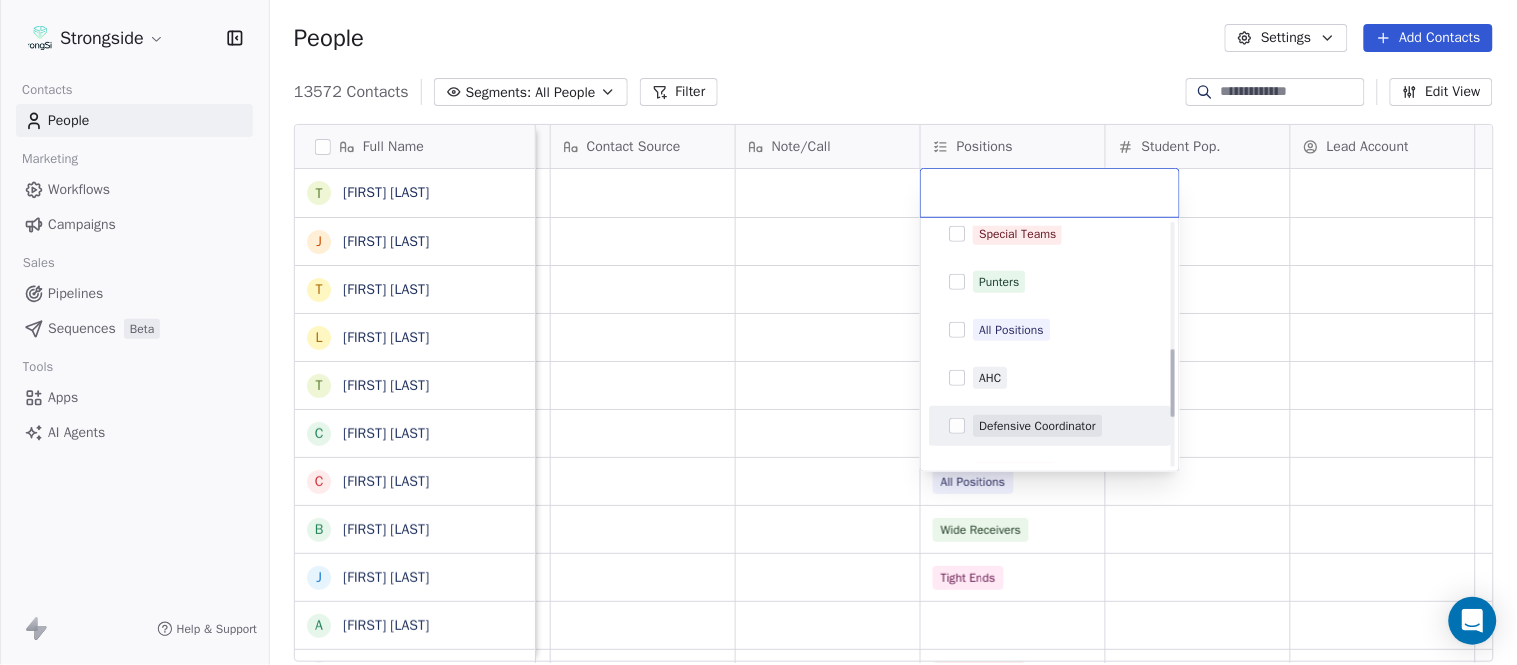 click on "All Positions" at bounding box center [1011, 330] 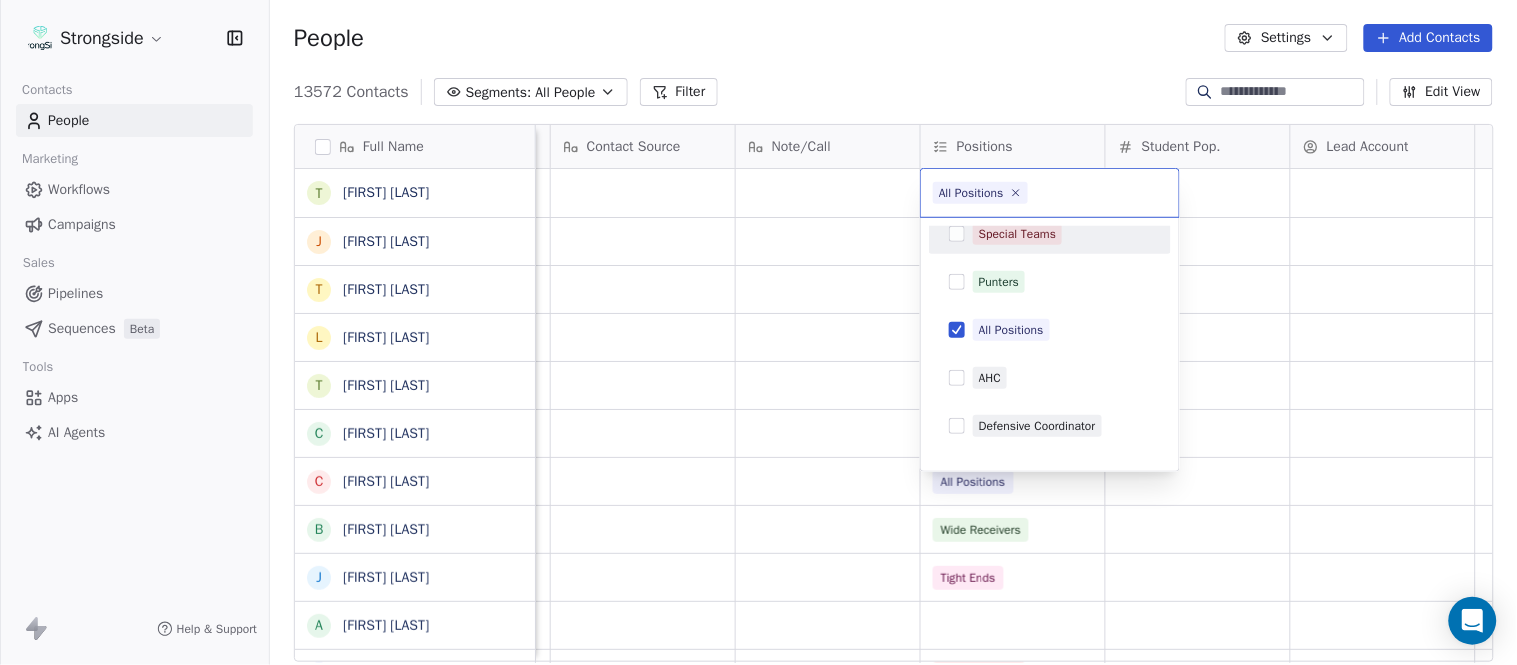click on "Strongside Contacts People Marketing Workflows Campaigns Sales Pipelines Sequences Beta Tools Apps AI Agents Help & Support People Settings Add Contacts 13572 Contacts Segments: All People Filter Edit View Tag Add to Sequence Export Full Name T [FIRST] [LAST] J [FIRST] [LAST] T [FIRST] [LAST] L [FIRST] [LAST] T [FIRST] [LAST] C [FIRST] [LAST] C [FIRST] [LAST] B [FIRST] [LAST] J [FIRST] [LAST] A [FIRST] [LAST] T [FIRST] [LAST] N [FIRST] [LAST] S [FIRST] [LAST] T [FIRST] [LAST] B [FIRST] [LAST] J [FIRST] [LAST] C [FIRST] [LAST] T [FIRST] [LAST] B [FIRST] [LAST] K [FIRST] [LAST] K [FIRST] [LAST] J [FIRST] [LAST] S [FIRST] [LAST] L [FIRST] [LAST] J [FIRST] [LAST] M [FIRST] [LAST] K [FIRST] [LAST] M [FIRST] [LAST] R [FIRST] [LAST] C [FIRST] [LAST] B [FIRST] [LAST] Email Phone Number Level League/Conference Organization Job Title Tags Created Date BST Status Priority Emails Auto Clicked" at bounding box center [758, 332] 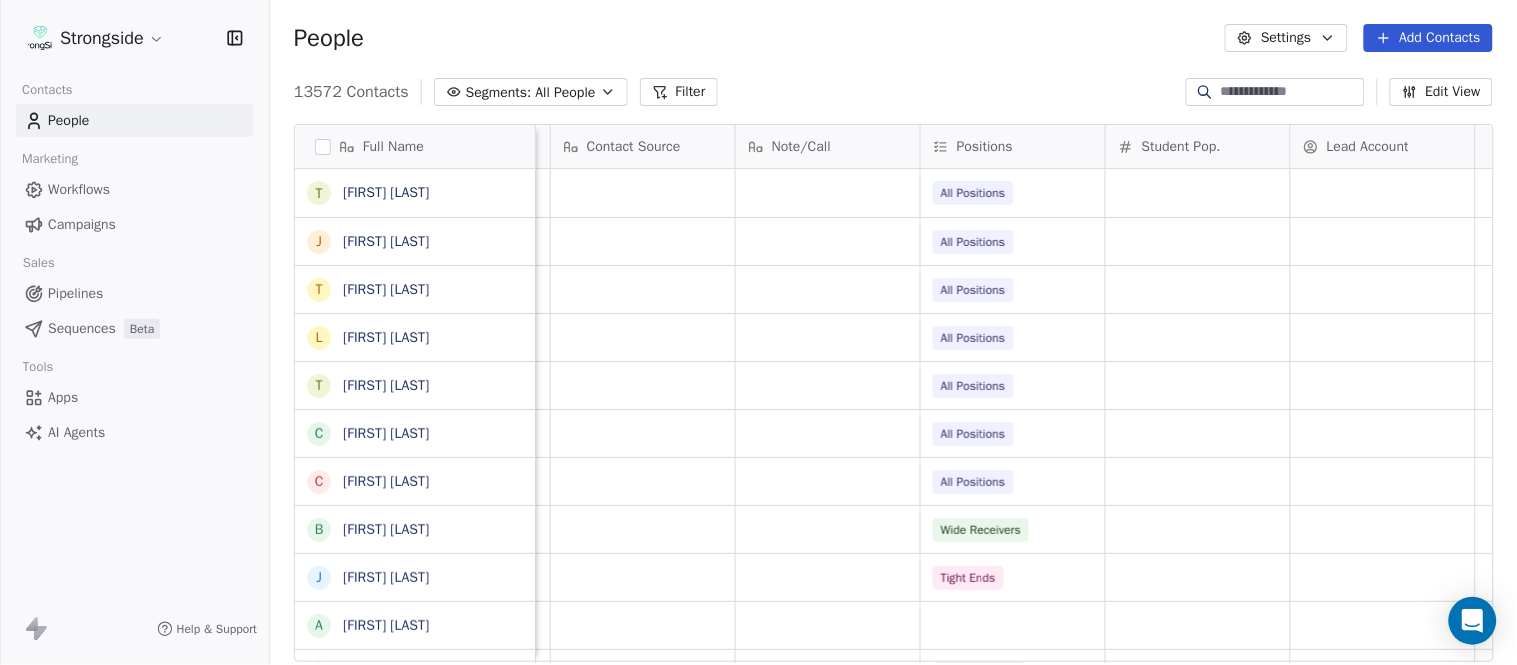 click on "13572 Contacts Segments: All People Filter  Edit View" at bounding box center [893, 92] 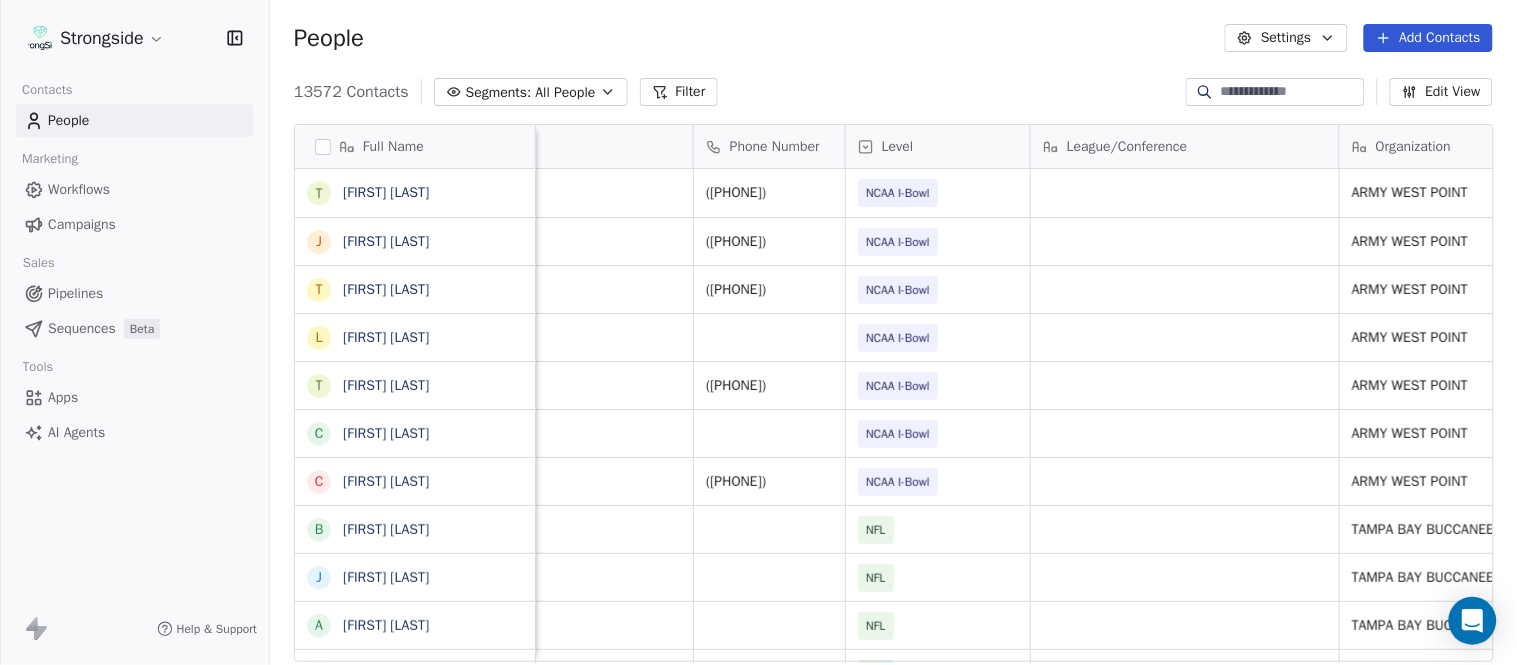 scroll, scrollTop: 0, scrollLeft: 0, axis: both 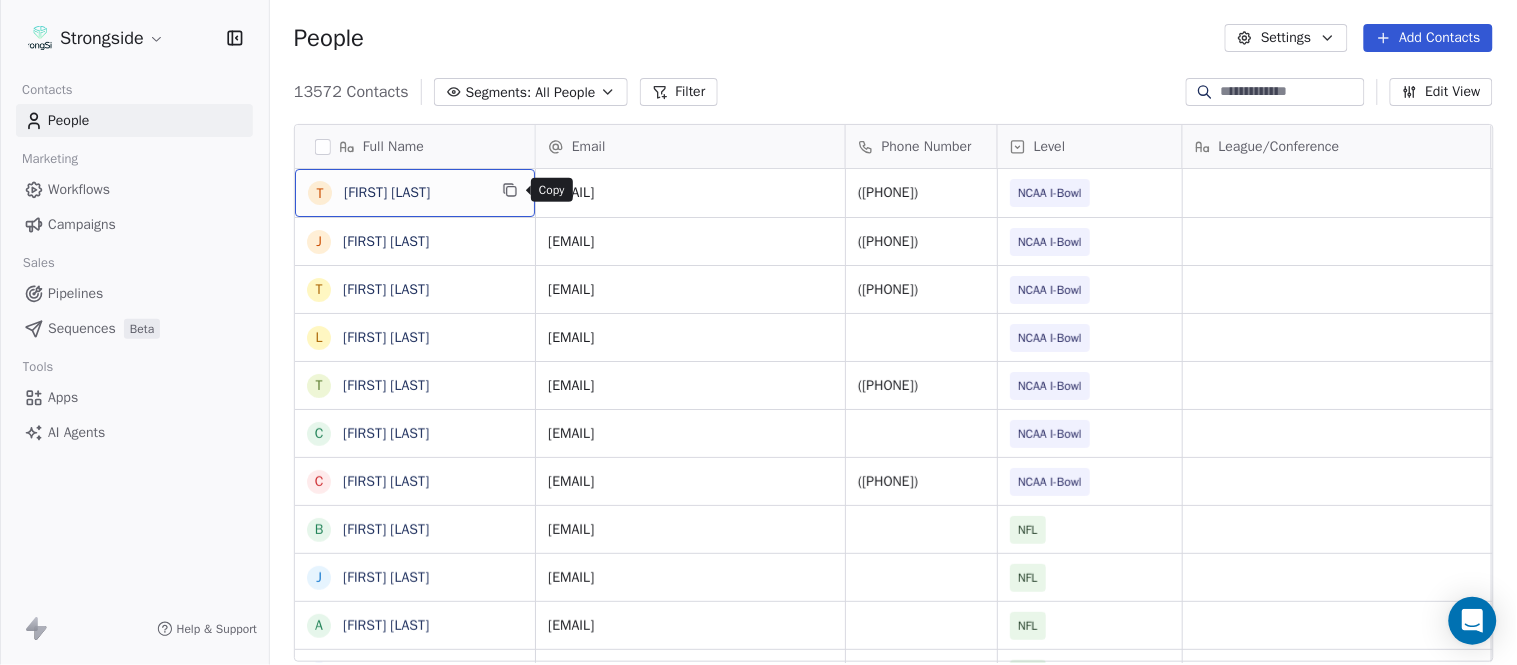 click 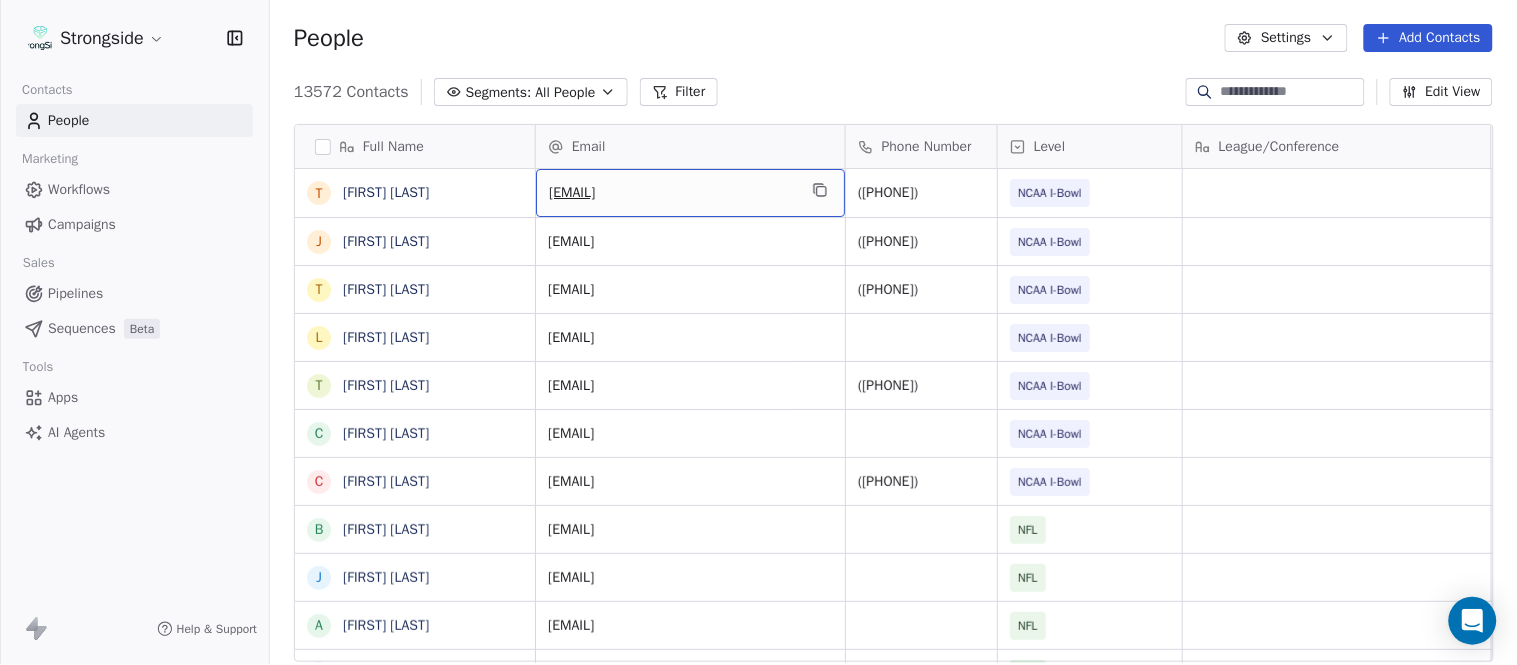 click 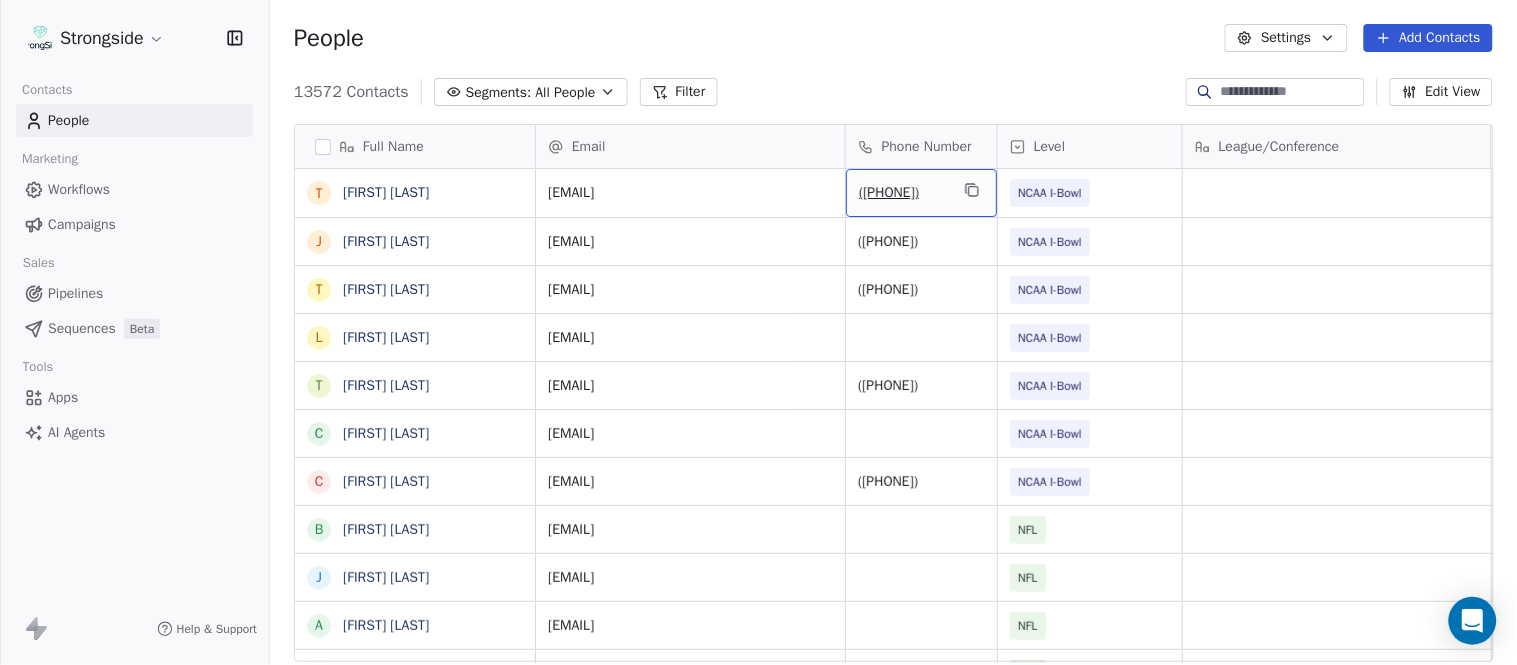 click 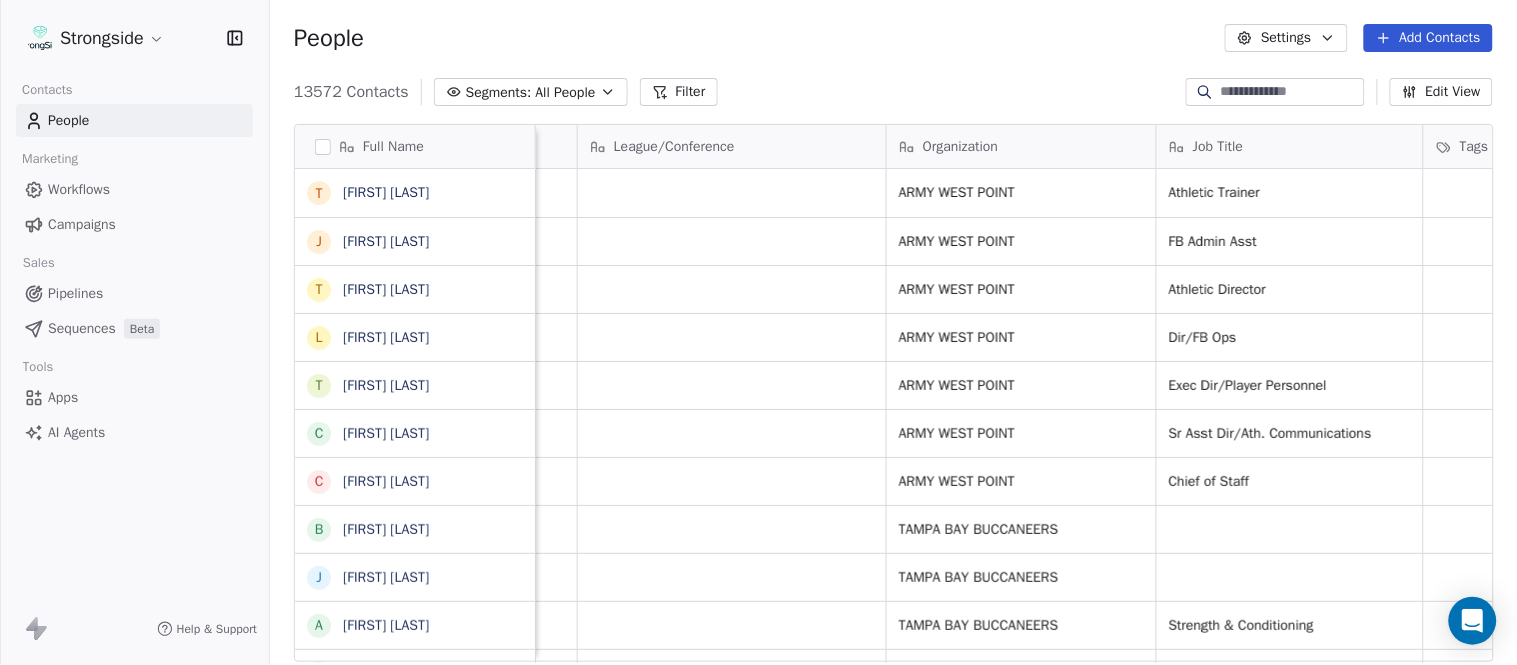 scroll, scrollTop: 0, scrollLeft: 703, axis: horizontal 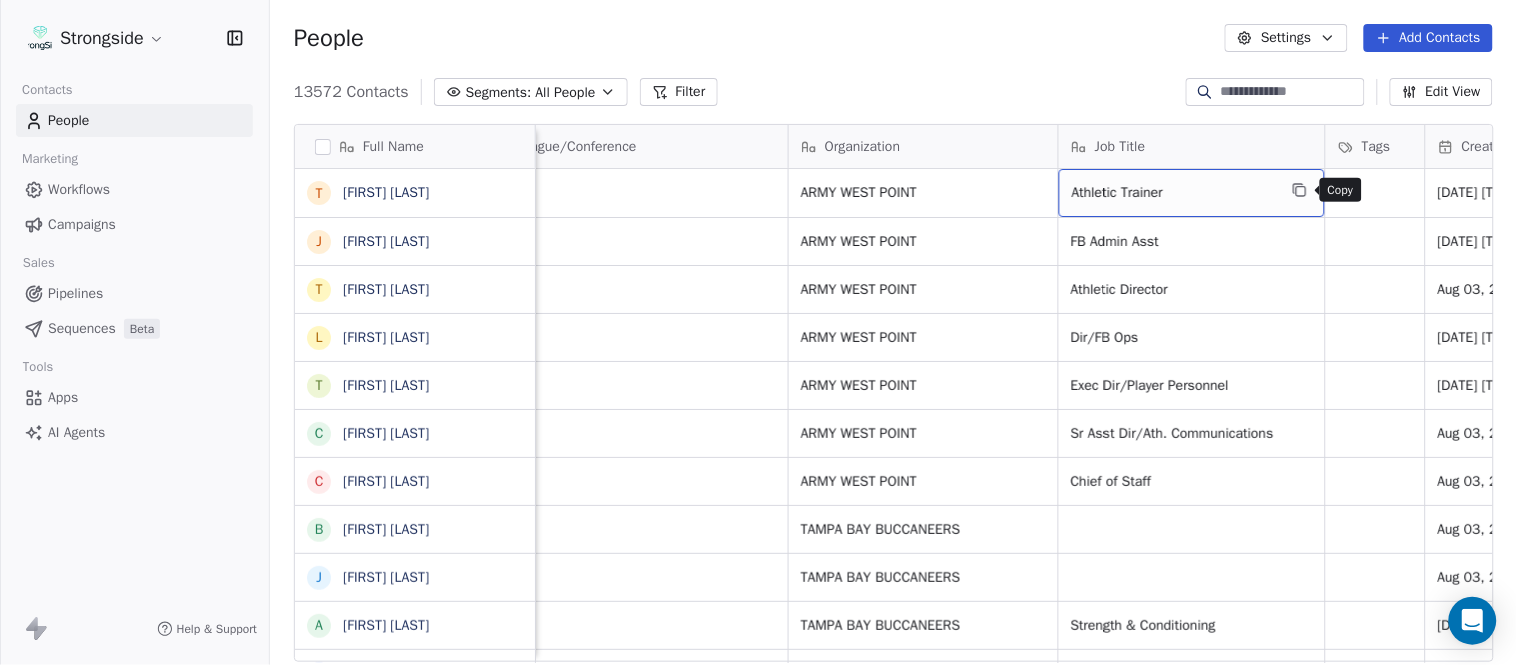click 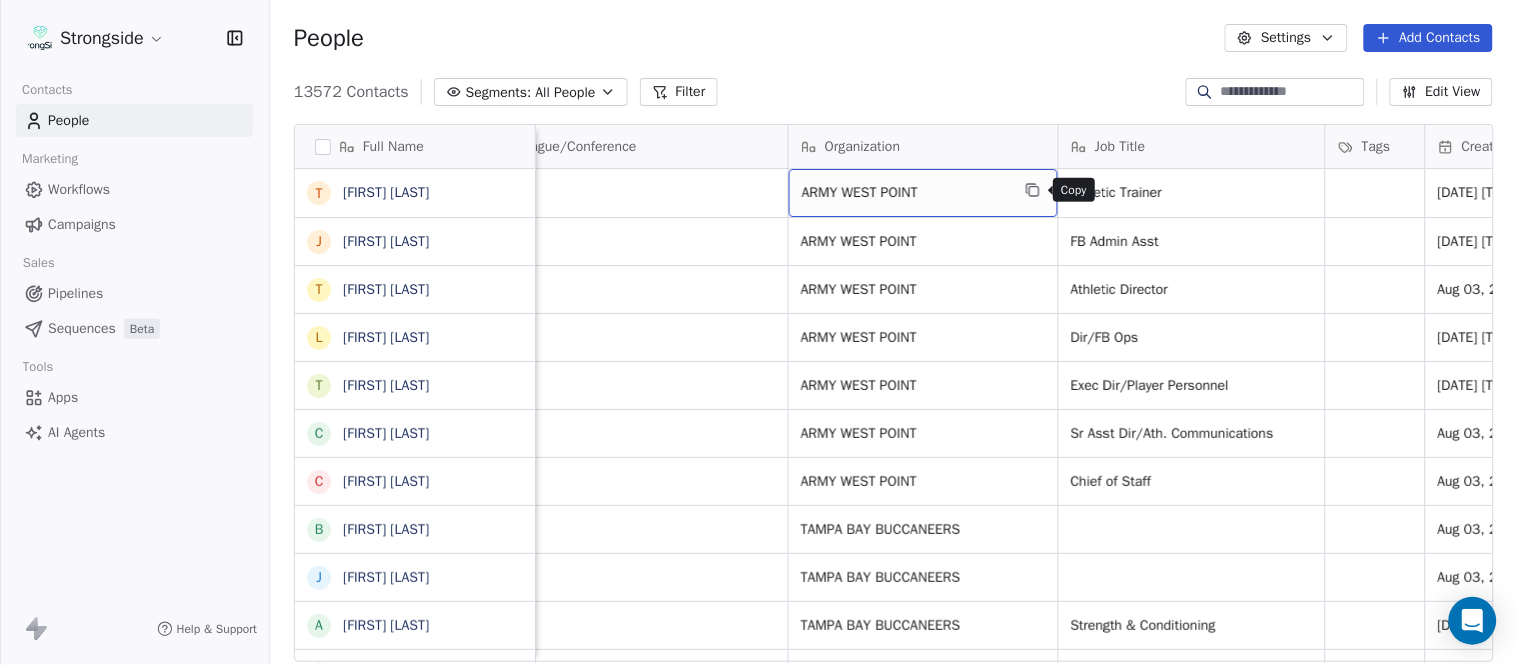 click at bounding box center (1033, 190) 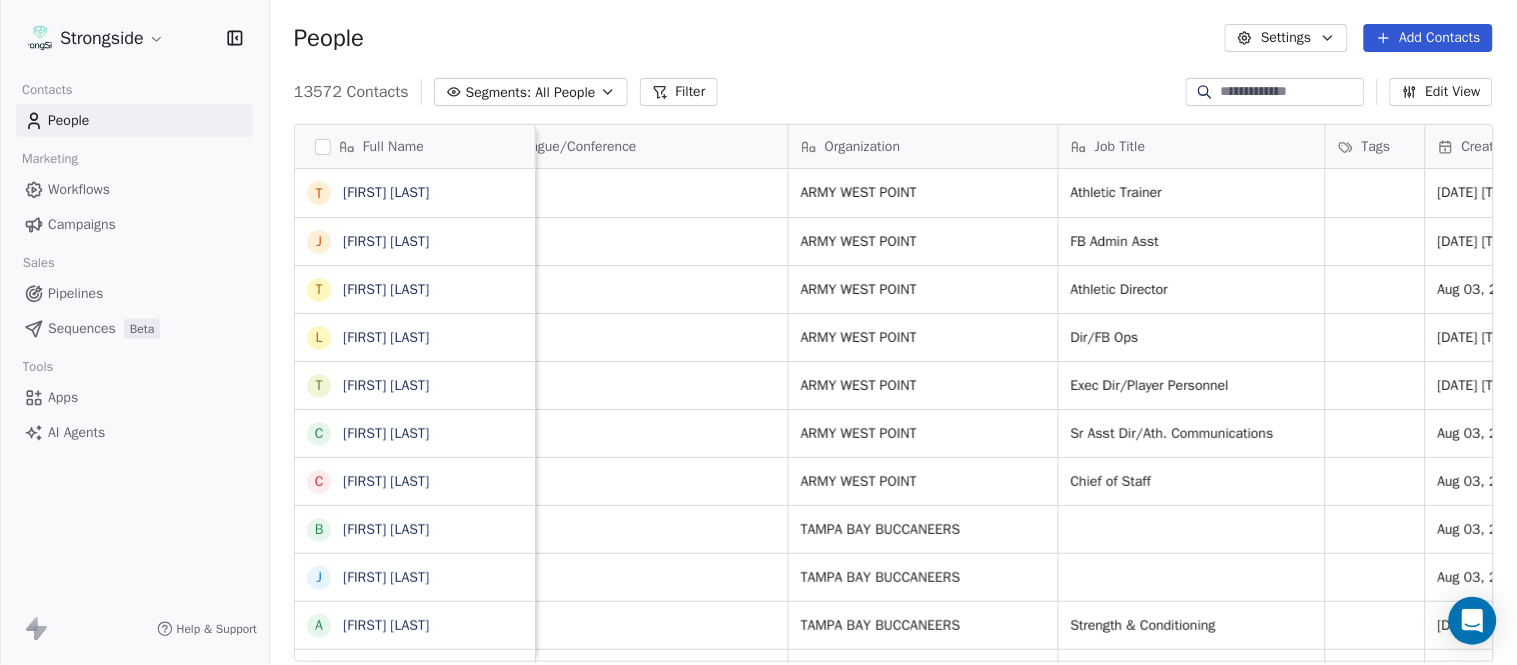 scroll, scrollTop: 0, scrollLeft: 0, axis: both 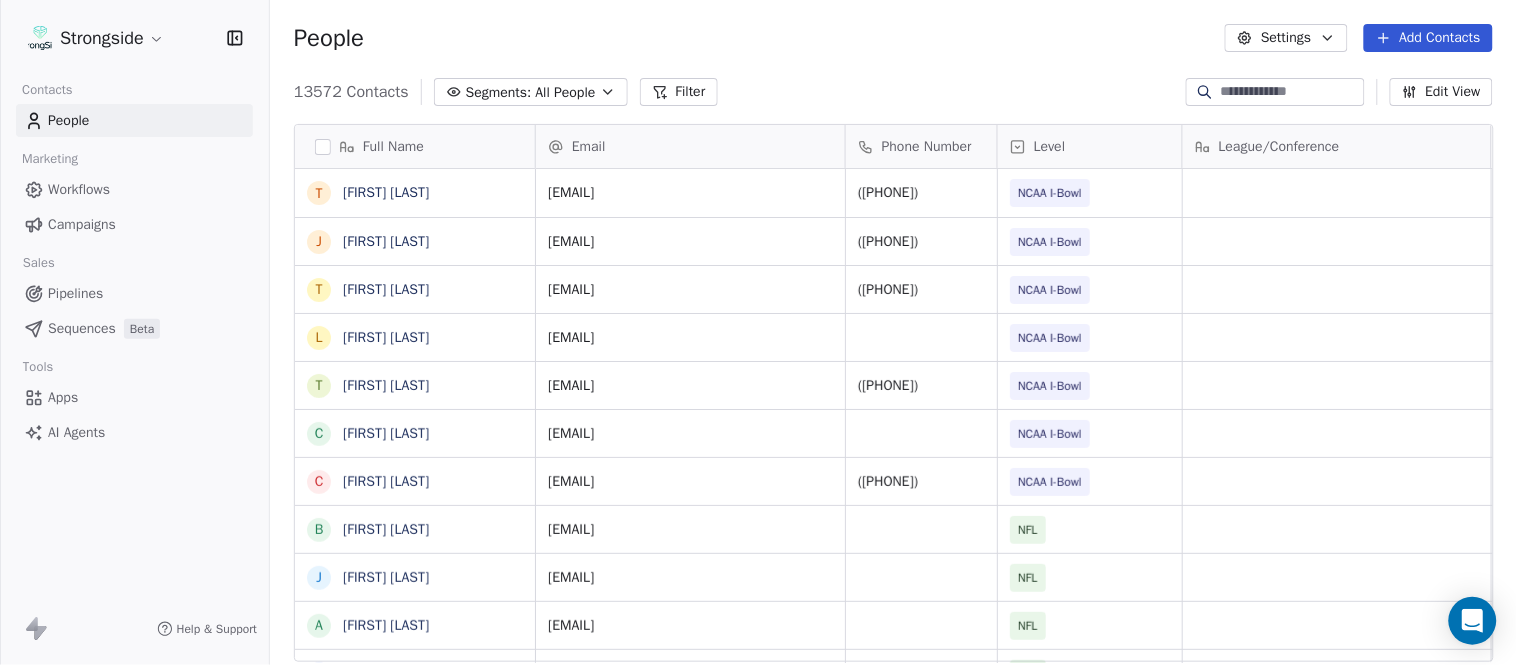click on "Add Contacts" at bounding box center (1428, 38) 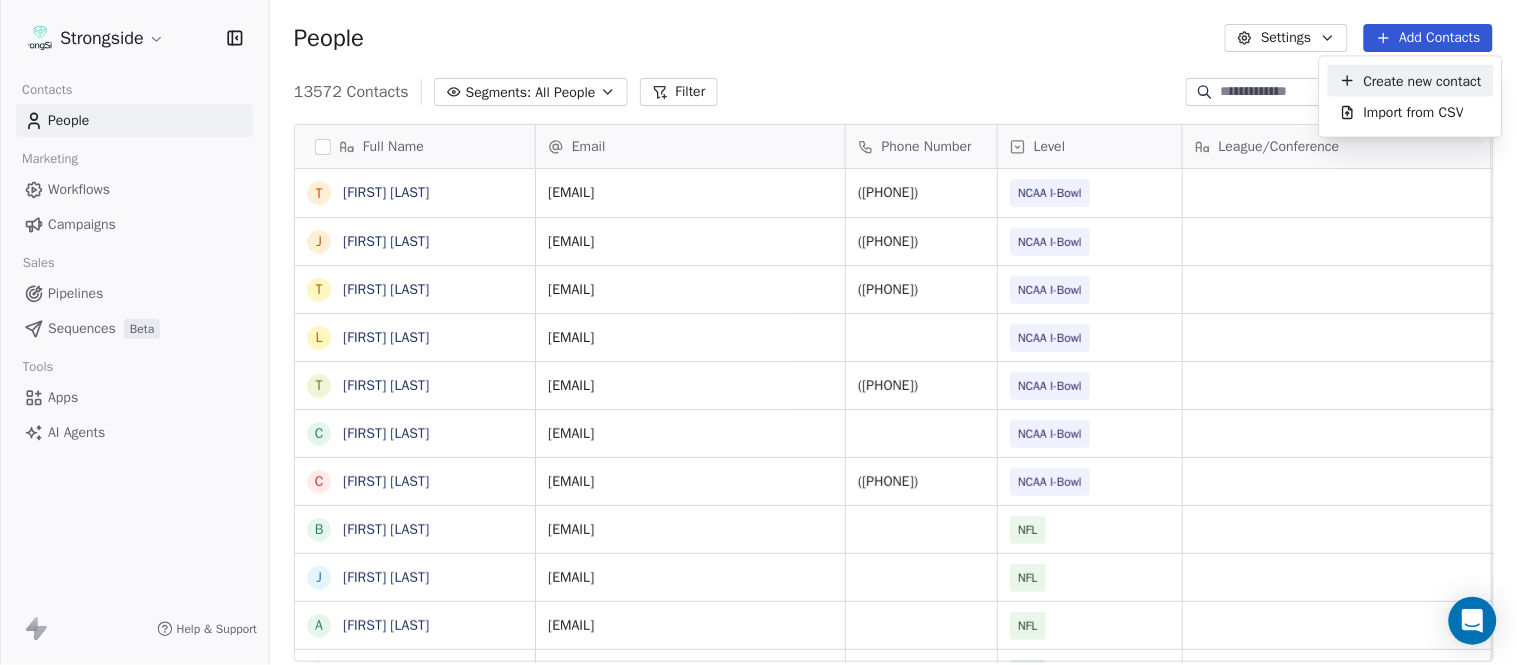 click on "Create new contact" at bounding box center (1423, 80) 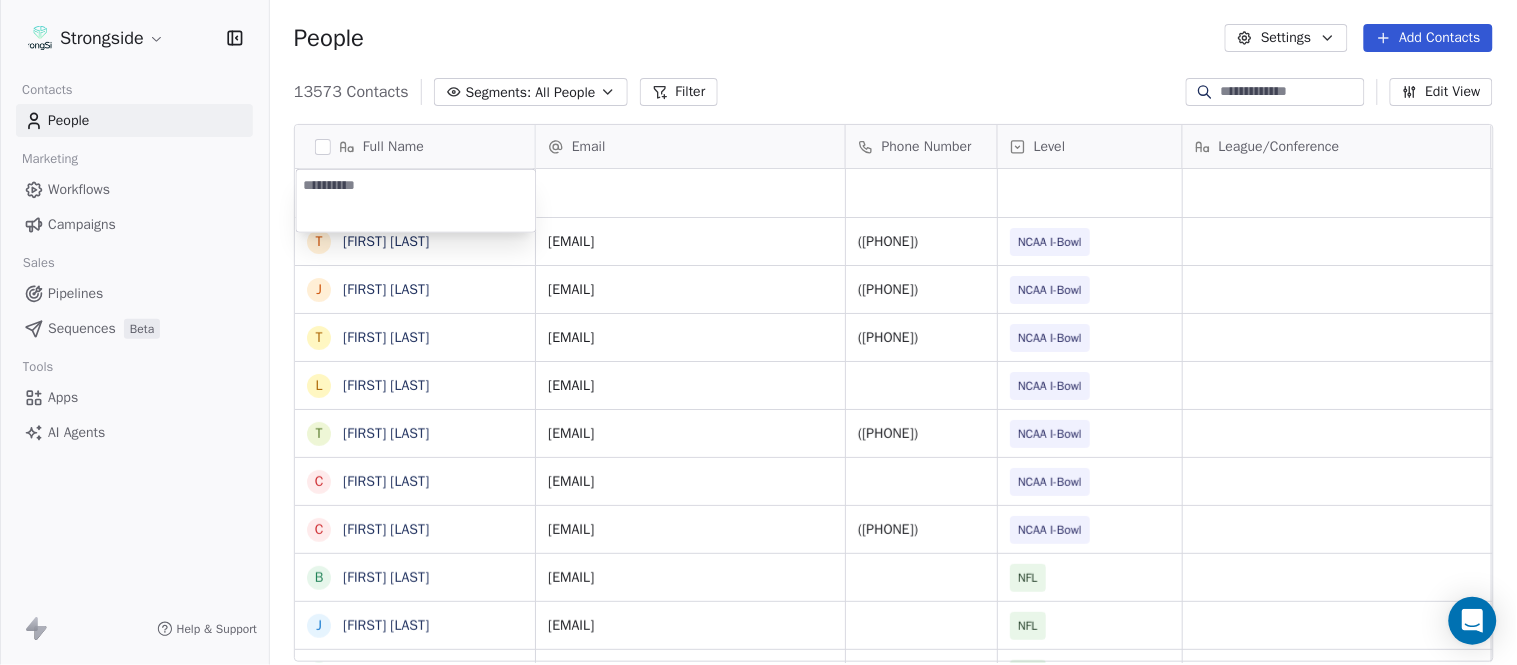 type on "**********" 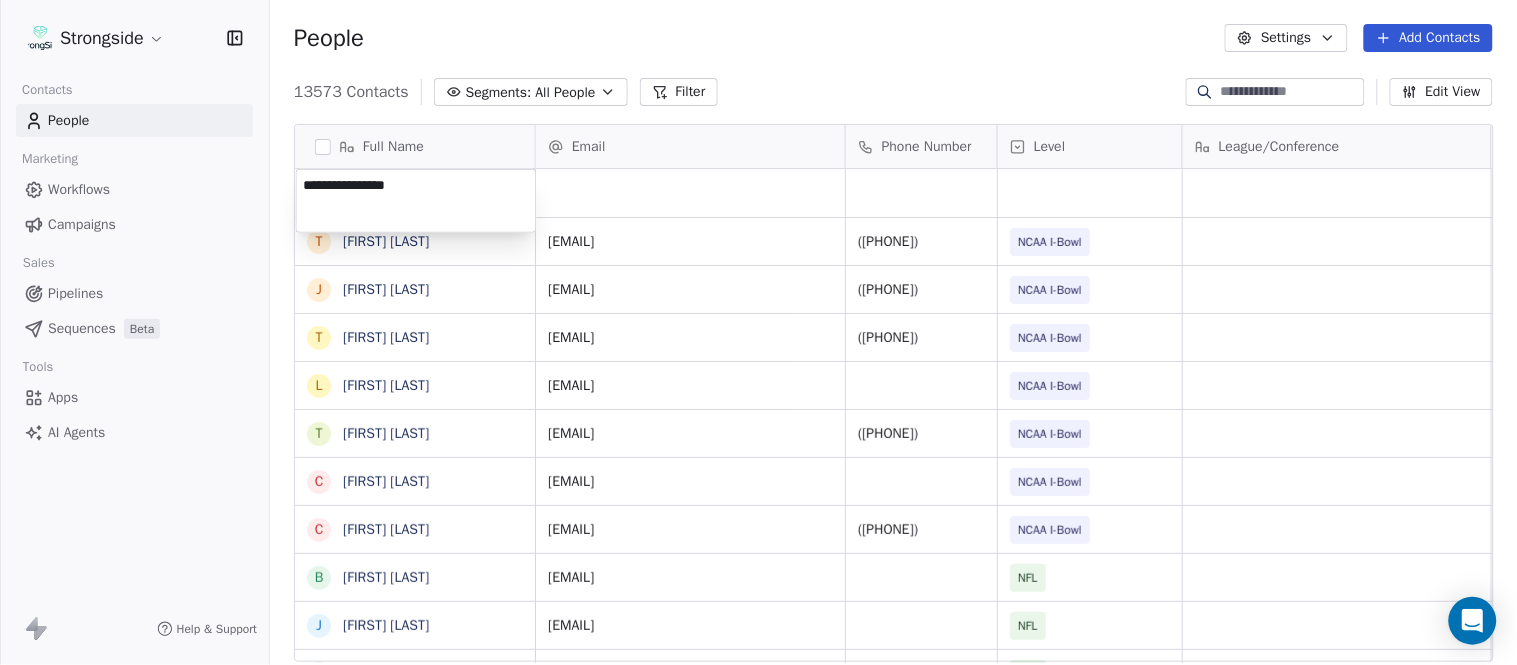 click on "Strongside Contacts People Marketing Workflows Campaigns Sales Pipelines Sequences Beta Tools Apps AI Agents Help & Support People Settings  Add Contacts 13573 Contacts Segments: All People Filter  Edit View Tag Add to Sequence Export Full Name T [FIRST] [LAST] J [FIRST] [LAST] T [FIRST] [LAST] L [FIRST] [LAST] T [FIRST] [LAST] C [FIRST] [LAST] C [FIRST] [LAST] B [FIRST] [LAST] J [FIRST] [LAST] A [FIRST] [LAST] T [FIRST] [LAST] N [FIRST] [LAST] S [FIRST] [LAST] T [FIRST] [LAST] B [FIRST] [LAST] J [FIRST] [LAST] C [FIRST] [LAST] T [FIRST] [LAST] B [FIRST] [LAST] K [FIRST] [LAST] K [FIRST] [LAST] J [FIRST] [LAST] S [FIRST] [LAST] L [FIRST] [LAST] J [FIRST] [LAST] M [FIRST] [LAST] K [FIRST] [LAST] M [FIRST] [LAST] R [FIRST] [LAST] C [FIRST] [LAST] Email Phone Number Level League/Conference Organization Job Title Tags Created Date BST Aug 04, 2025 01:11 AM [EMAIL] ([PHONE]) NCAA I-Bowl ARMY WEST POINT Athletic Trainer Aug 04, 2025 01:09 AM [EMAIL] ([PHONE]) NCAA I-Bowl ARMY WEST POINT Dir/FB Ops" at bounding box center (758, 332) 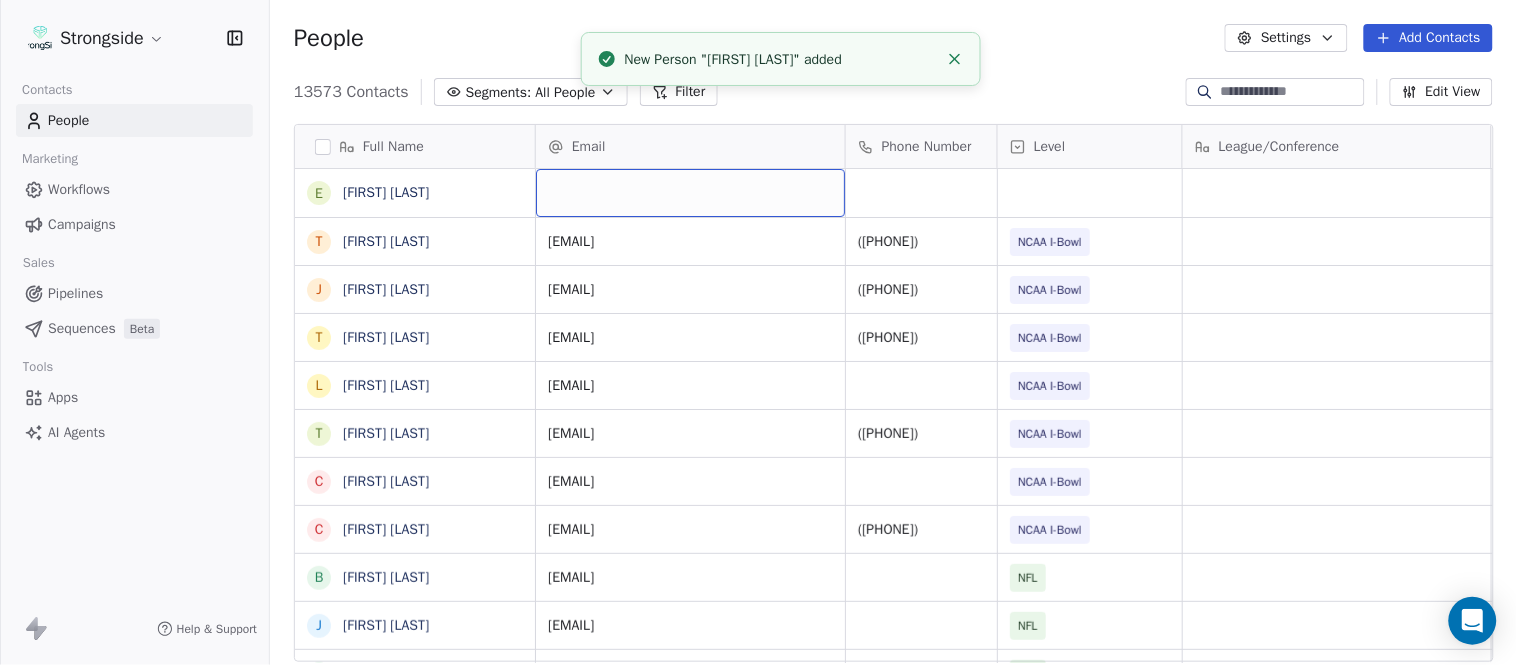 click at bounding box center (690, 193) 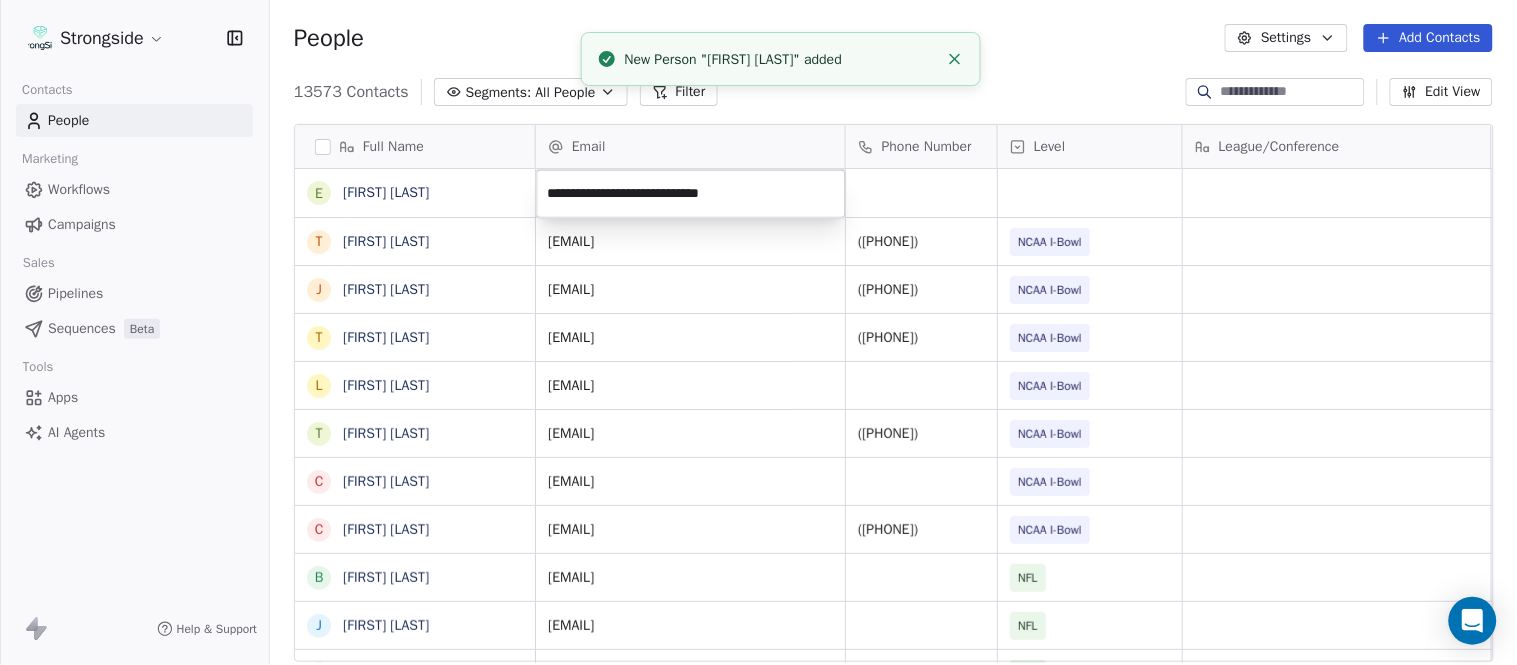 click on "Full Name E [FIRST] T [FIRST] K J [FIRST] G T [FIRST] T T [FIRST] E L [FIRST] E T [FIRST] W C [FIRST] M C [FIRST] K [FIRST] H B [FIRST] M J [FIRST] P A [FIRST] P T [FIRST] M N [FIRST] R S [FIRST] P T [FIRST] L B [FIRST] P J [FIRST] G C [FIRST] S T [FIRST] B B [FIRST] S K [FIRST] R K [FIRST] T J [FIRST] F S [FIRST] E L [FIRST] F J [FIRST] K M [FIRST] J K [FIRST] C M [FIRST] C R [FIRST] P Email Phone Number Level League/Conference Organization Job Title Tags Created Date BST [DATE] [TIME] [EMAIL] ([PHONE]) NCAA I-Bowl ARMY WEST POINT Athletic Trainer [DATE] [TIME] [EMAIL] ([PHONE]) NCAA I-Bowl NFL NFL" at bounding box center [758, 332] 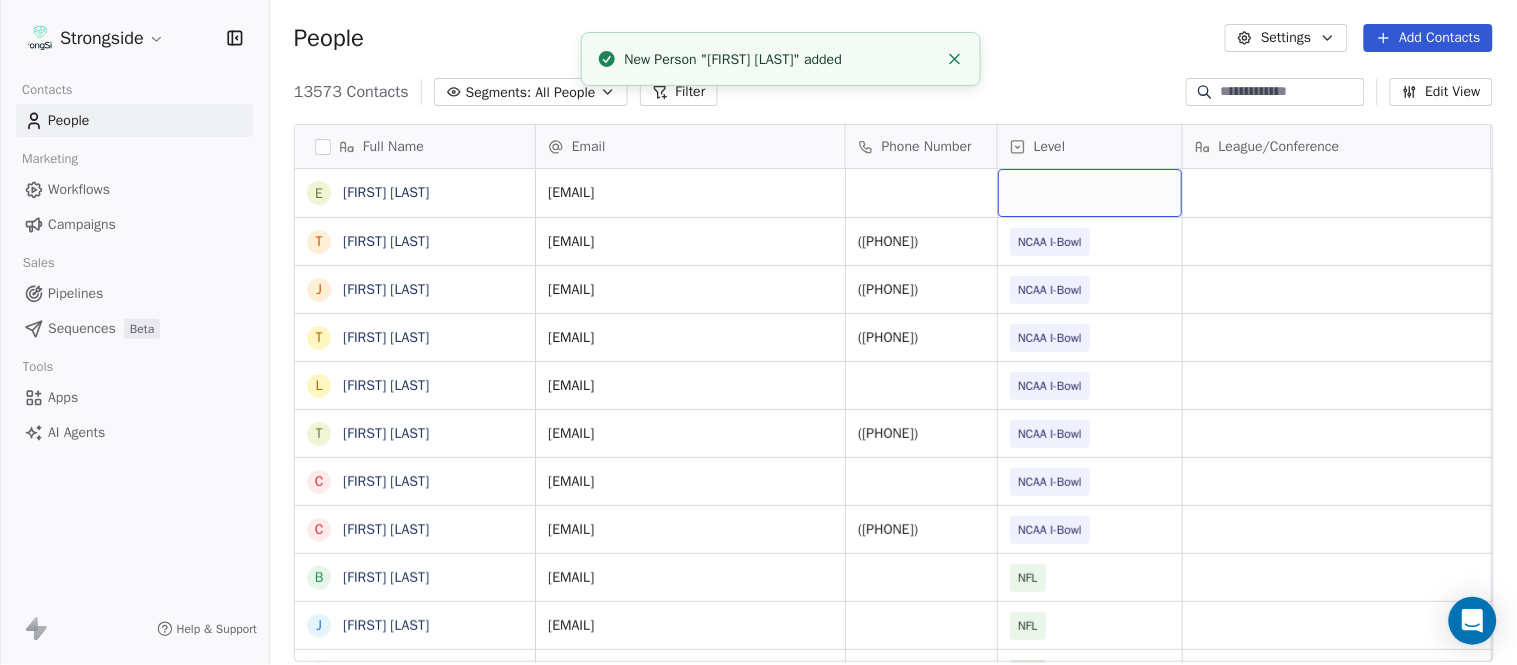click at bounding box center (1090, 193) 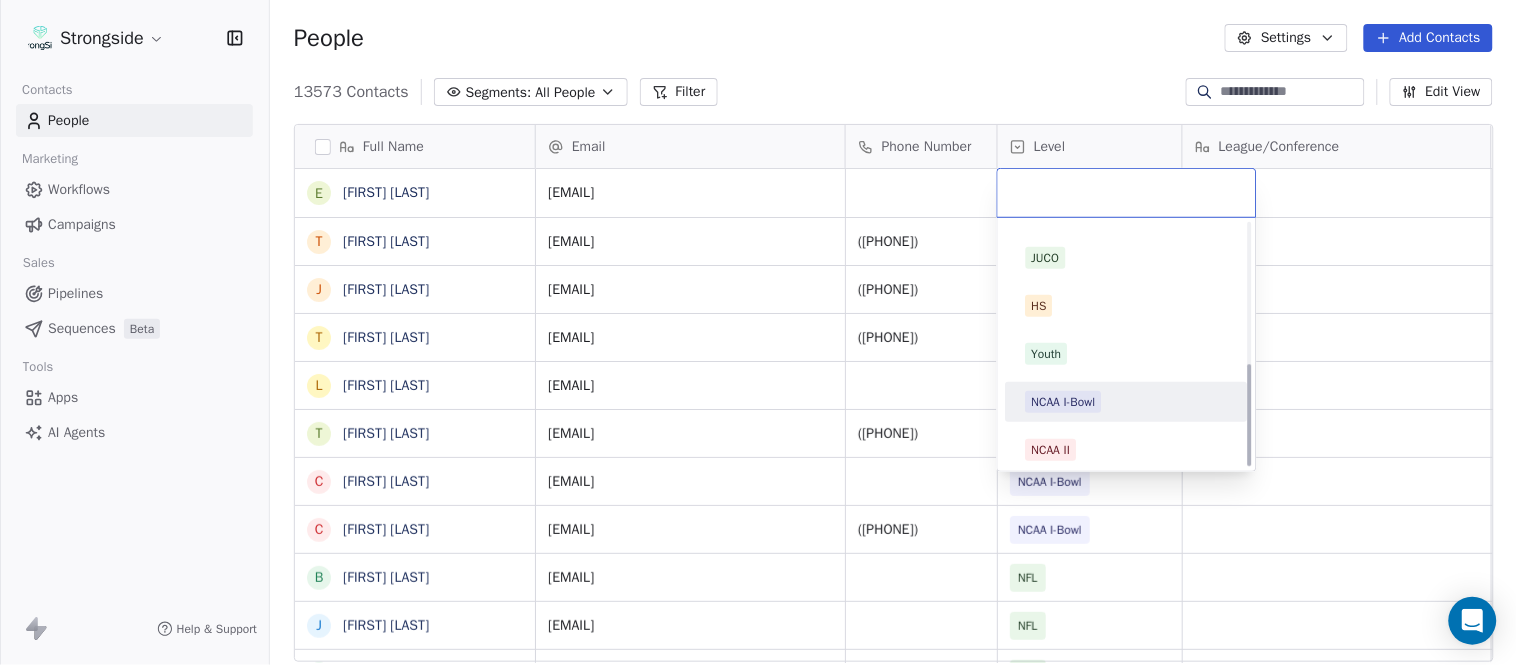 scroll, scrollTop: 330, scrollLeft: 0, axis: vertical 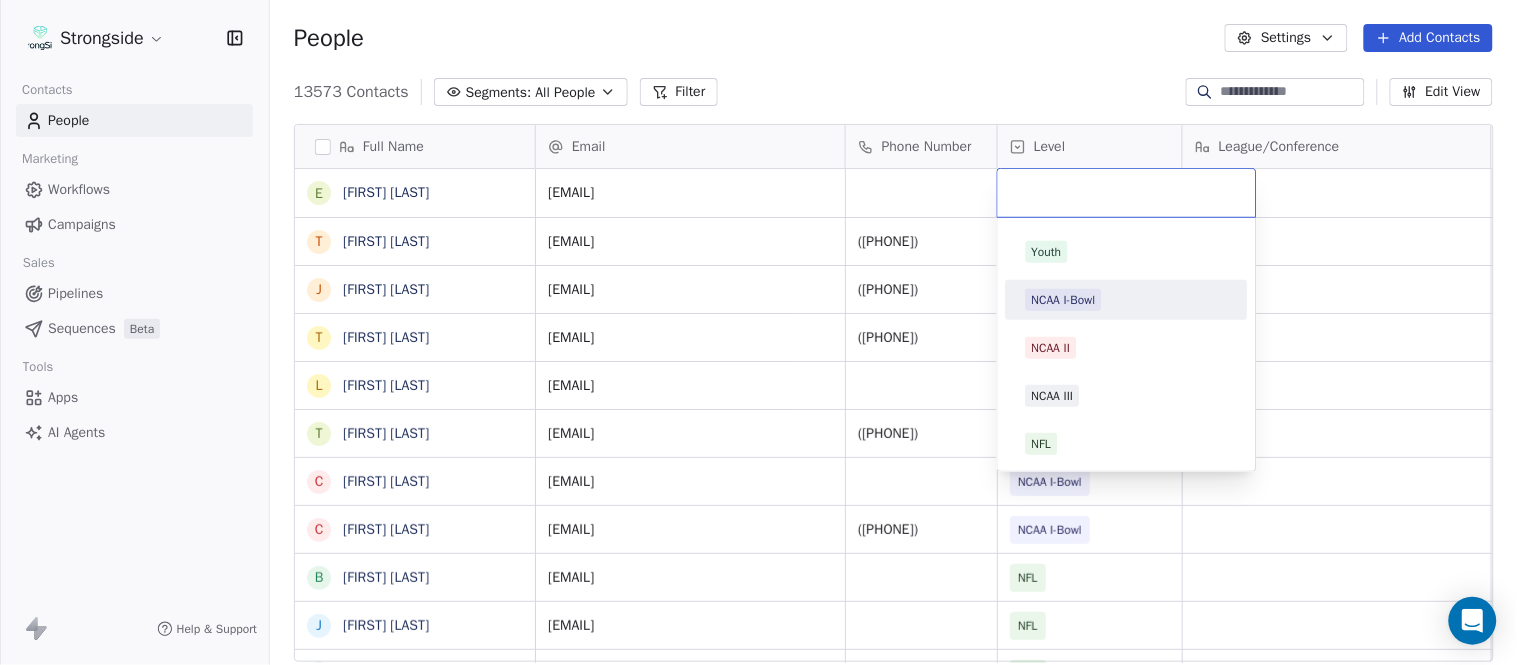 click on "NCAA I-Bowl" at bounding box center [1064, 300] 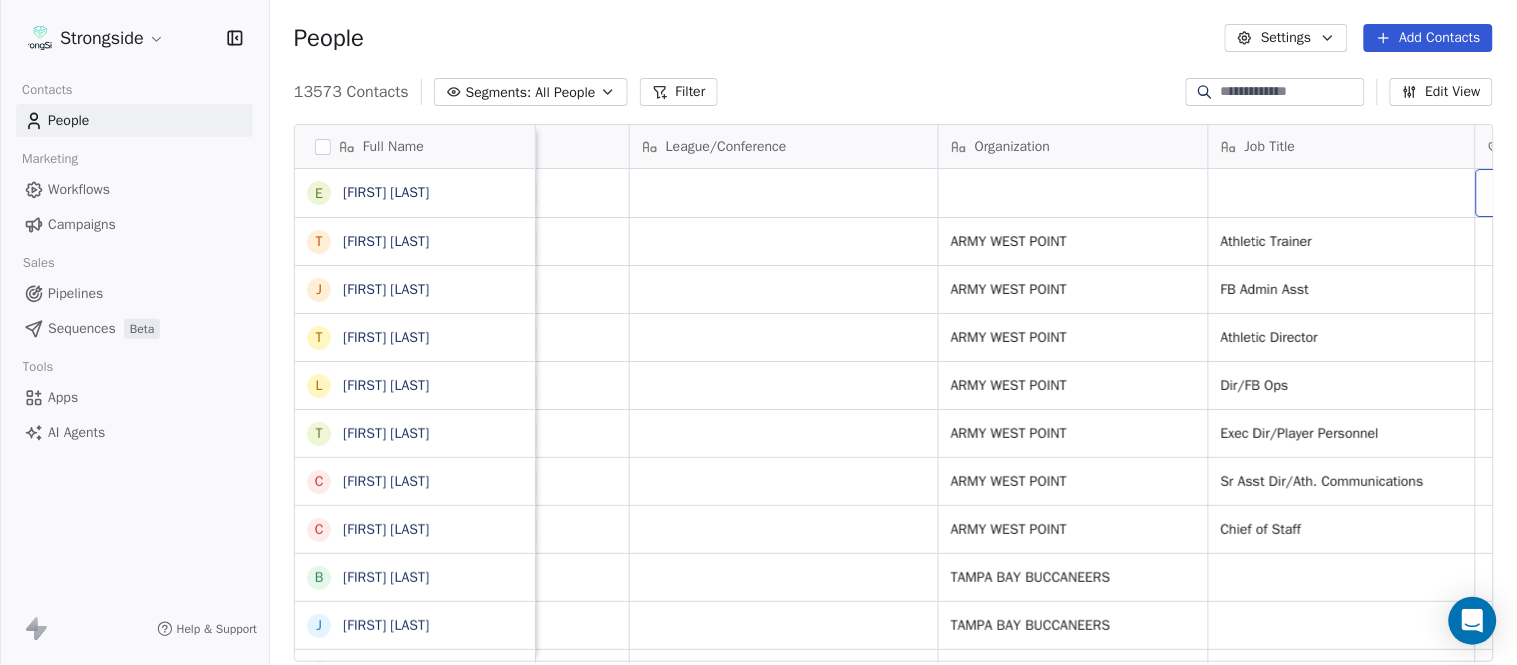 scroll, scrollTop: 0, scrollLeft: 653, axis: horizontal 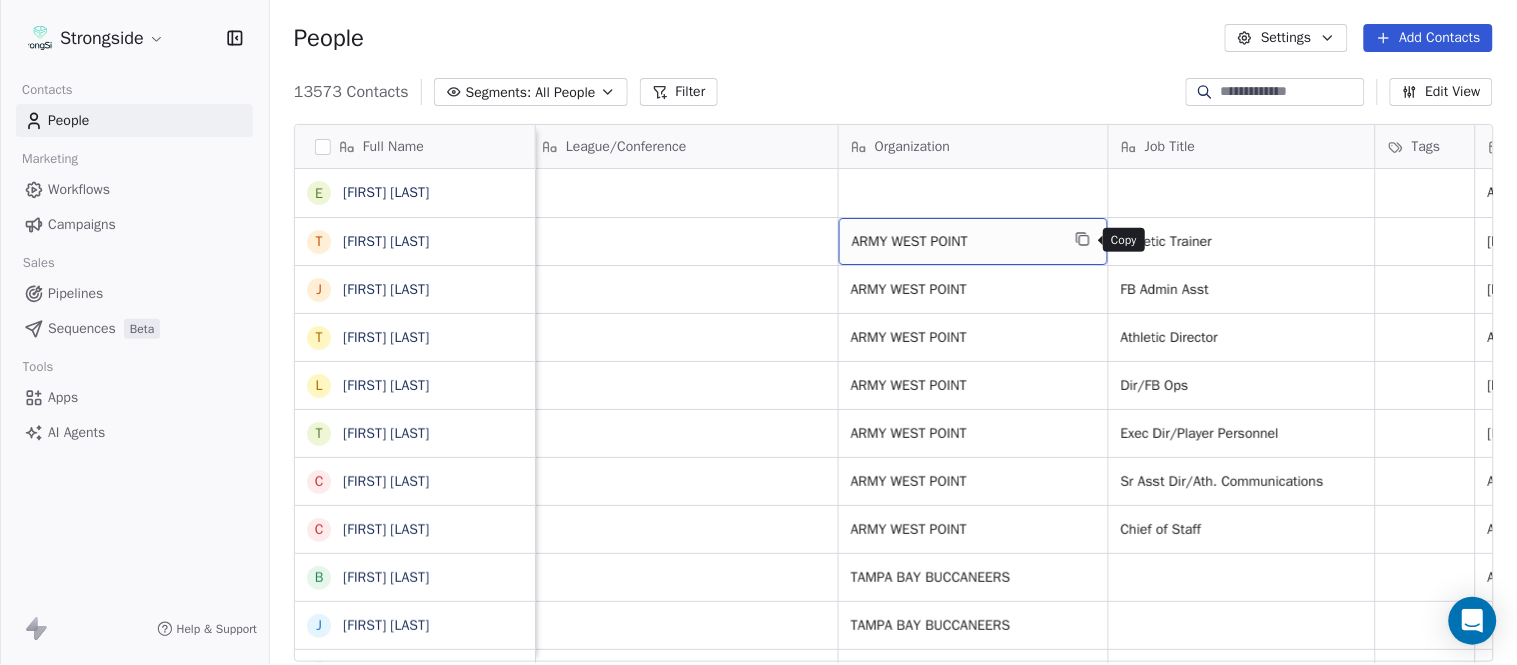 drag, startPoint x: 1078, startPoint y: 246, endPoint x: 1003, endPoint y: 191, distance: 93.00538 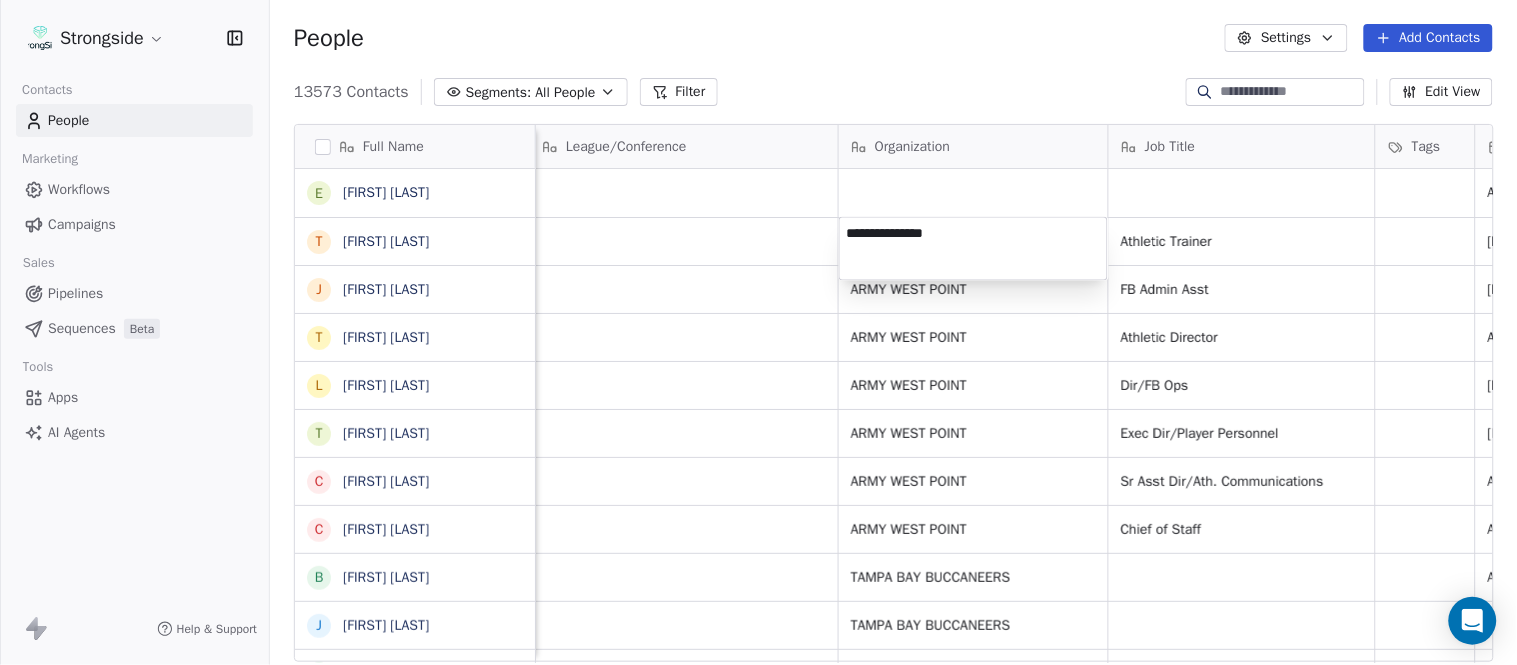 click on "Strongside Contacts People Marketing Workflows Campaigns Sales Pipelines Sequences Beta Tools Apps AI Agents Help & Support People Settings Add Contacts 13573 Contacts Segments: All People Filter Edit View Tag Add to Sequence Export Full Name E [FIRST] [LAST] T [FIRST] [LAST] J [FIRST] [LAST] T [FIRST] [LAST] L [FIRST] [LAST] T [FIRST] [LAST] C [FIRST] [LAST] C [FIRST] [LAST] B [FIRST] [LAST] J [FIRST] [LAST] A [FIRST] [LAST] T [FIRST] [LAST] N [FIRST] [LAST] S [FIRST] [LAST] T [FIRST] [LAST] B [FIRST] [LAST] J [FIRST] [LAST] C [FIRST] [LAST] T [FIRST] [LAST] B [FIRST] [LAST] K [FIRST] [LAST] K [FIRST] [LAST] J [FIRST] [LAST] S [FIRST] [LAST] L [FIRST] [LAST] J [FIRST] [LAST] M [FIRST] [LAST] K [FIRST] [LAST] M [FIRST] [LAST] R [FIRST] [LAST] C [FIRST] [LAST] Email Phone Number Level League/Conference Organization Job Title Tags Created Date BST Status Priority Emails Auto Clicked [EMAIL] NCAA I-Bowl [DATE] [TIME] [EMAIL] ([PHONE]) NCAA I-Bowl ARMY WEST POINT Athletic Trainer NFL NFL" at bounding box center [758, 332] 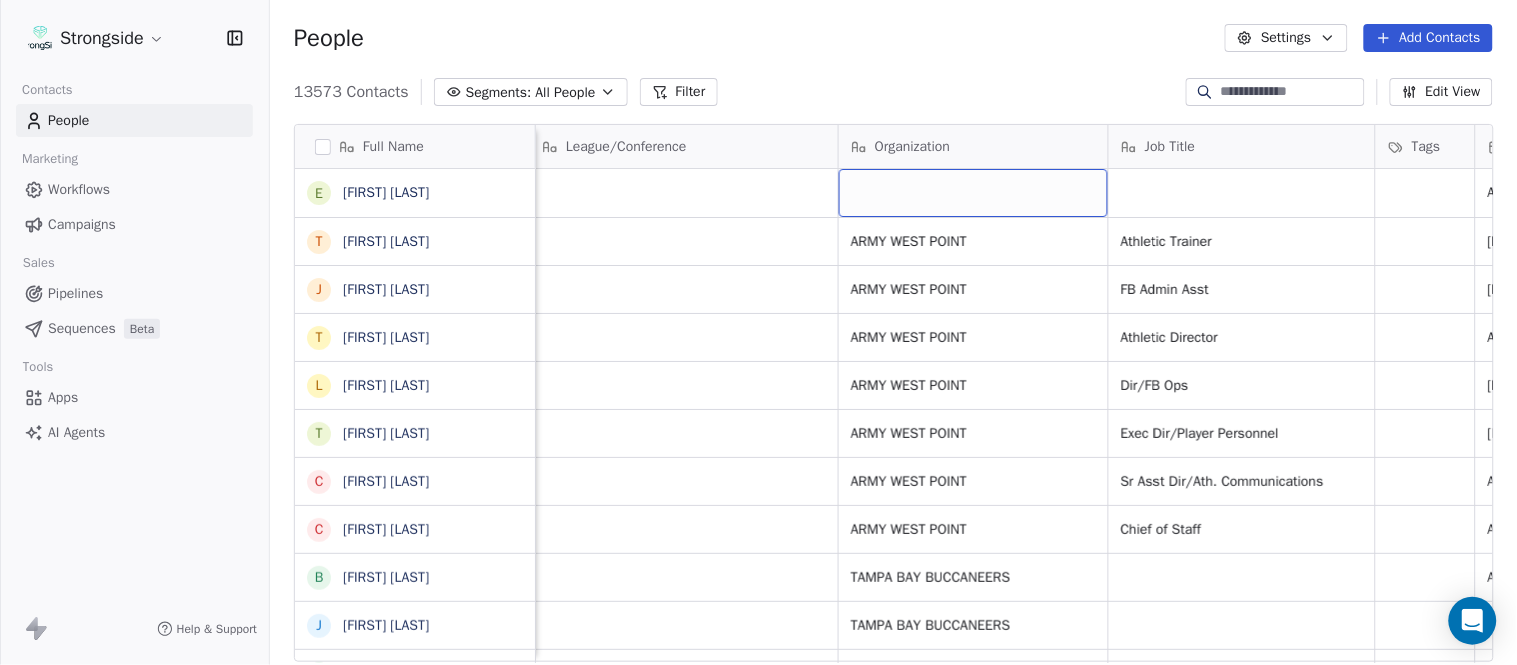 click at bounding box center (973, 193) 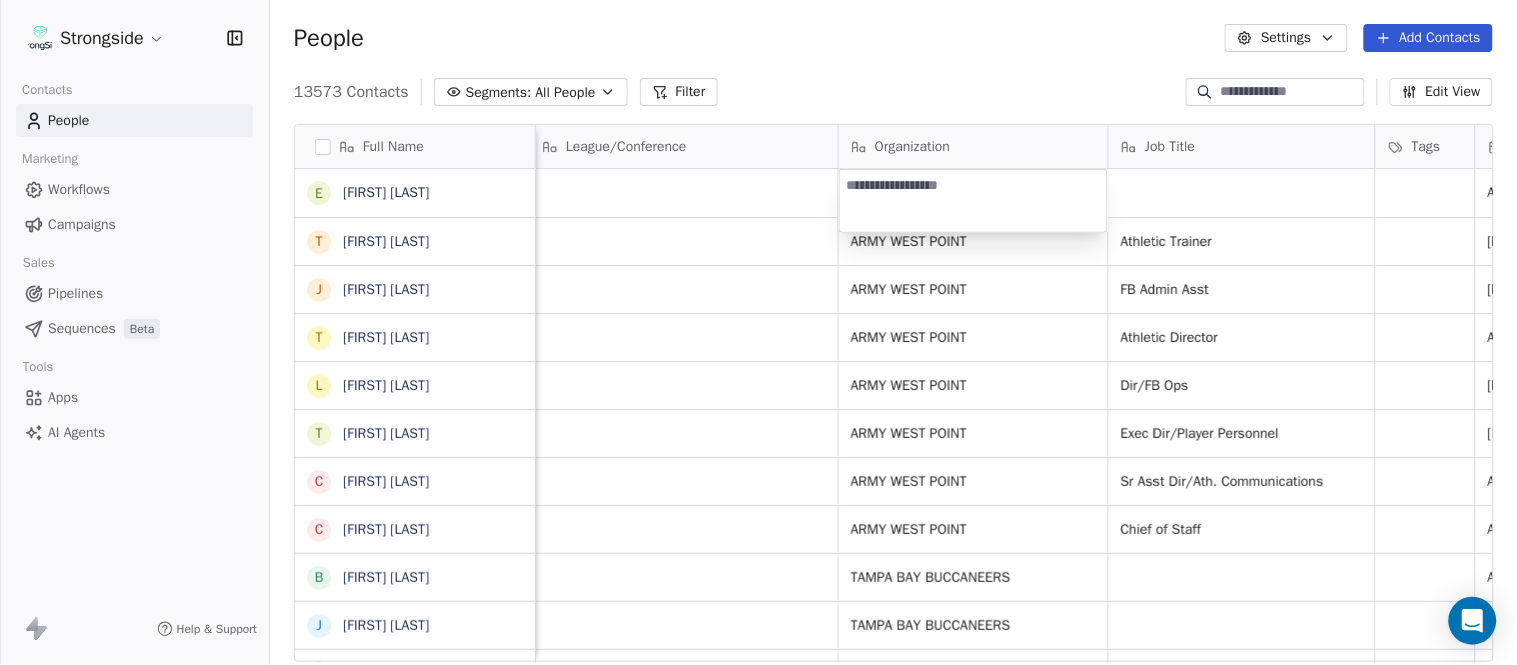 type on "**********" 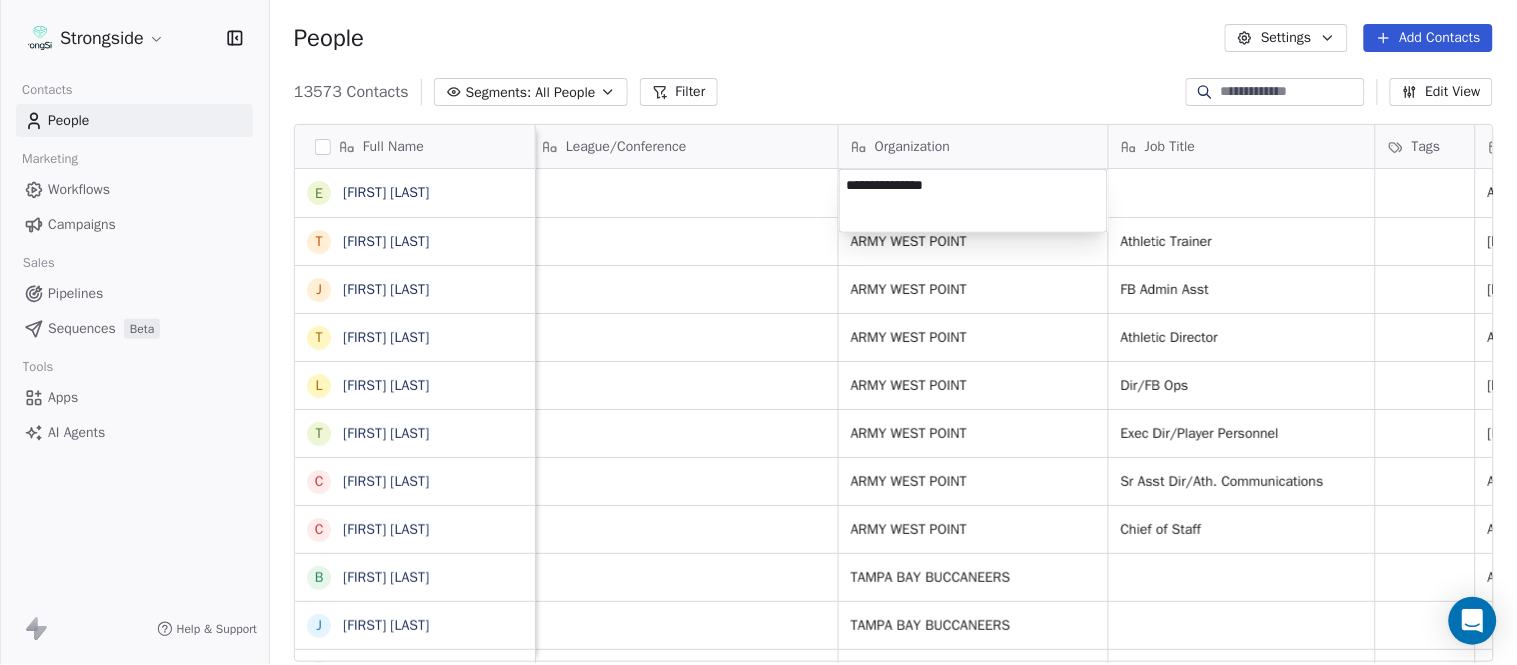 click on "Strongside Contacts People Marketing Workflows Campaigns Sales Pipelines Sequences Beta Tools Apps AI Agents Help & Support People Settings Add Contacts 13573 Contacts Segments: All People Filter Edit View Tag Add to Sequence Export Full Name E [FIRST] [LAST] T [FIRST] [LAST] J [FIRST] [LAST] T [FIRST] [LAST] L [FIRST] [LAST] T [FIRST] [LAST] C [FIRST] [LAST] C [FIRST] [LAST] B [FIRST] [LAST] J [FIRST] [LAST] A [FIRST] [LAST] T [FIRST] [LAST] N [FIRST] [LAST] S [FIRST] [LAST] T [FIRST] [LAST] B [FIRST] [LAST] J [FIRST] [LAST] C [FIRST] [LAST] T [FIRST] [LAST] B [FIRST] [LAST] K [FIRST] [LAST] K [FIRST] [LAST] J [FIRST] [LAST] S [FIRST] [LAST] L [FIRST] [LAST] J [FIRST] [LAST] M [FIRST] [LAST] K [FIRST] [LAST] M [FIRST] [LAST] R [FIRST] [LAST] C [FIRST] [LAST] Email Phone Number Level League/Conference Organization Job Title Tags Created Date BST Status Priority Emails Auto Clicked [EMAIL] NCAA I-Bowl [DATE] [TIME] [EMAIL] ([PHONE]) NCAA I-Bowl ARMY WEST POINT Athletic Trainer NFL NFL" at bounding box center (758, 332) 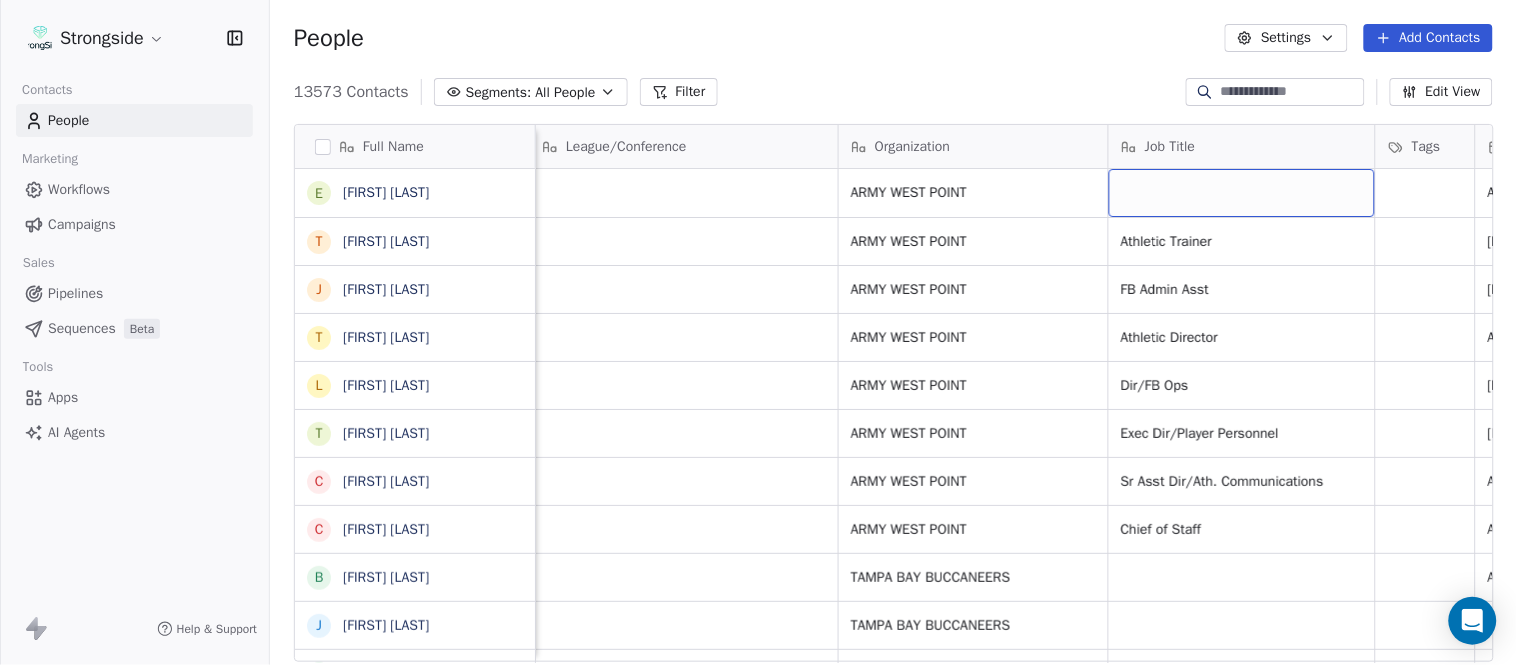 click at bounding box center (1242, 193) 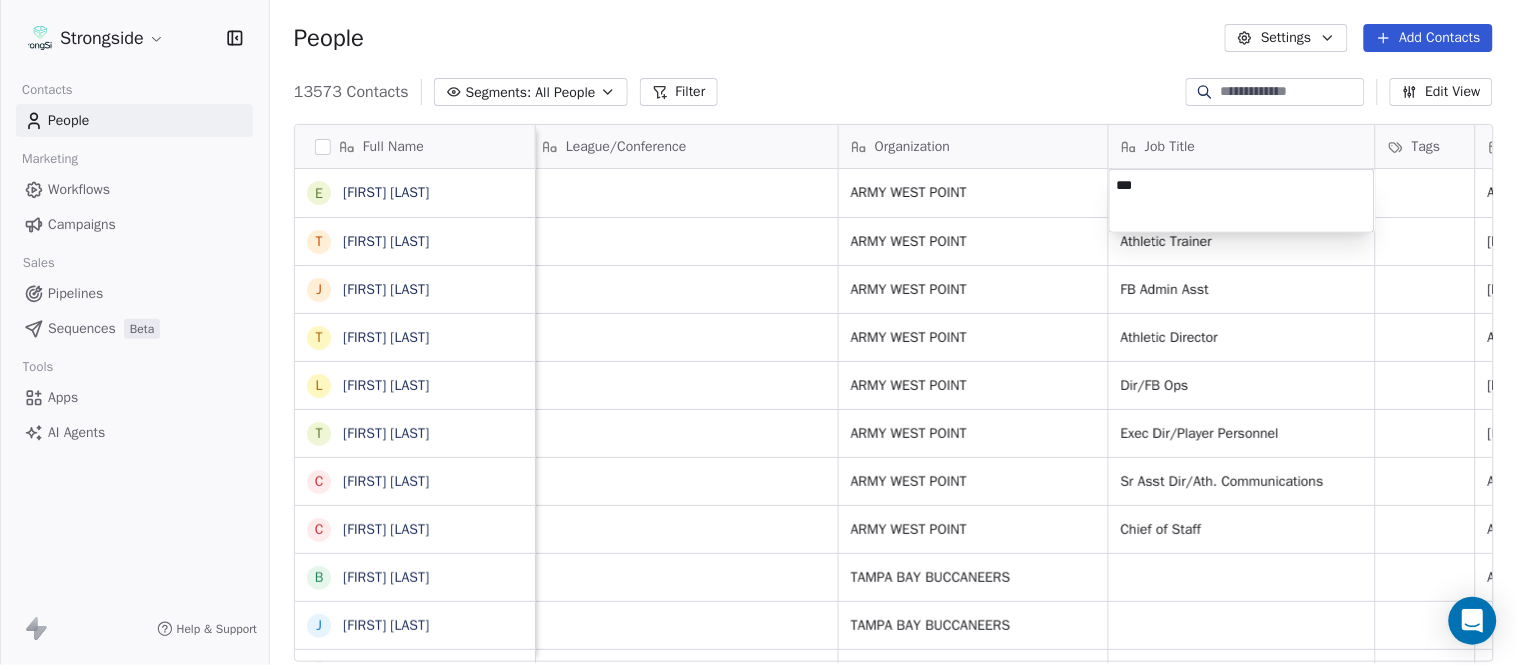 click on "Full Name E [FIRST] T [FIRST] J [FIRST] G T [FIRST] T L [FIRST] E T [FIRST] W C [FIRST] M C [FIRST] K [FIRST] H B [FIRST] M J [FIRST] P A [FIRST] P T [FIRST] M N [FIRST] R S [FIRST] P T [FIRST] L B [FIRST] P J [FIRST] G C [FIRST] S T [FIRST] B B [FIRST] S K [FIRST] R K [FIRST] T J [FIRST] F S [FIRST] E L [FIRST] F J [FIRST] K M [FIRST] J K [FIRST] C M [FIRST] C R [FIRST] P Email Phone Number Level League/Conference Organization Job Title Tags Created Date BST [EMAIL] NCAA I-Bowl ARMY WEST POINT [DATE] [TIME] [EMAIL] ([PHONE]) NCAA I-Bowl ARMY WEST POINT NFL NFL" at bounding box center [758, 332] 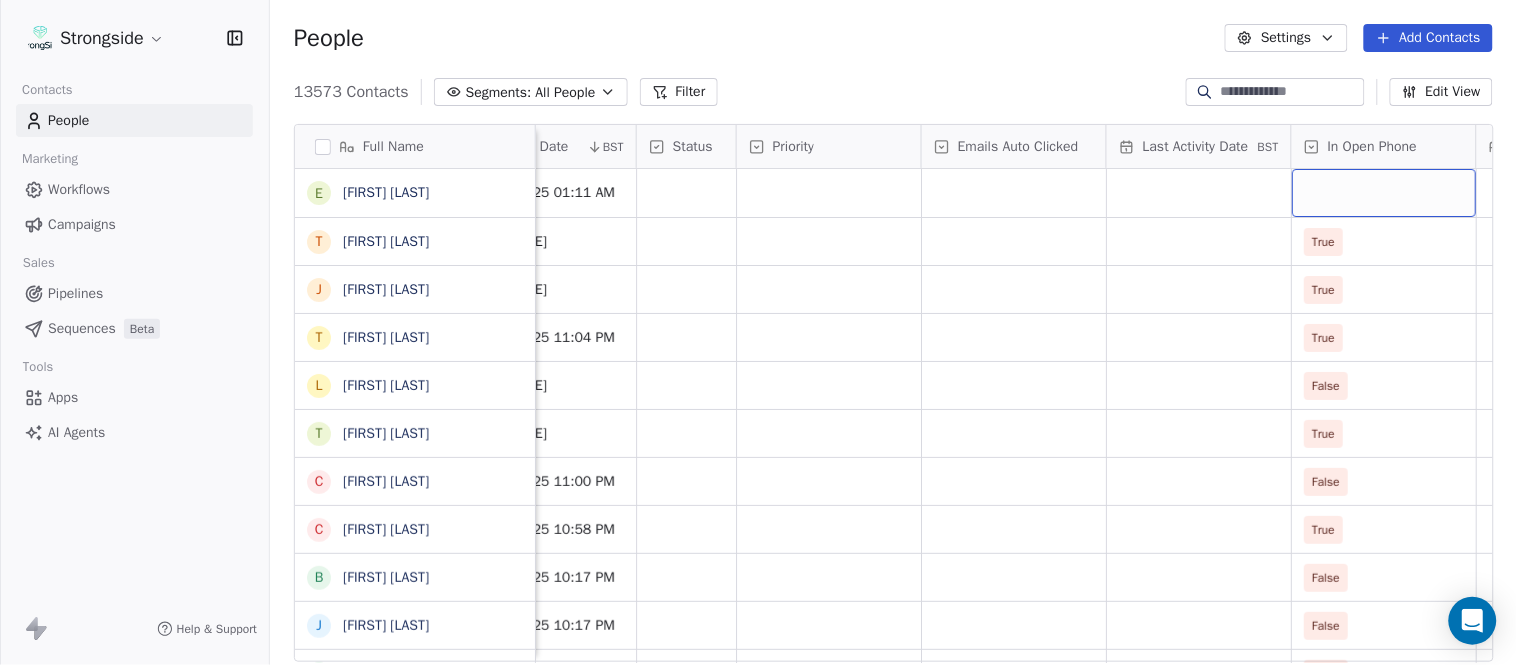 scroll, scrollTop: 0, scrollLeft: 1863, axis: horizontal 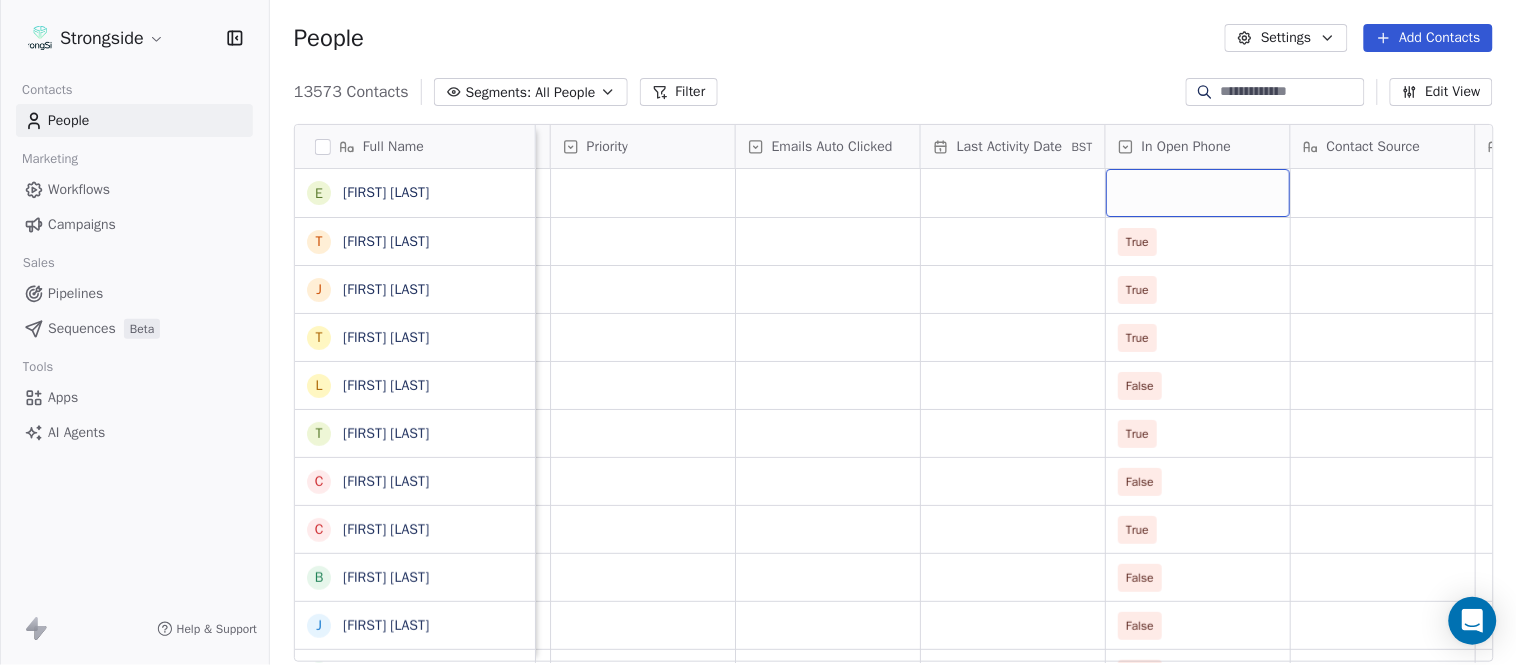 click at bounding box center (1198, 193) 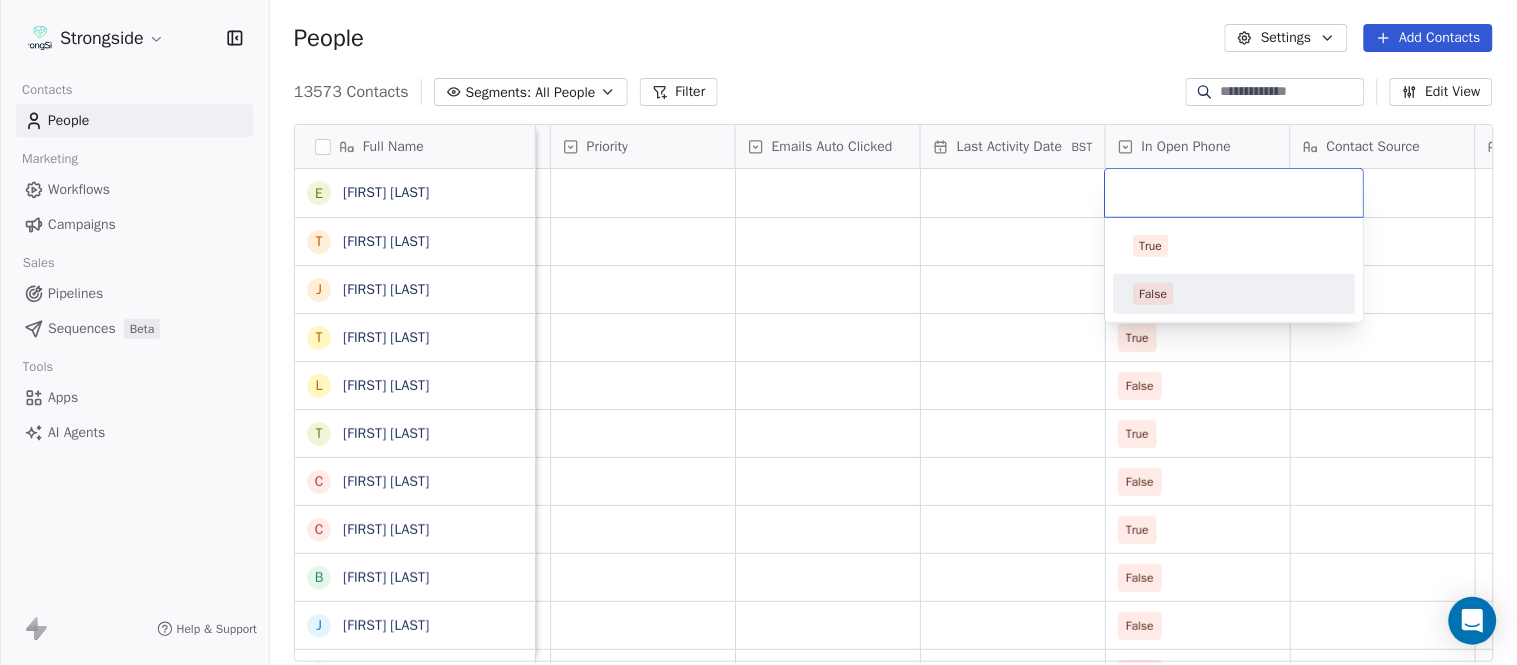 click on "False" at bounding box center (1235, 294) 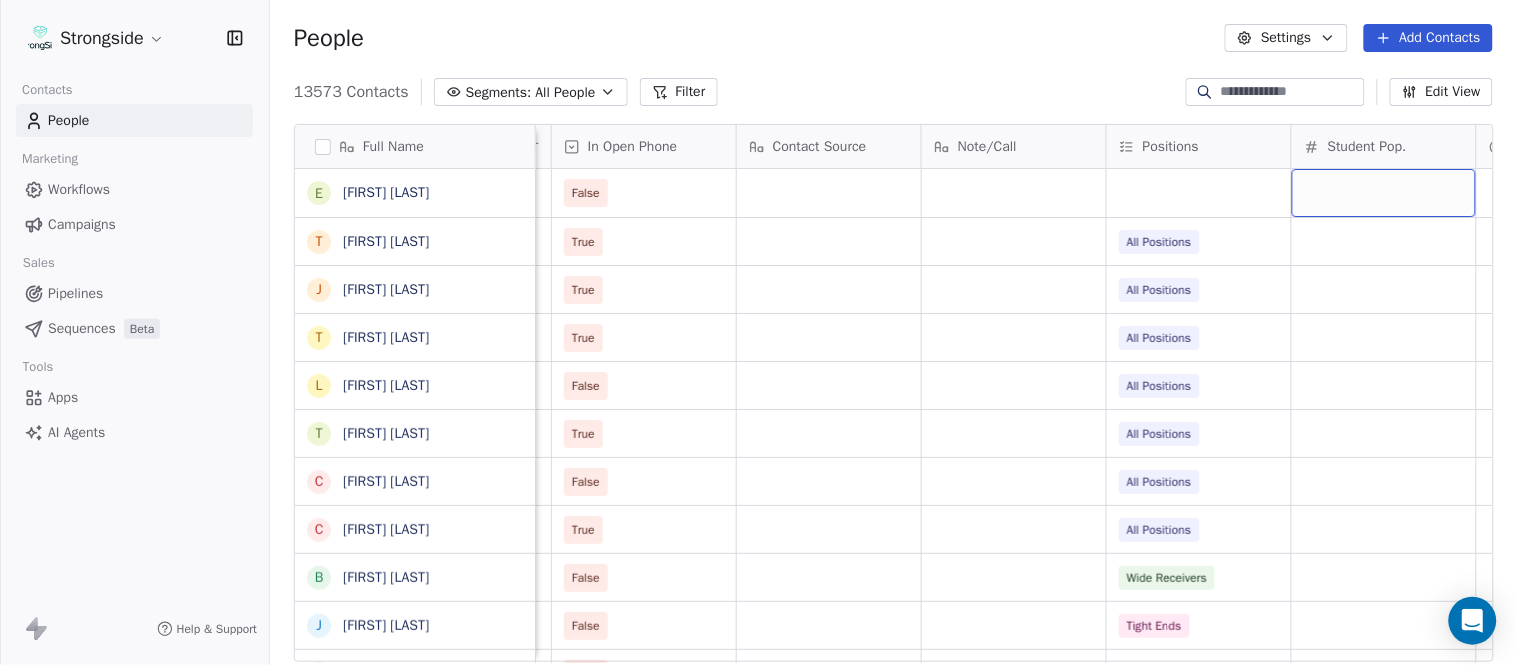 scroll, scrollTop: 0, scrollLeft: 2603, axis: horizontal 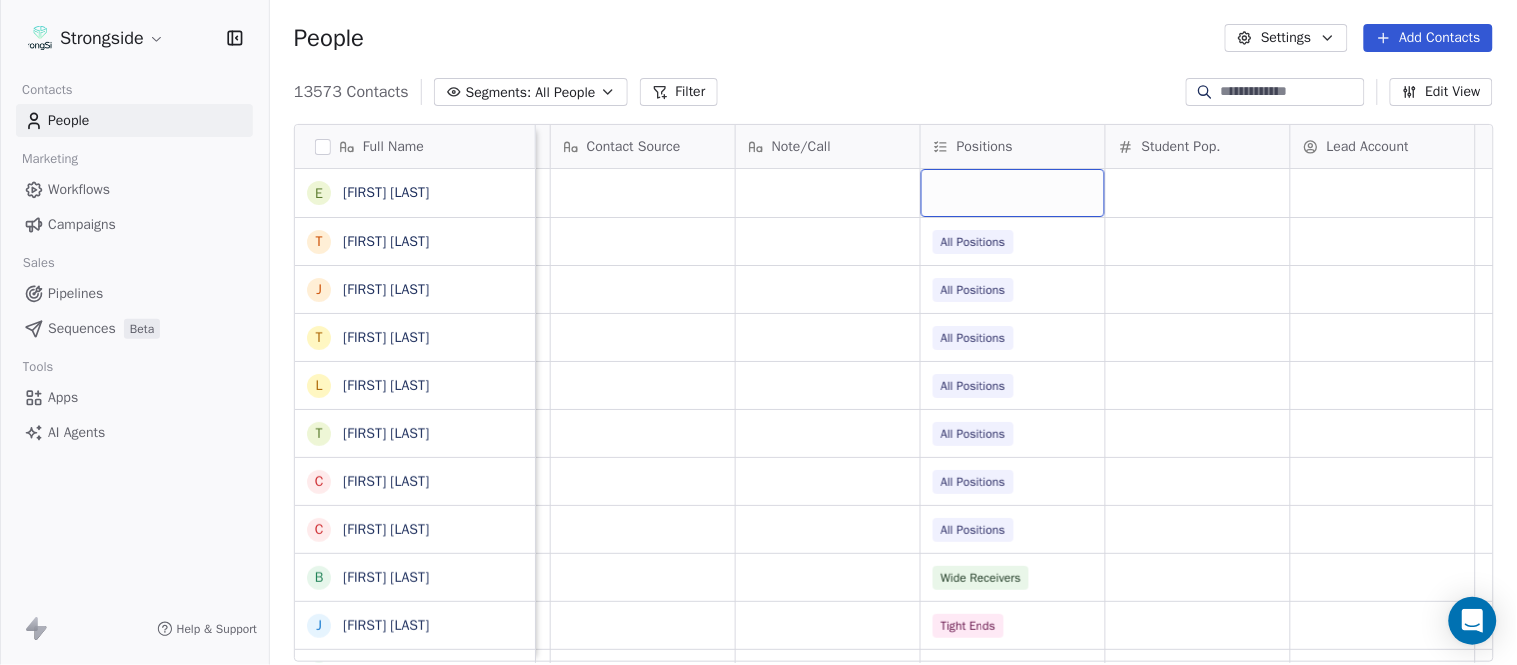 click at bounding box center (1013, 193) 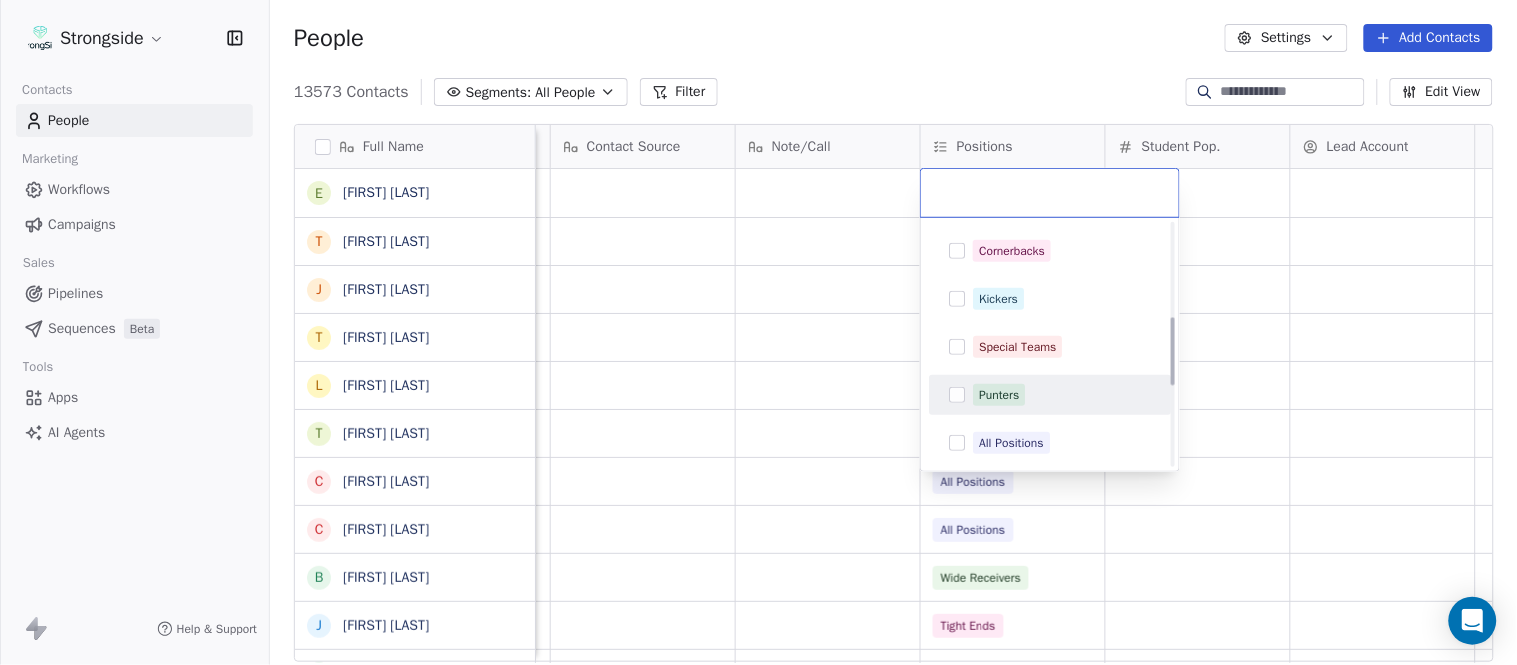 scroll, scrollTop: 333, scrollLeft: 0, axis: vertical 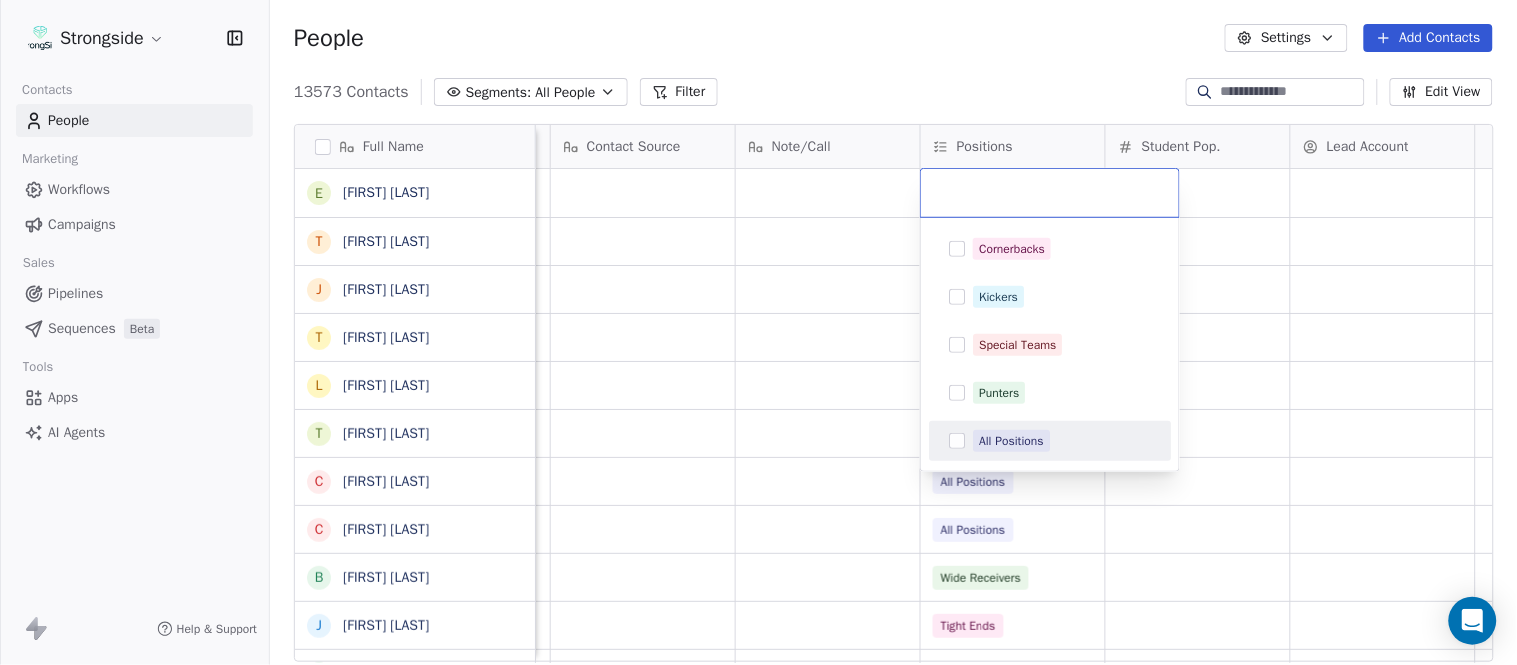 click on "All Positions" at bounding box center (1011, 441) 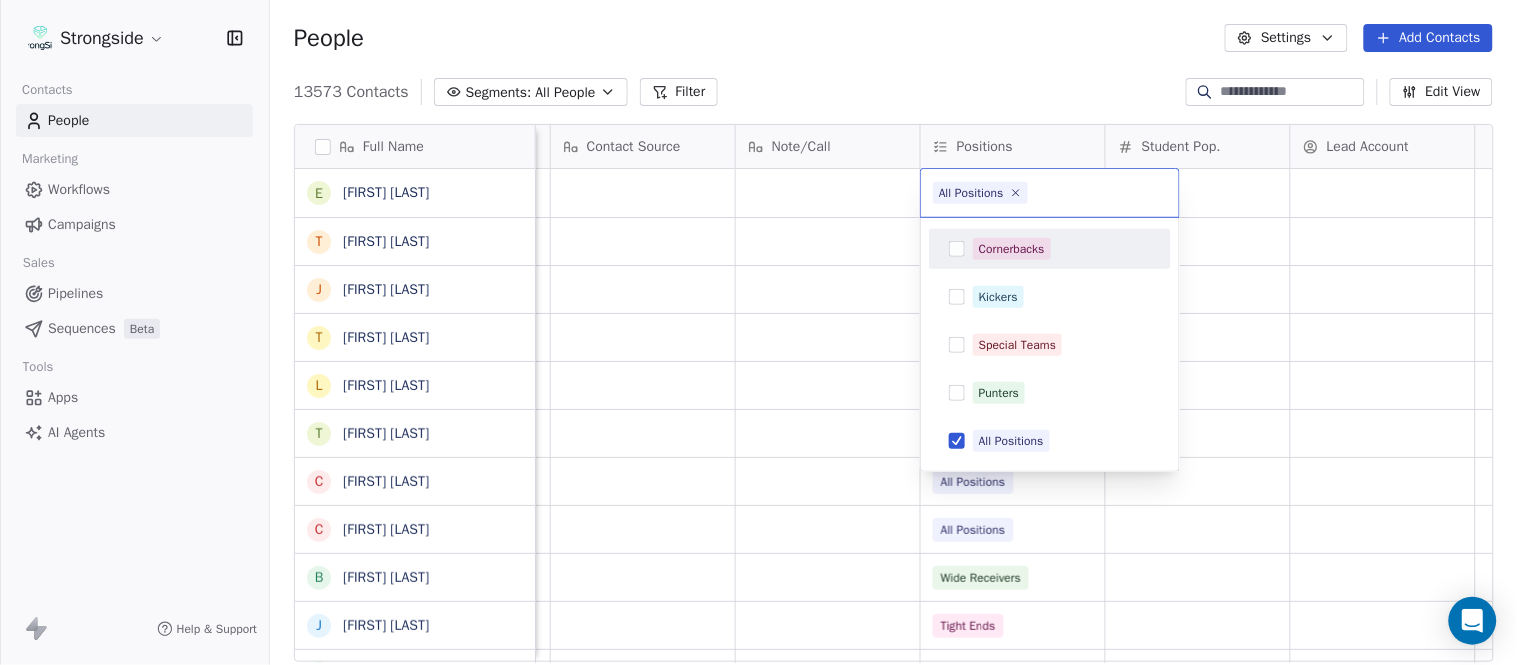 click on "Strongside Contacts People Marketing Workflows Campaigns Sales Pipelines Sequences Beta Tools Apps AI Agents Help & Support People Settings Add Contacts 13573 Contacts Segments: All People Filter Edit View Tag Add to Sequence Export Full Name E [FIRST] [LAST] T [FIRST] [LAST] J [FIRST] [LAST] T [FIRST] [LAST] L [FIRST] [LAST] T [FIRST] [LAST] C [FIRST] [LAST] C [FIRST] [LAST] B [FIRST] [LAST] J [FIRST] [LAST] A [FIRST] [LAST] T [FIRST] [LAST] N [FIRST] [LAST] S [FIRST] [LAST] T [FIRST] [LAST] B [FIRST] [LAST] J [FIRST] [LAST] C [FIRST] [LAST] T [FIRST] [LAST] B [FIRST] [LAST] K [FIRST] [LAST] K [FIRST] [LAST] J [FIRST] [LAST] S [FIRST] [LAST] L [FIRST] [LAST] J [FIRST] [LAST] M [FIRST] [LAST] K [FIRST] [LAST] M [FIRST] [LAST] R [FIRST] [LAST] C [FIRST] [LAST] Priority Emails Auto Clicked Last Activity Date BST In Open Phone Contact Source Note/Call Positions Student Pop. Lead Account False True All Positions True All Positions True All Positions False All Positions True All Positions False All Positions True All Positions False" at bounding box center [758, 332] 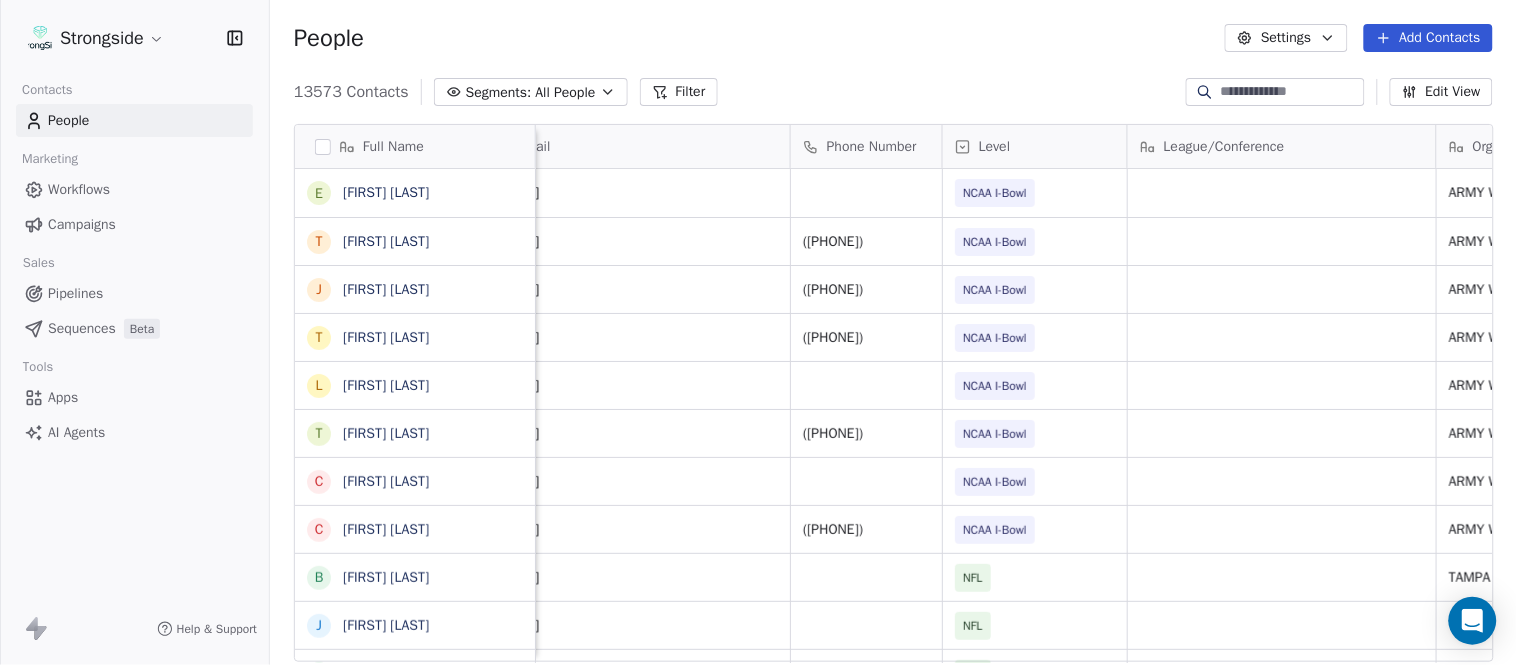 scroll, scrollTop: 0, scrollLeft: 0, axis: both 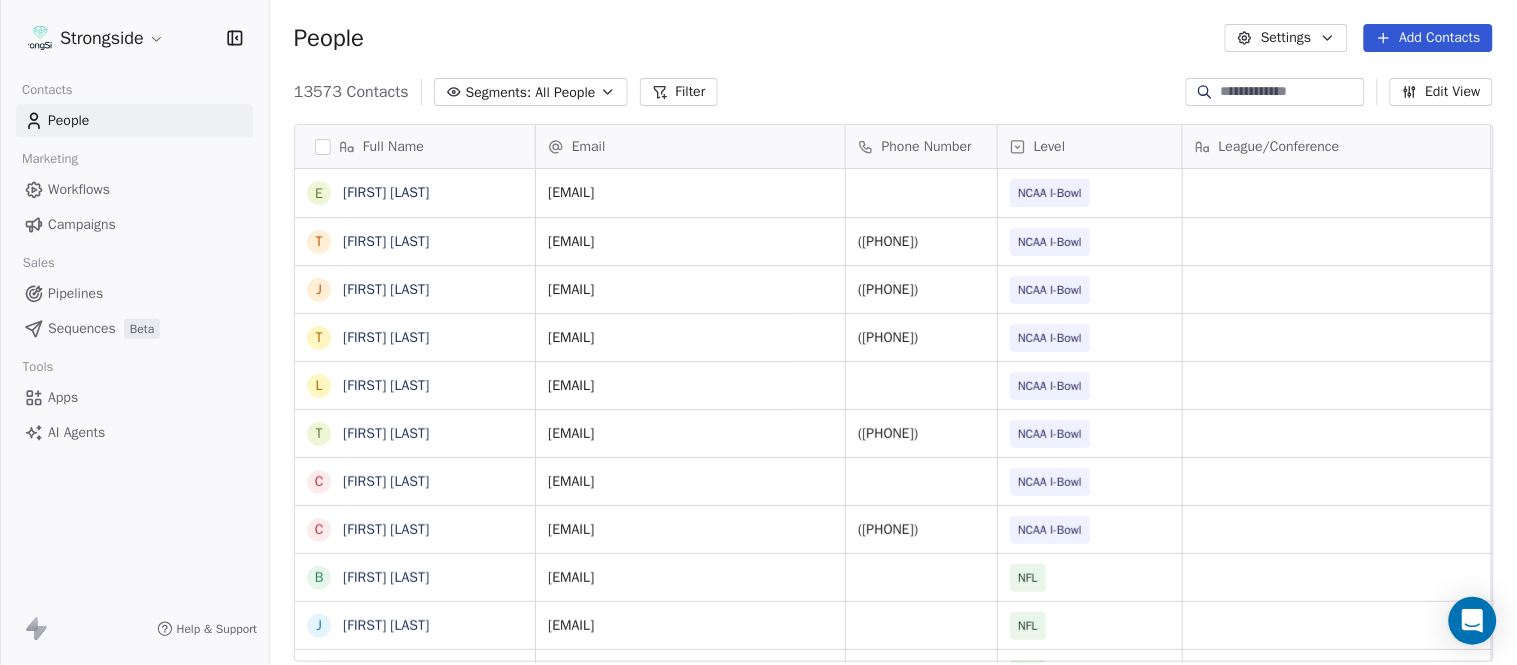 click 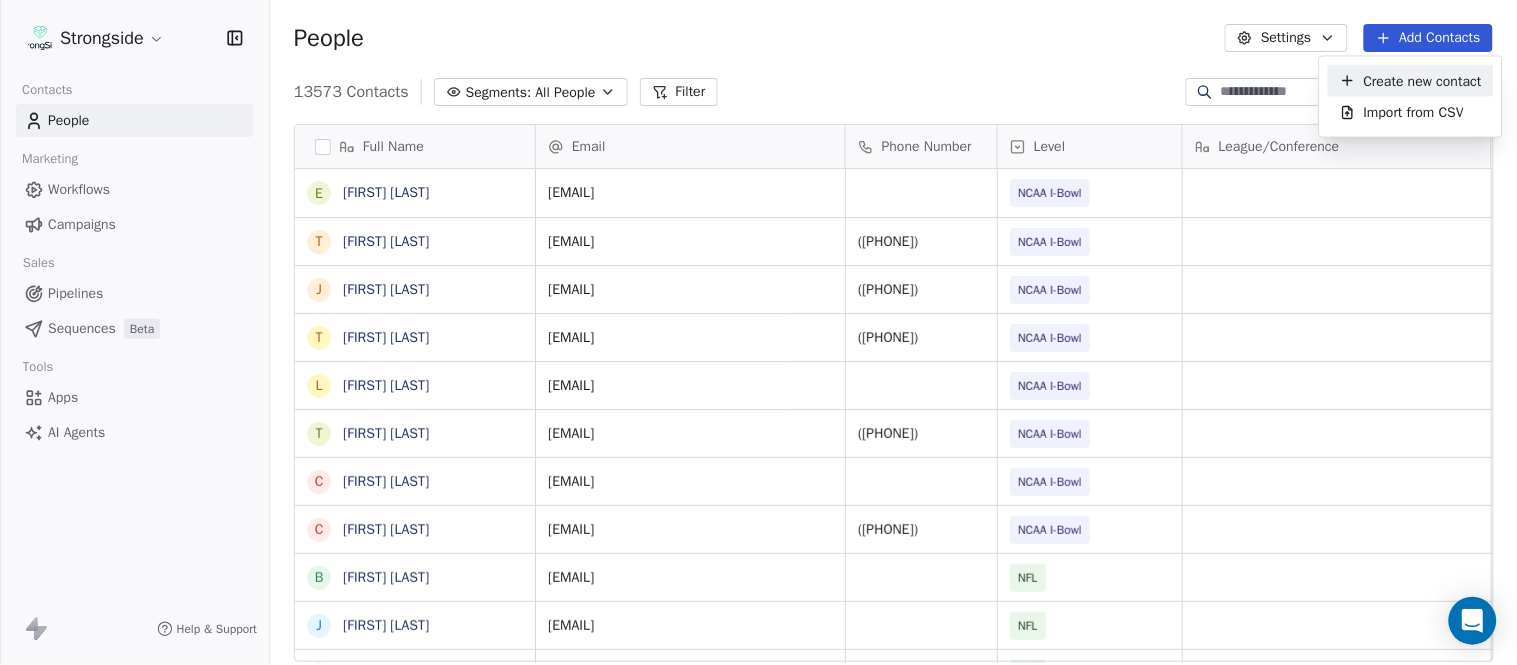 click on "Create new contact" at bounding box center (1423, 80) 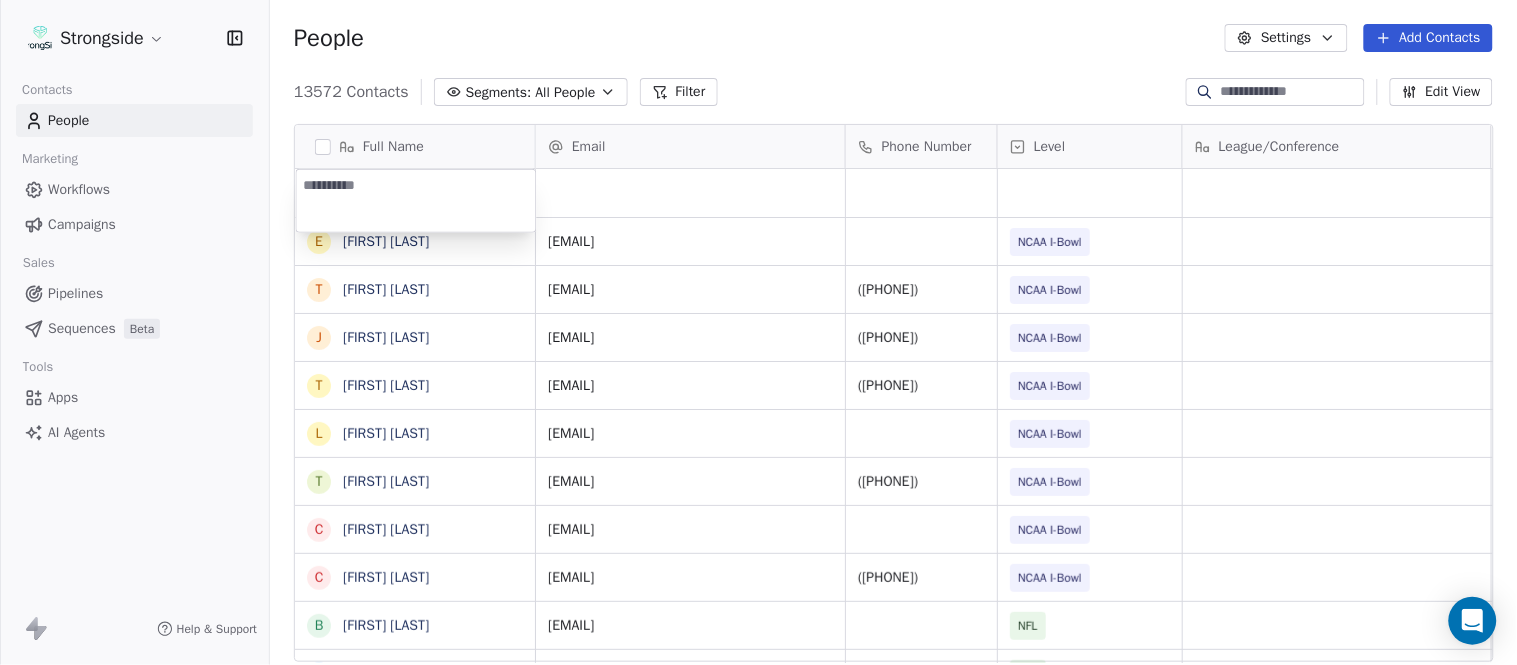 type on "**********" 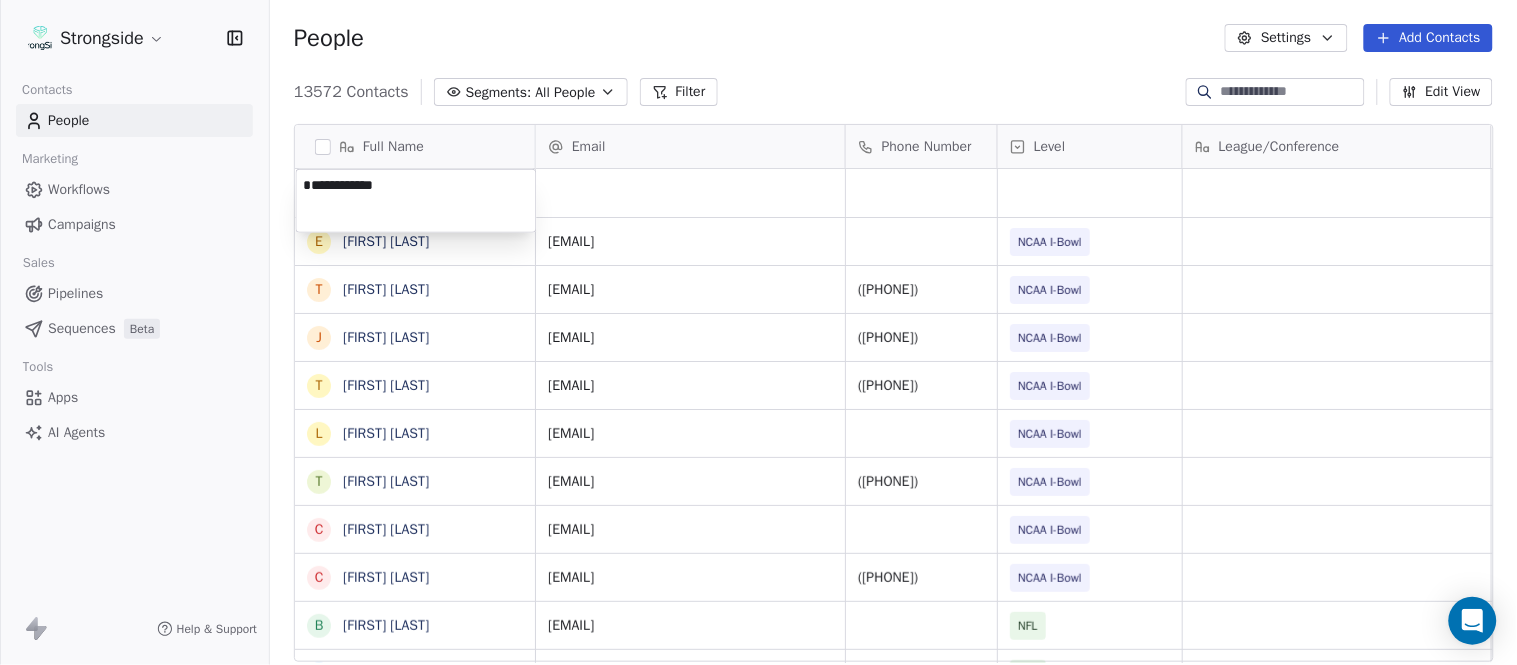 click on "Strongside Contacts People Marketing Workflows Campaigns Sales Pipelines Sequences Beta Tools Apps AI Agents Help & Support People Settings  Add Contacts 13574 Contacts Segments: All People Filter  Edit View Tag Add to Sequence Export Full Name E [FIRST] [LAST] T [FIRST] [LAST] J [FIRST] [LAST] T [FIRST] [LAST] L [FIRST] [LAST] T [FIRST] [LAST] C [FIRST] [LAST] C [FIRST] [LAST] B [FIRST] [LAST] J [FIRST] [LAST] A [FIRST] [LAST] T [FIRST] [LAST] N [FIRST] [LAST] S [FIRST] [LAST] T [FIRST] [LAST] B [FIRST] [LAST] J [FIRST] [LAST] C [FIRST] [LAST] T [FIRST] [LAST] B [FIRST] [LAST] K [FIRST] [LAST] K [FIRST] [LAST] J [FIRST] [LAST] S [FIRST] [LAST] L [FIRST] [LAST] J [FIRST] [LAST] M [FIRST] [LAST] K [FIRST] [LAST] M [FIRST] [LAST] R [FIRST] [LAST] Email Phone Number Level League/Conference Organization Job Title Tags Created Date BST Aug 04, 2025 01:12 AM [EMAIL] NCAA I-Bowl ARMY WEST POINT SID Aug 04, 2025 01:11 AM [EMAIL] ([PHONE]) NCAA I-Bowl ARMY WEST POINT Athletic Trainer ([PHONE]) NFL" at bounding box center [758, 332] 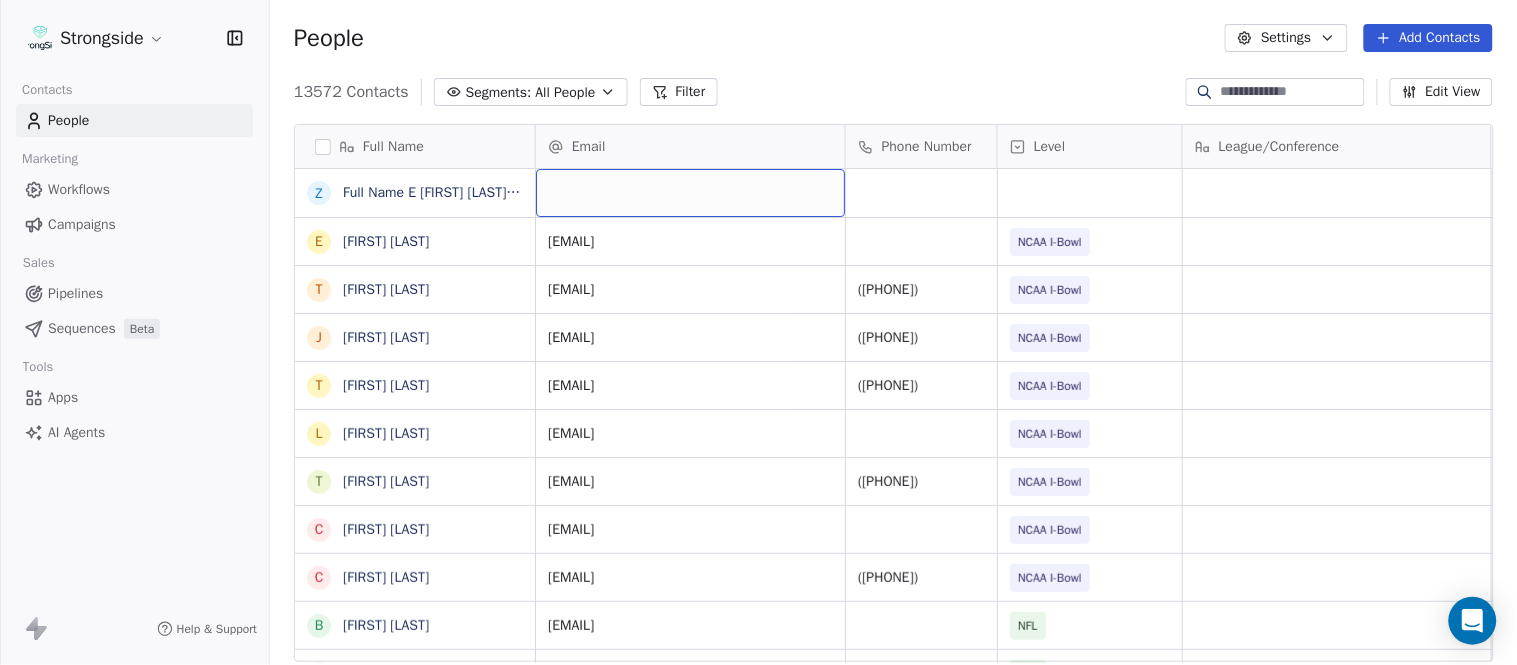 click at bounding box center [690, 193] 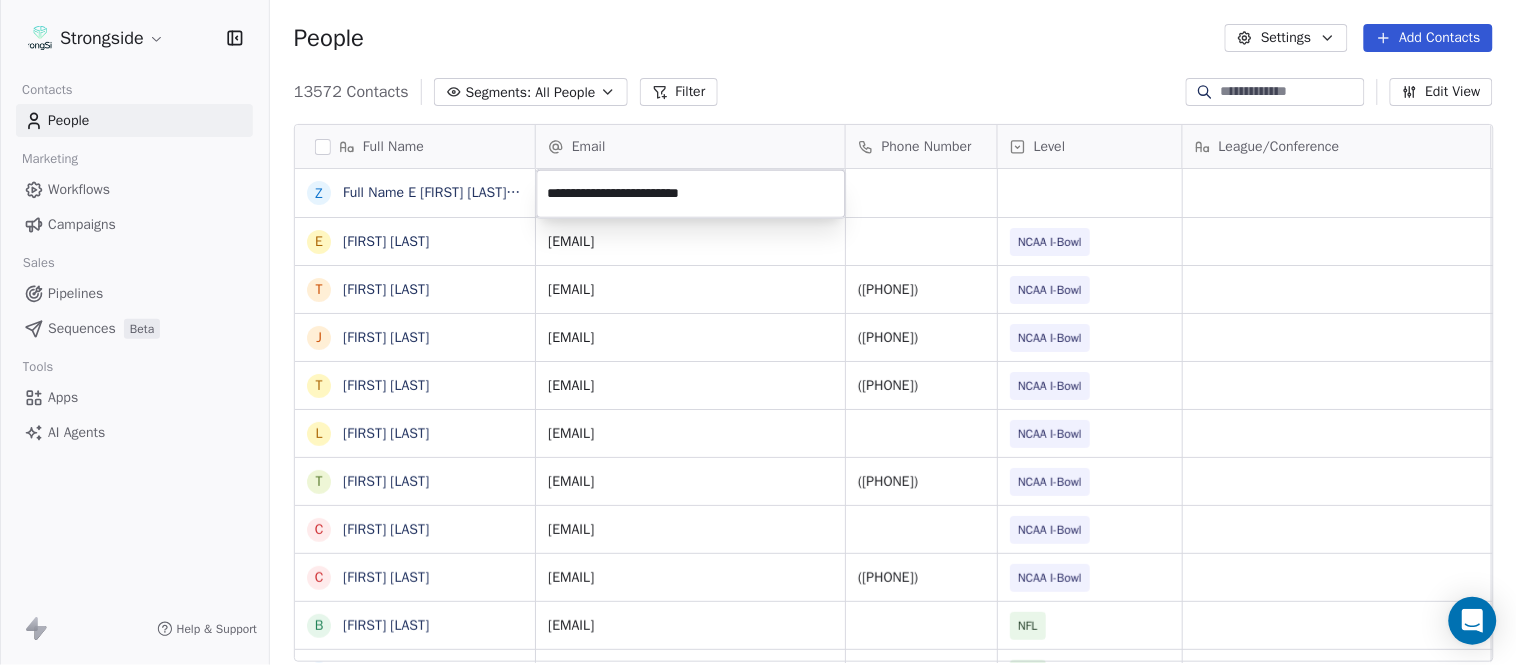 click on "Full Name Z [FIRST] G E [FIRST] S T [FIRST] K J [FIRST] G T [FIRST] T T [FIRST] E L [FIRST] E T [FIRST] W C [FIRST] M C [FIRST] K [FIRST] H B [FIRST] M J [FIRST] P A [FIRST] P T [FIRST] M N [FIRST] R S [FIRST] P T [FIRST] L B [FIRST] P J [FIRST] G C [FIRST] S T [FIRST] B B [FIRST] S K [FIRST] R K [FIRST] T J [FIRST] F S [FIRST] E L [FIRST] F J [FIRST] K M [FIRST] J K [FIRST] C M [FIRST] C R [FIRST] P Email Phone Number Level League/Conference Organization Job Title Tags Created Date BST [DATE] [TIME] [EMAIL] NCAA I-Bowl ARMY WEST POINT SID [DATE] [TIME] [EMAIL] ([PHONE]) NCAA I-Bowl ARMY WEST POINT Athletic Trainer NFL" at bounding box center [758, 332] 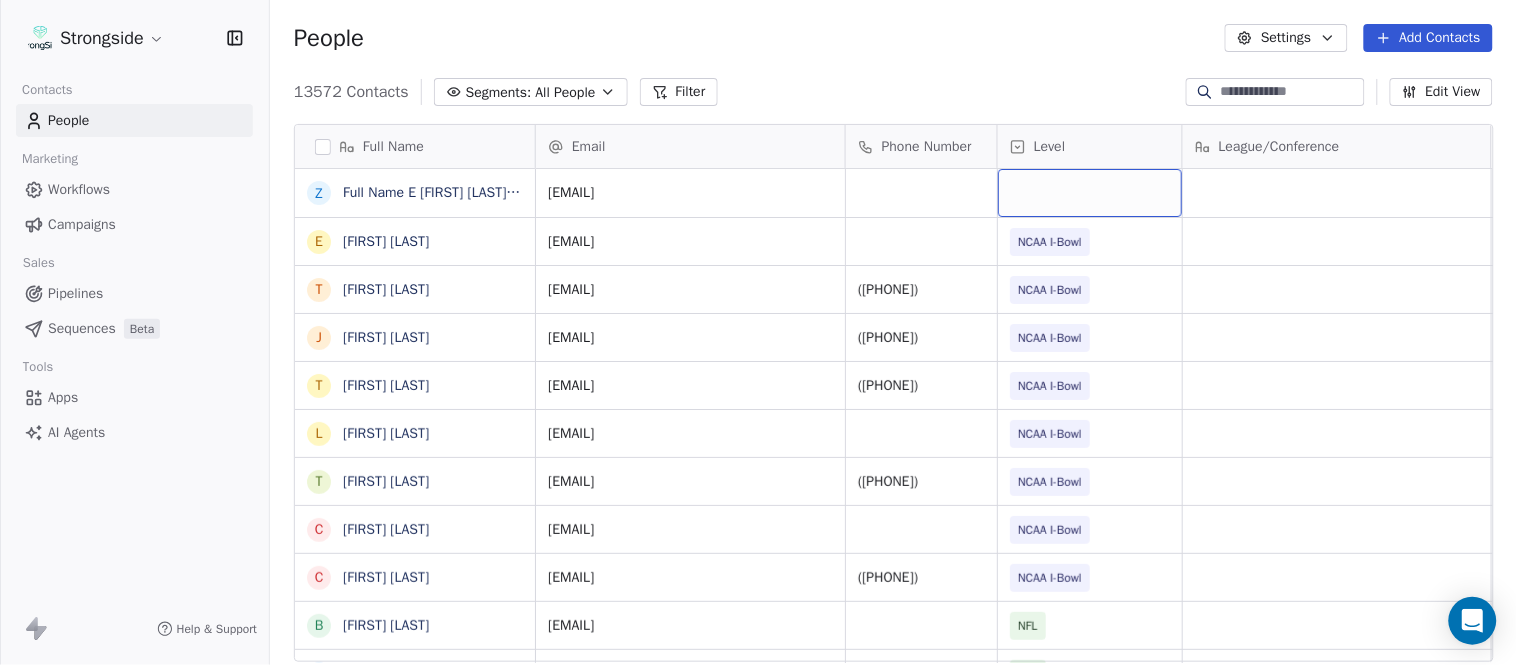 click at bounding box center (1090, 193) 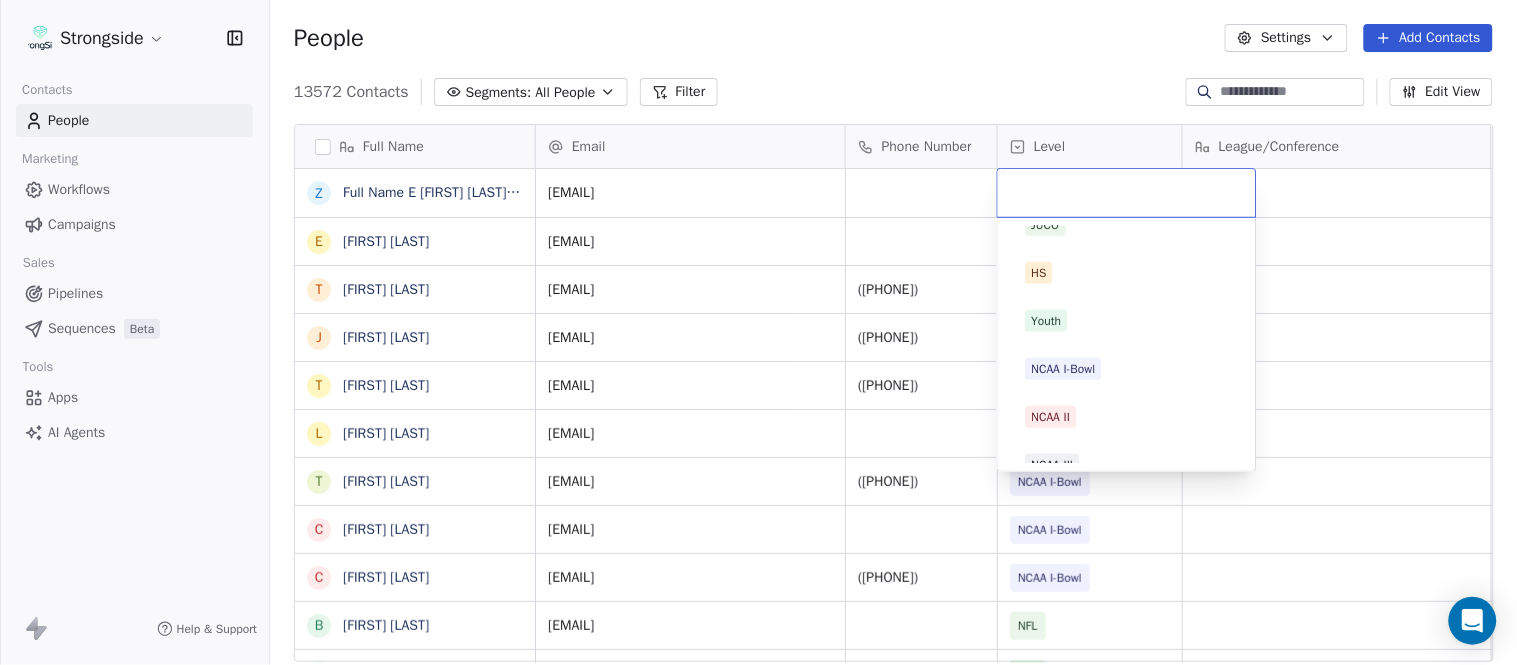scroll, scrollTop: 330, scrollLeft: 0, axis: vertical 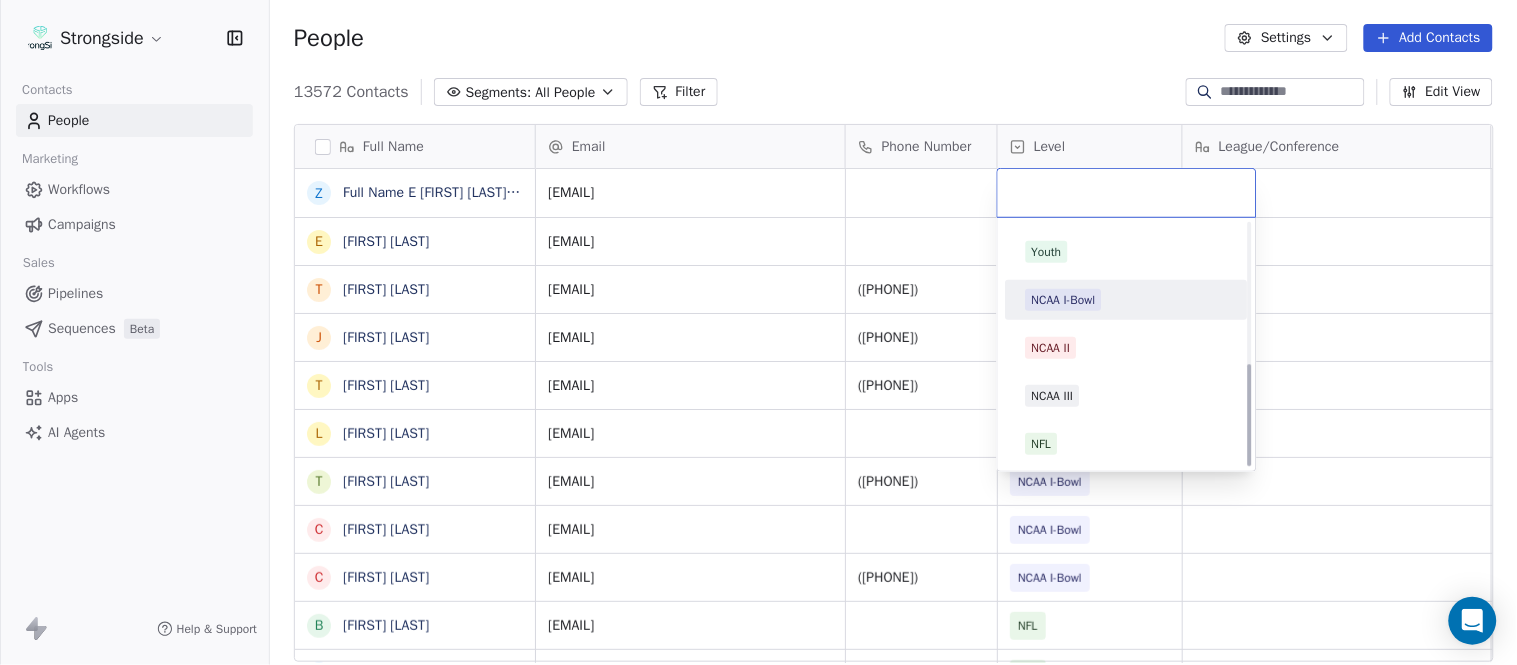 click on "NCAA I-Bowl" at bounding box center [1127, 300] 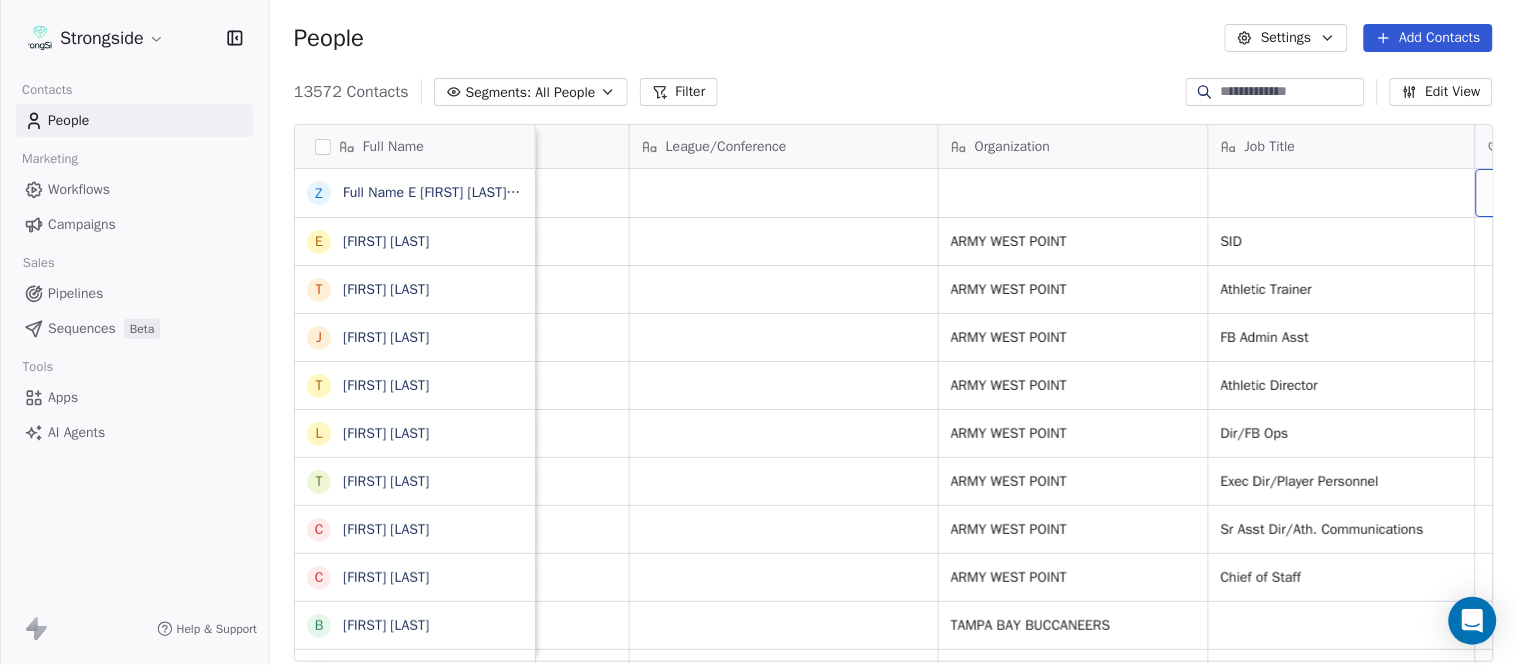 scroll, scrollTop: 0, scrollLeft: 653, axis: horizontal 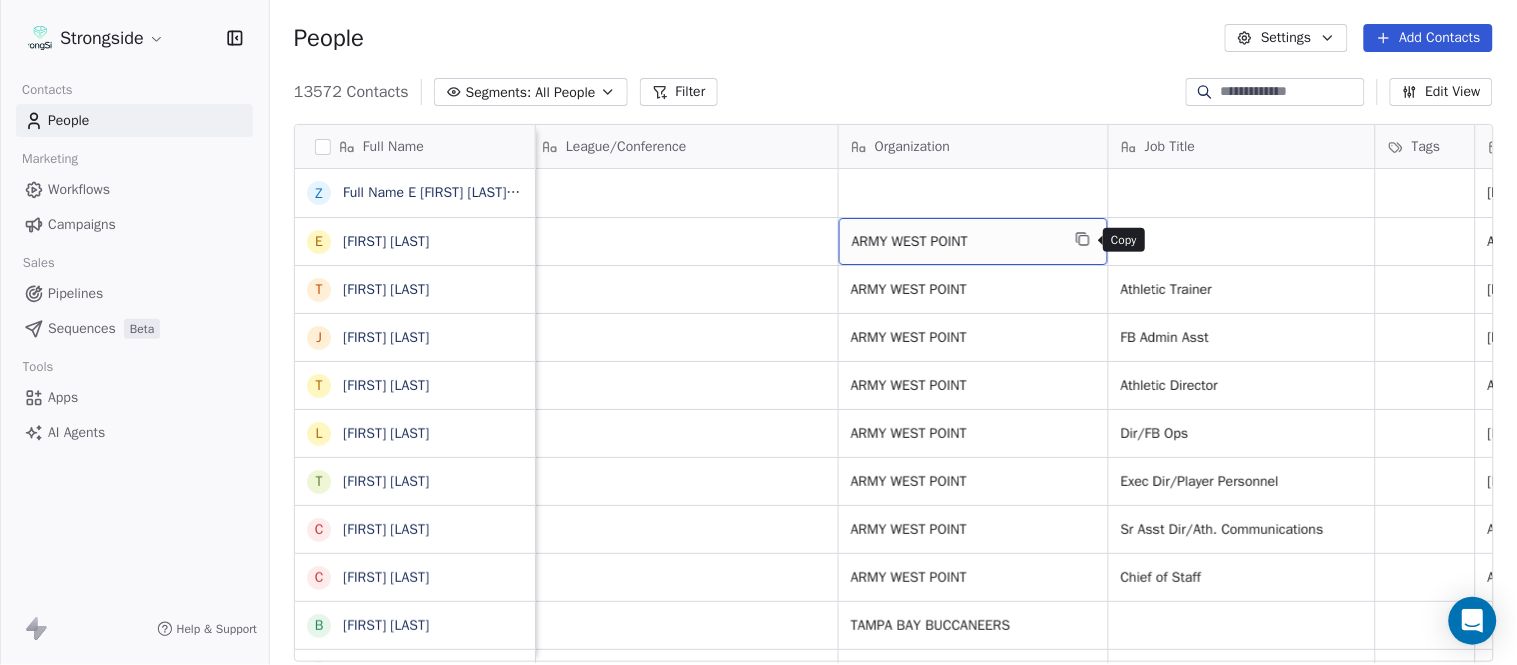click at bounding box center [1083, 239] 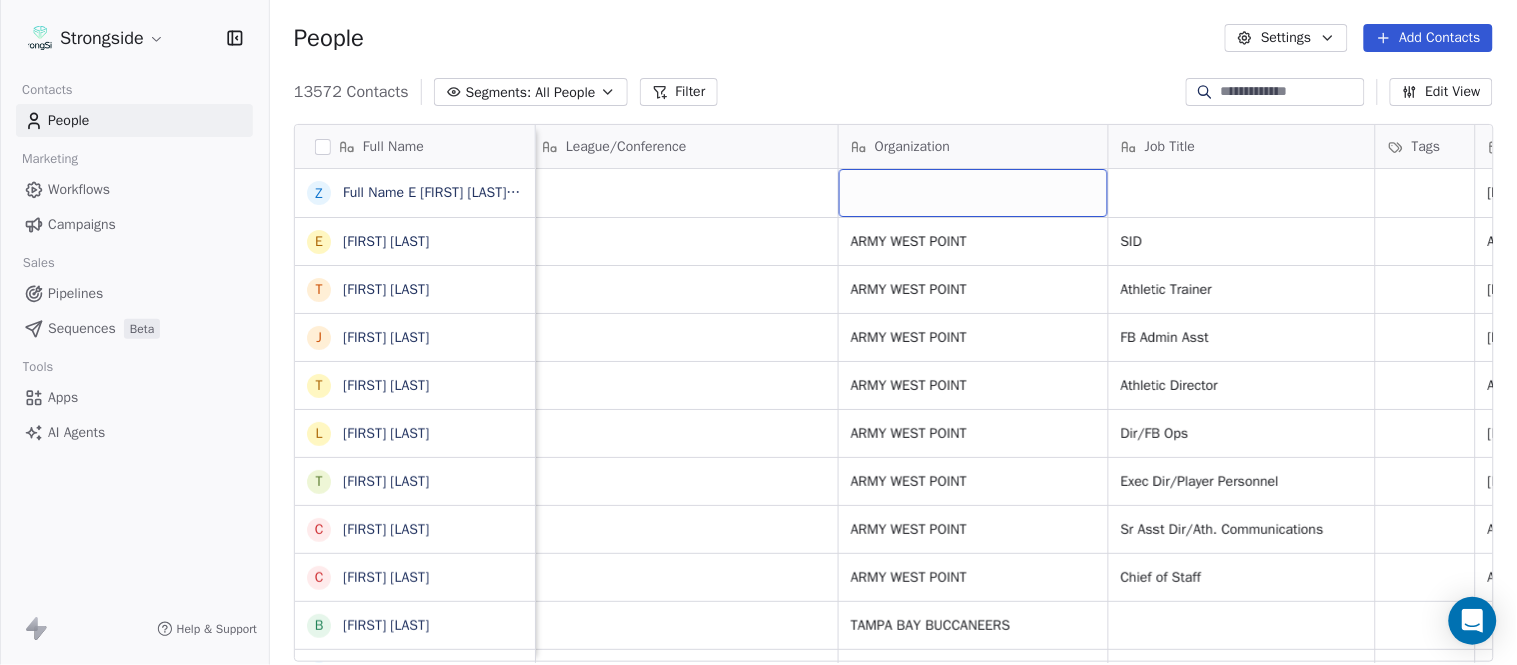 click at bounding box center [973, 193] 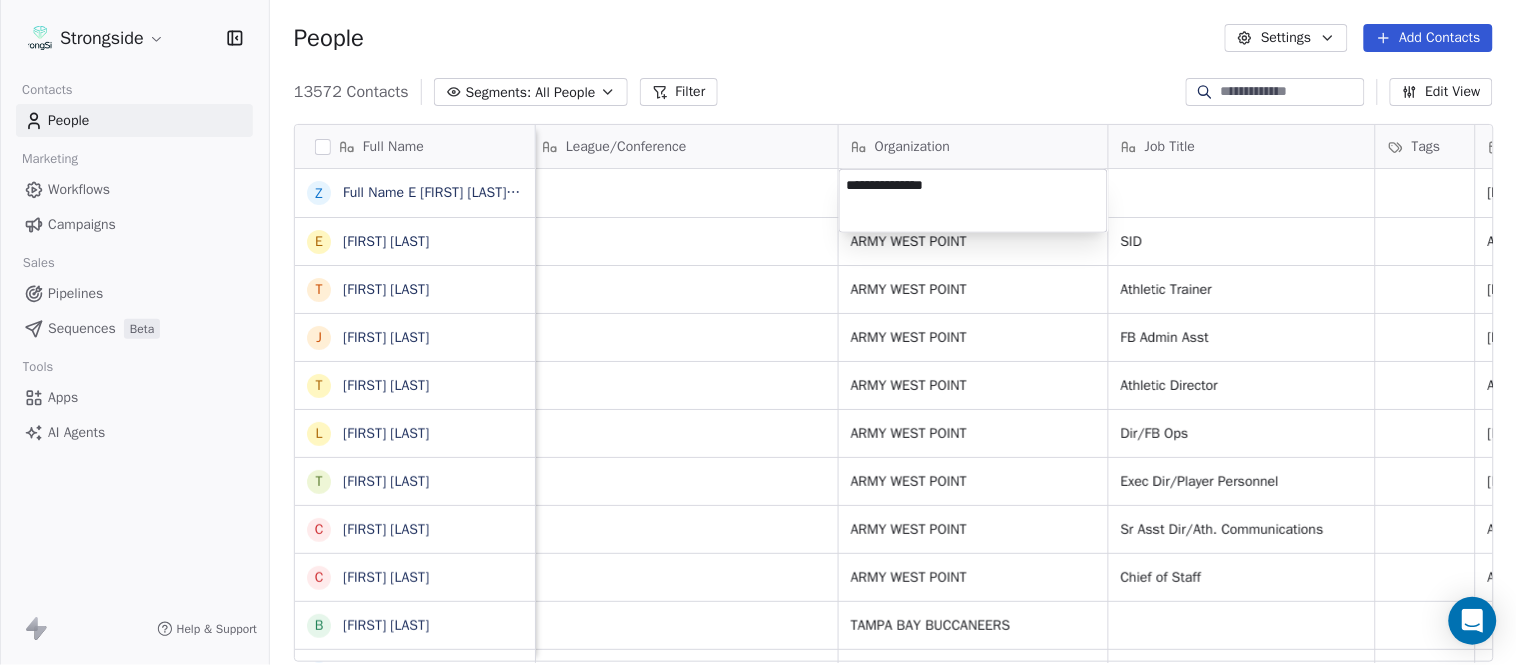 type on "**********" 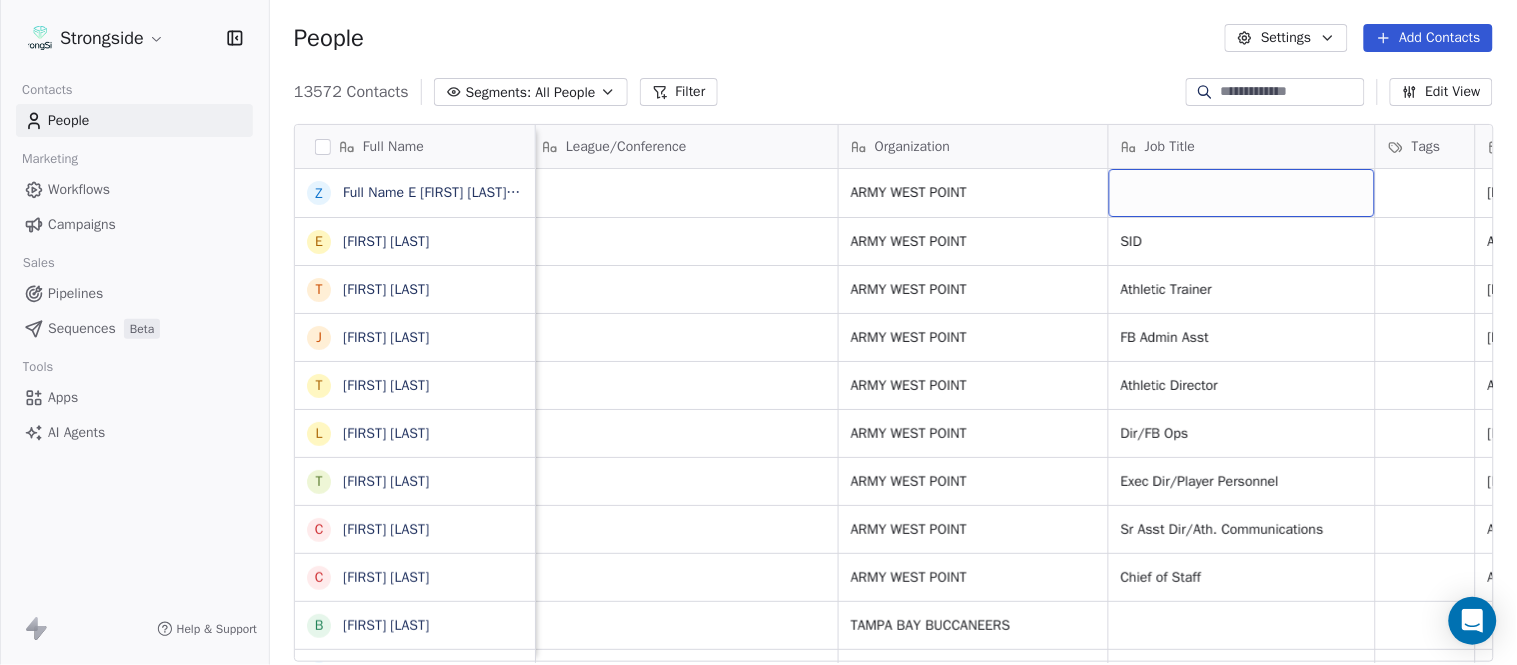 click at bounding box center (1242, 193) 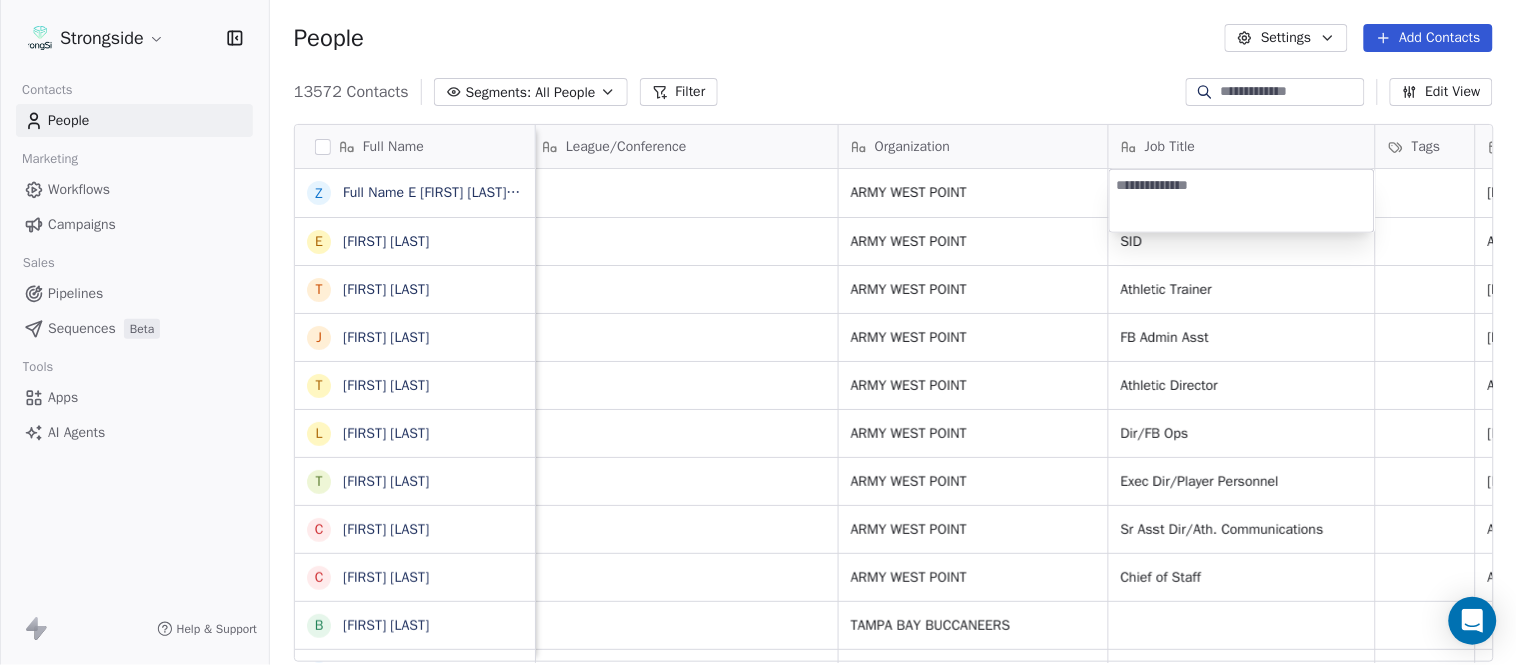 type on "**********" 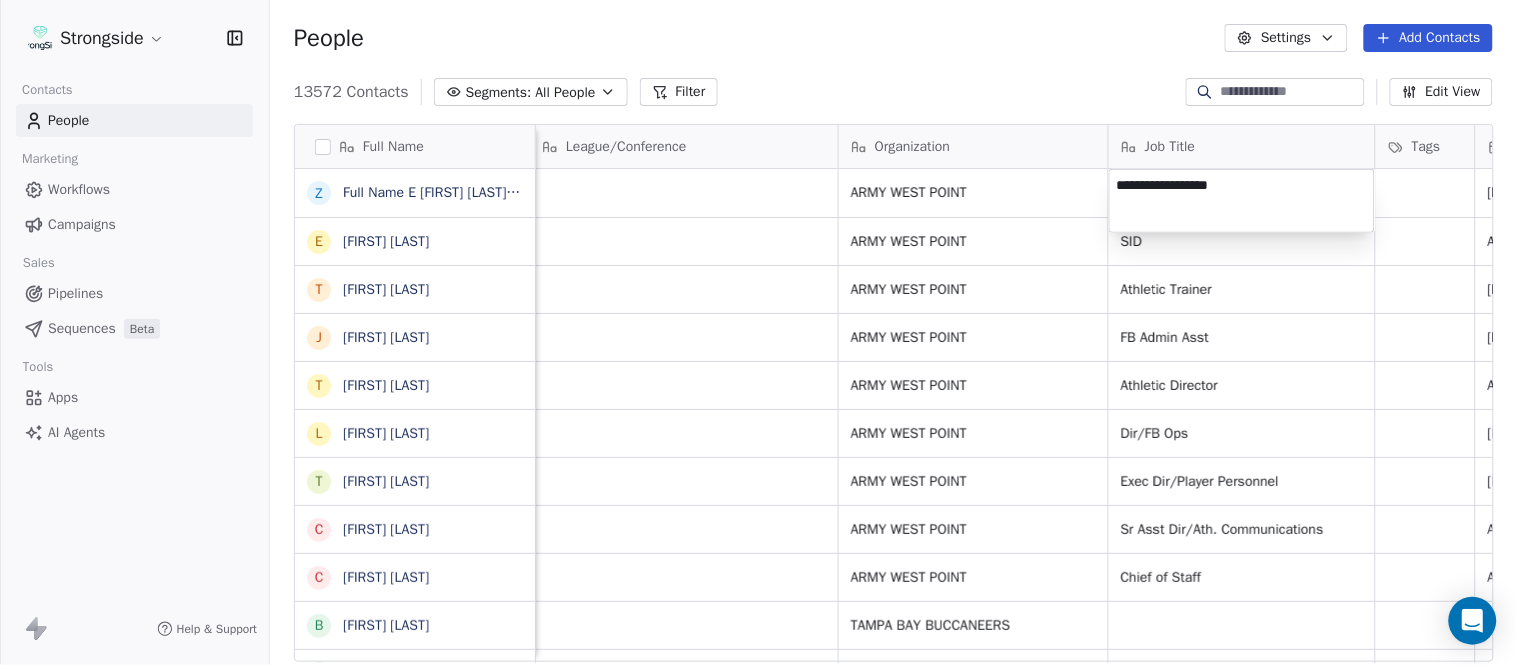 click on "Full Name Z [FIRST] G E [FIRST] S T [FIRST] K J [FIRST] G T [FIRST] T T [FIRST] E L [FIRST] E T [FIRST] W C [FIRST] M C [FIRST] K [FIRST] H B [FIRST] M J [FIRST] P A [FIRST] P T [FIRST] M N [FIRST] R S [FIRST] P T [FIRST] L B [FIRST] P J [FIRST] G C [FIRST] S T [FIRST] B B [FIRST] S K [FIRST] R K [FIRST] T J [FIRST] F S [FIRST] E L [FIRST] F J [FIRST] K M [FIRST] J K [FIRST] C M [FIRST] C R [FIRST] P Email Phone Number Level League/Conference Organization Job Title Tags Created Date BST Status Priority Emails Auto Clicked [EMAIL] NCAA I-Bowl ARMY WEST POINT [DATE] [TIME] [EMAIL] NCAA I-Bowl ARMY WEST POINT SID ([PHONE]) NFL" at bounding box center (758, 332) 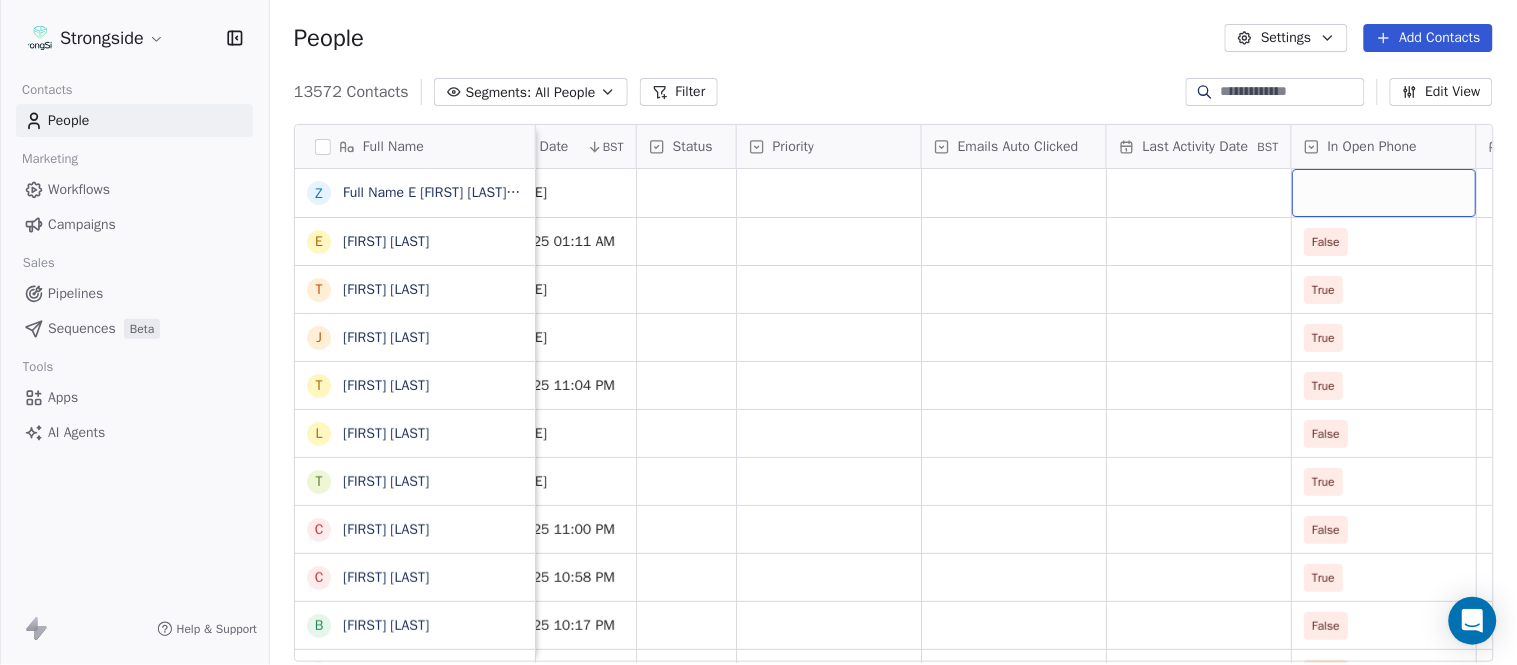 scroll, scrollTop: 0, scrollLeft: 1863, axis: horizontal 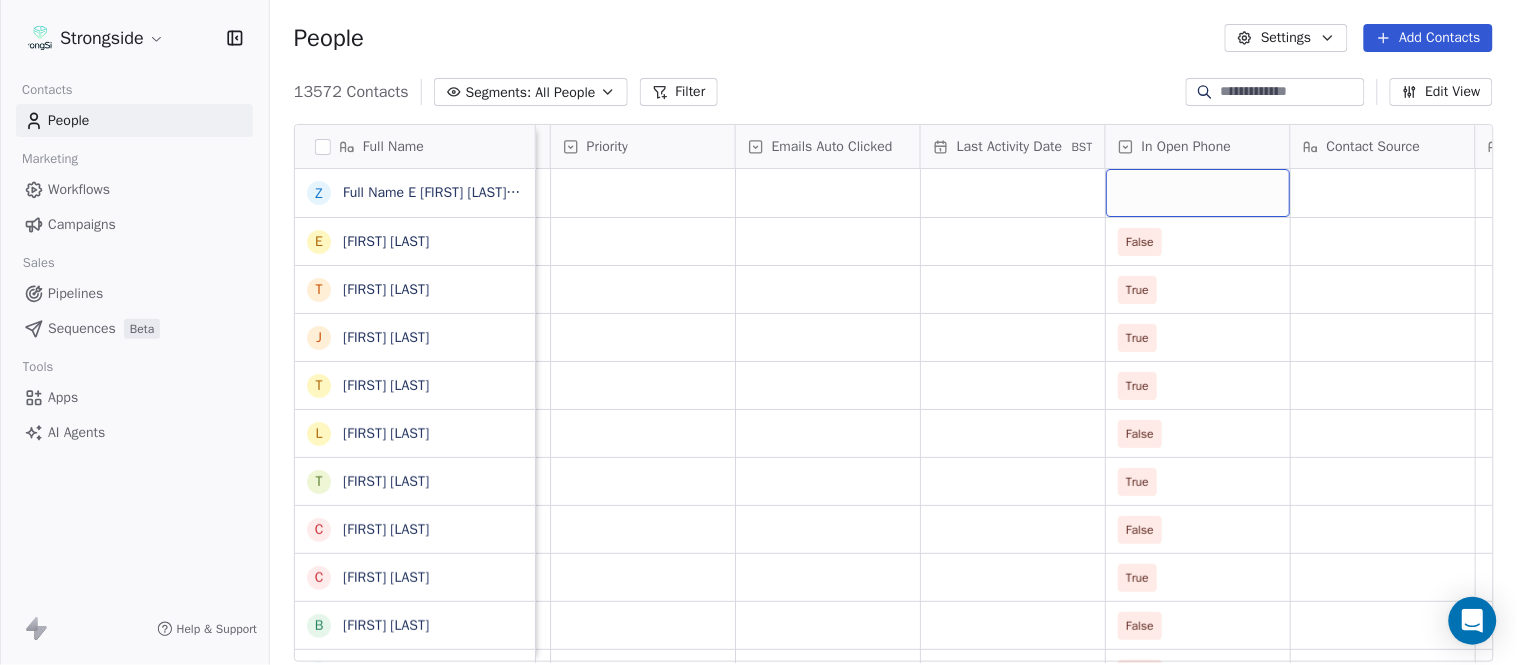 click at bounding box center (1198, 193) 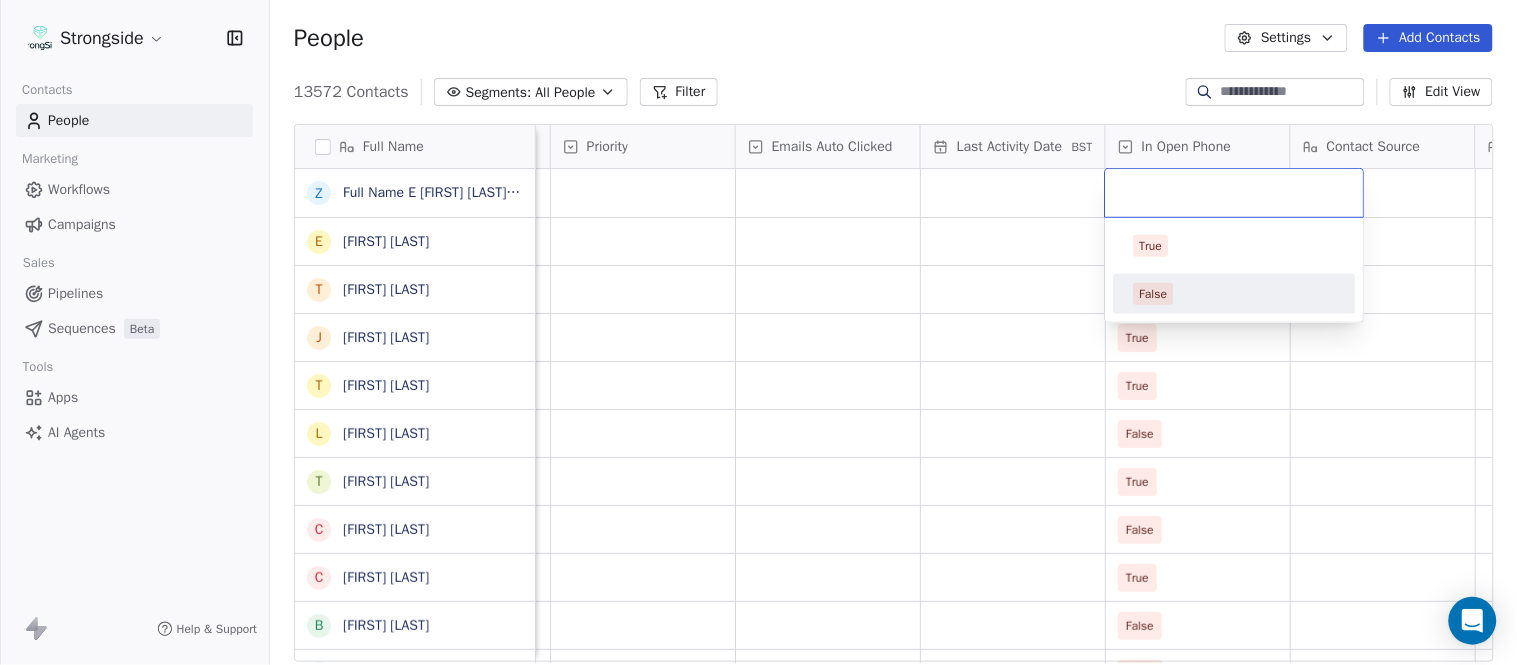 click on "False" at bounding box center [1235, 294] 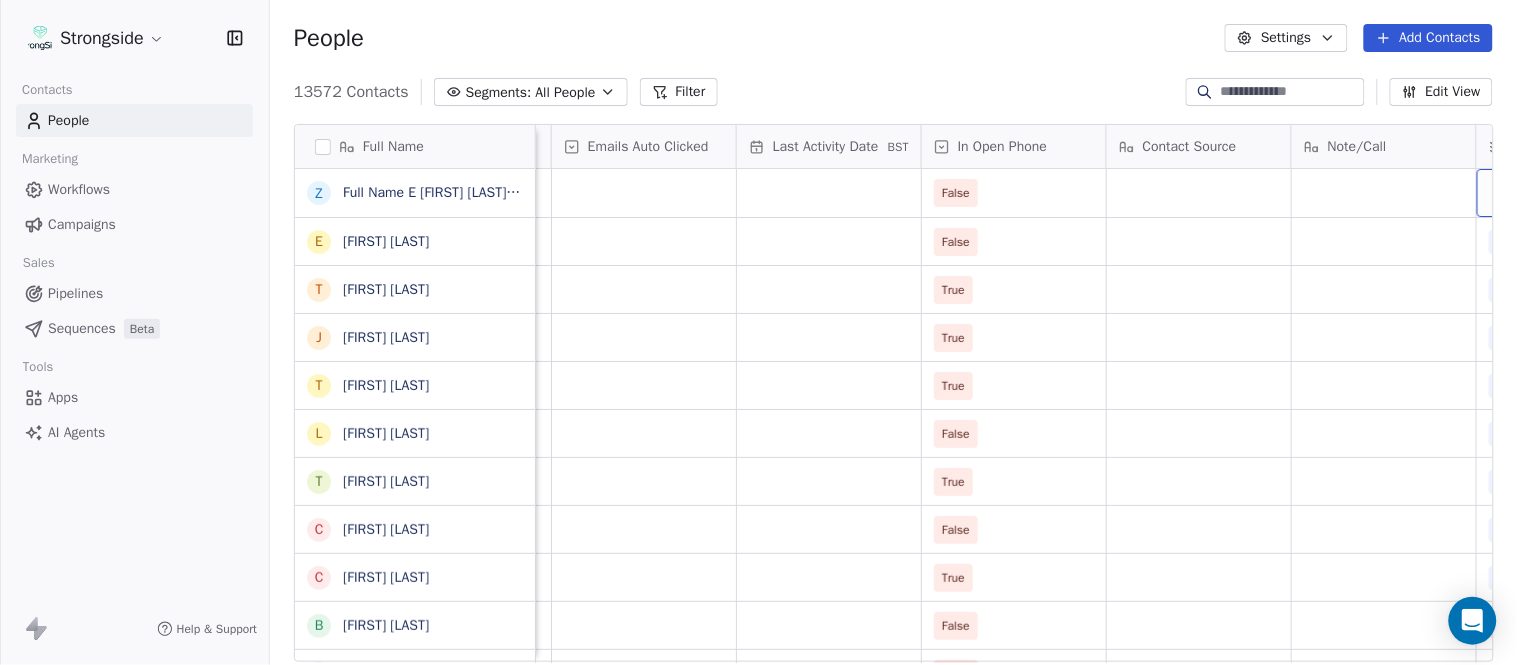 scroll, scrollTop: 0, scrollLeft: 2233, axis: horizontal 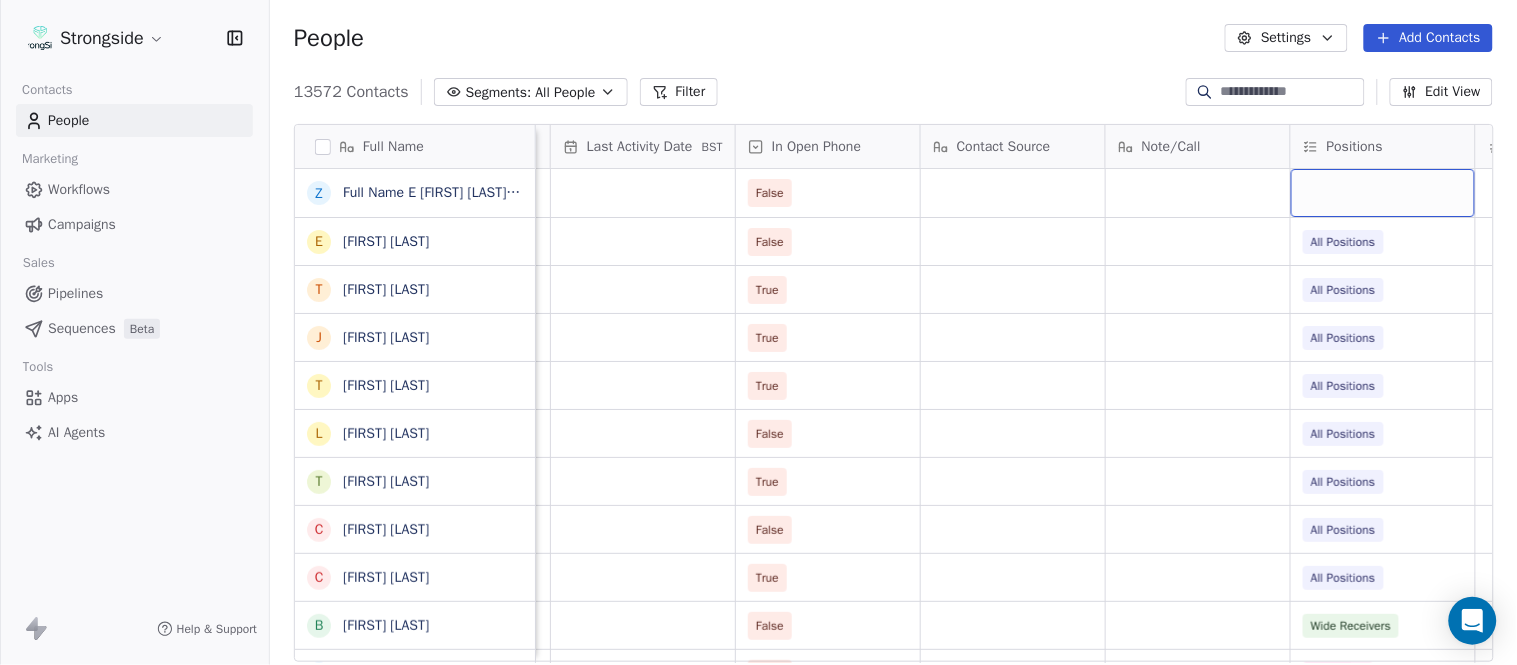 click at bounding box center (1383, 193) 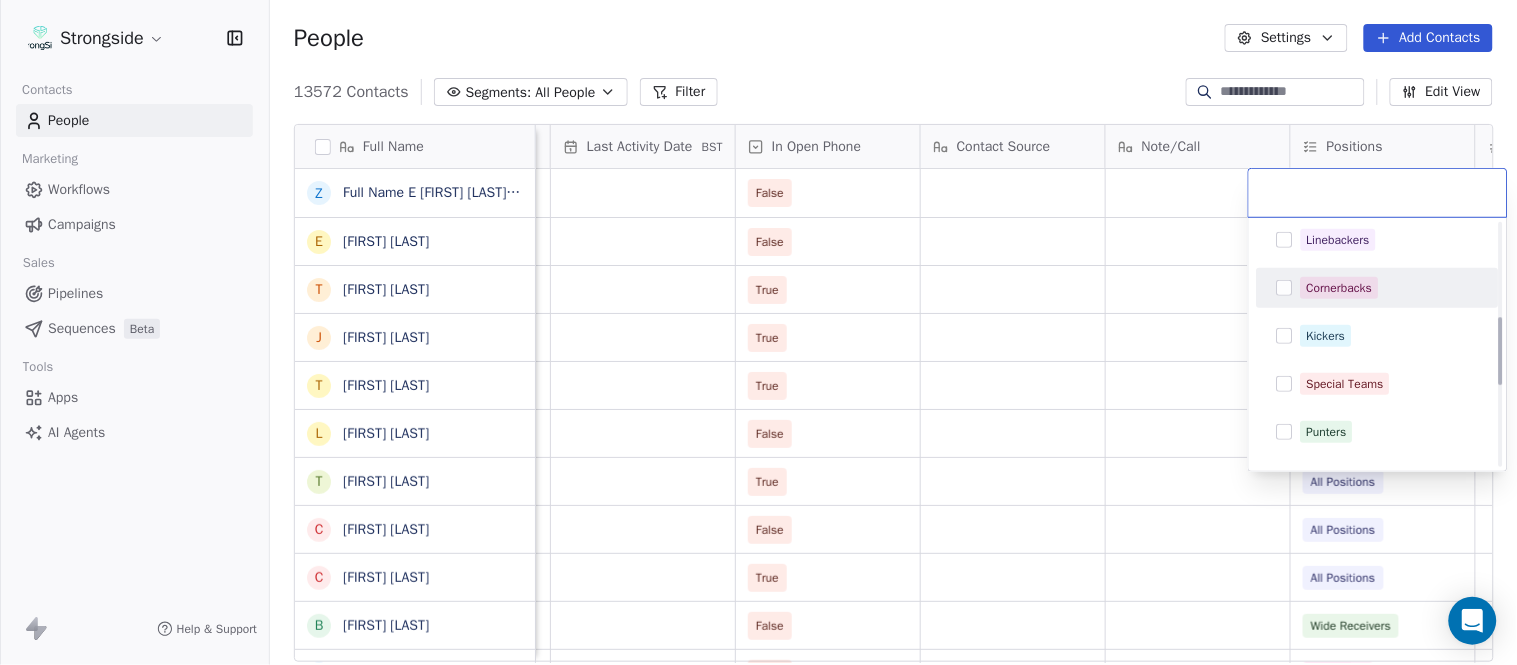 scroll, scrollTop: 333, scrollLeft: 0, axis: vertical 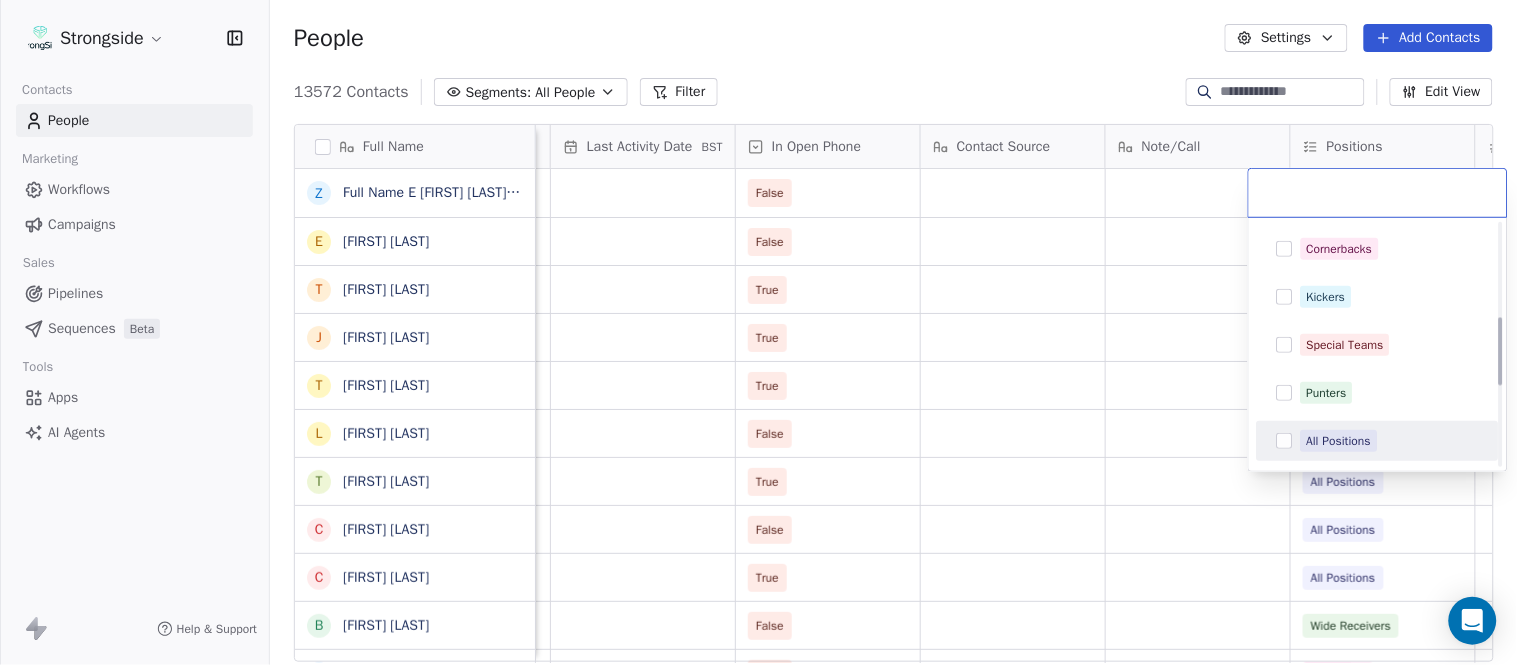 click on "All Positions" at bounding box center (1339, 441) 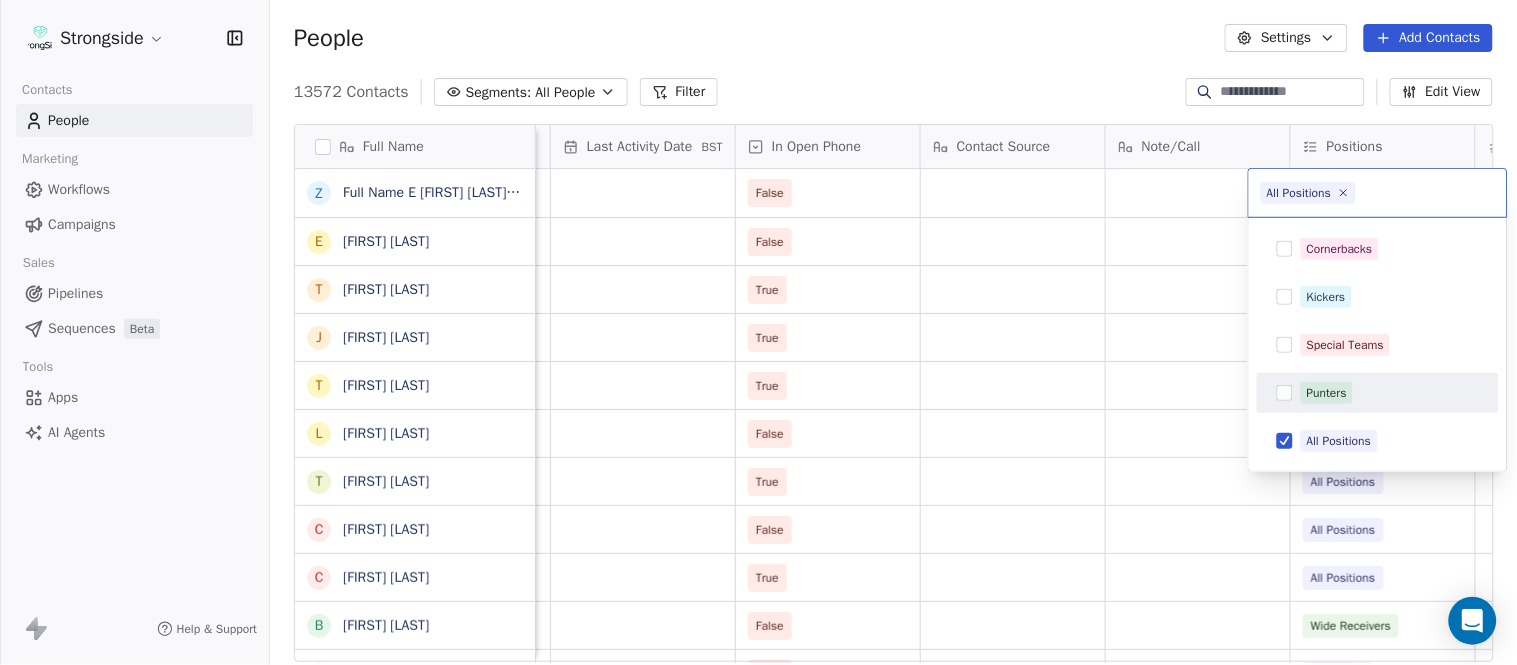 drag, startPoint x: 860, startPoint y: 52, endPoint x: 843, endPoint y: 3, distance: 51.86521 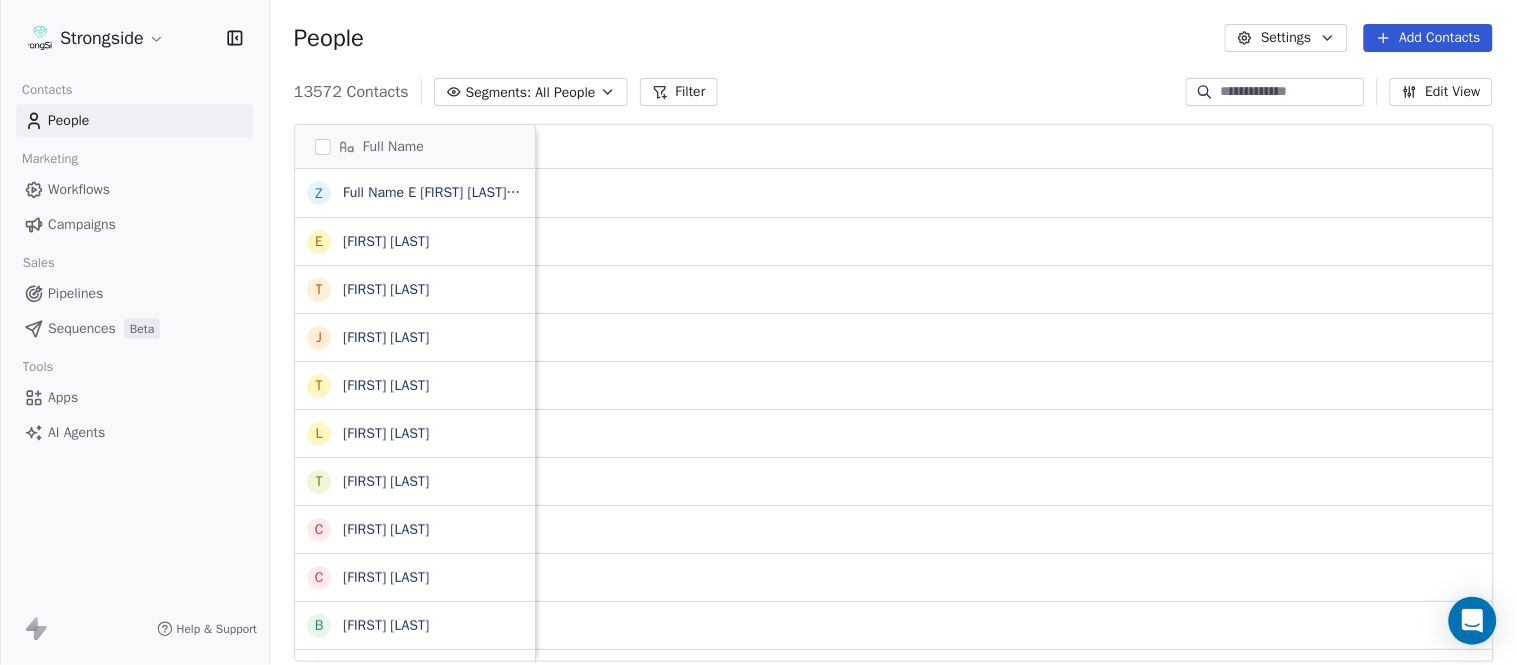 scroll, scrollTop: 0, scrollLeft: 0, axis: both 